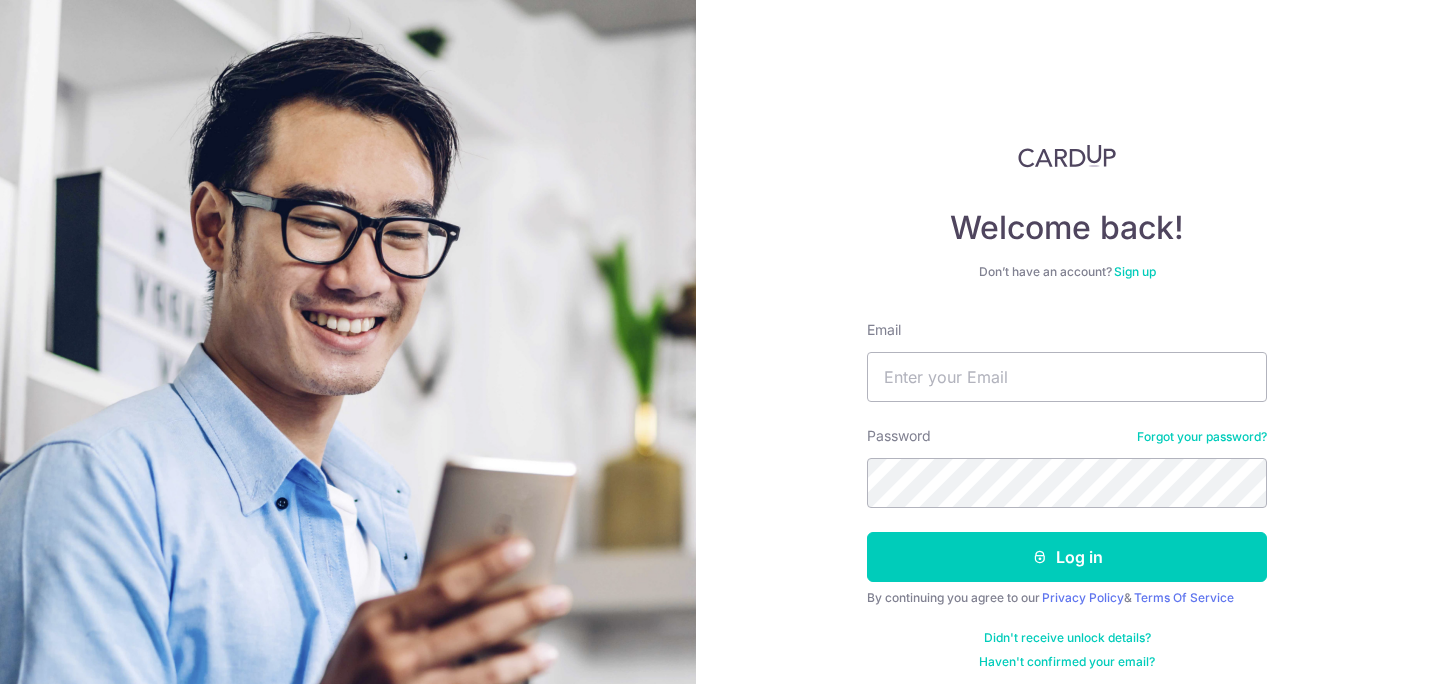 scroll, scrollTop: 0, scrollLeft: 0, axis: both 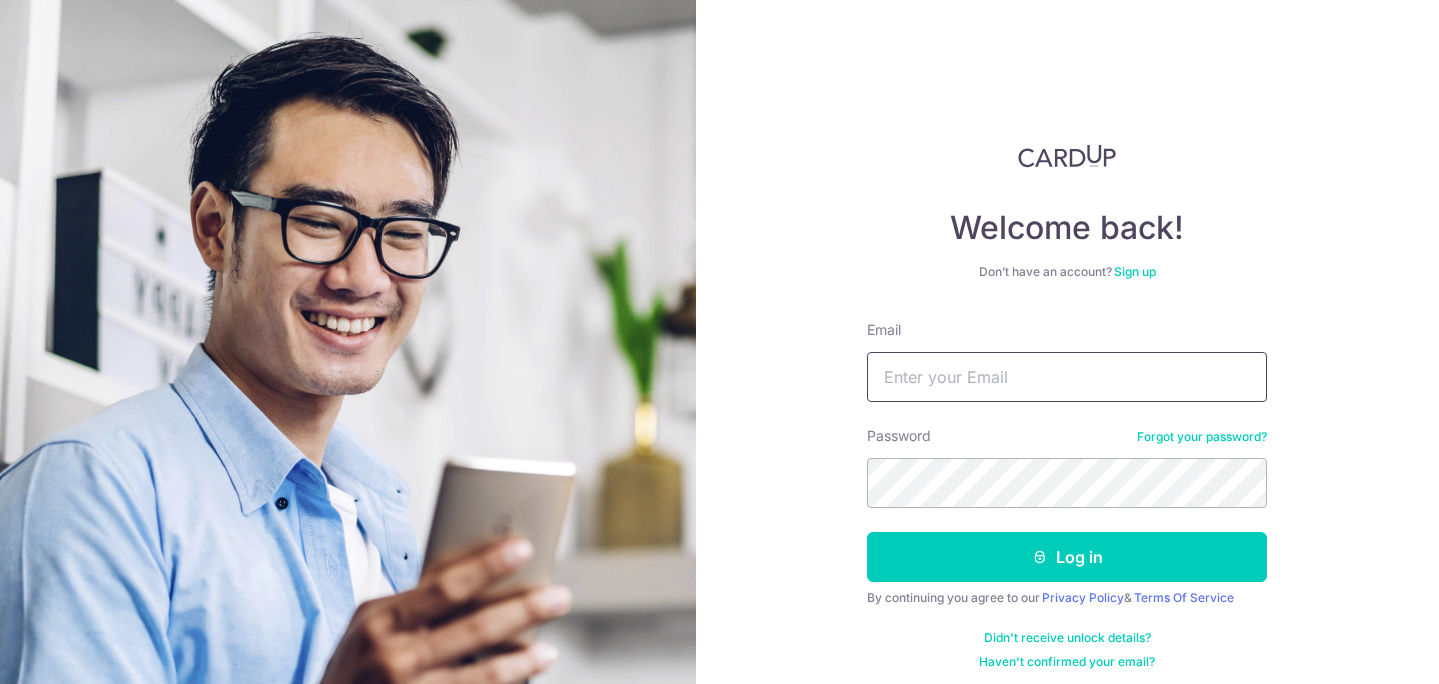 type on "[EMAIL_ADDRESS][DOMAIN_NAME]" 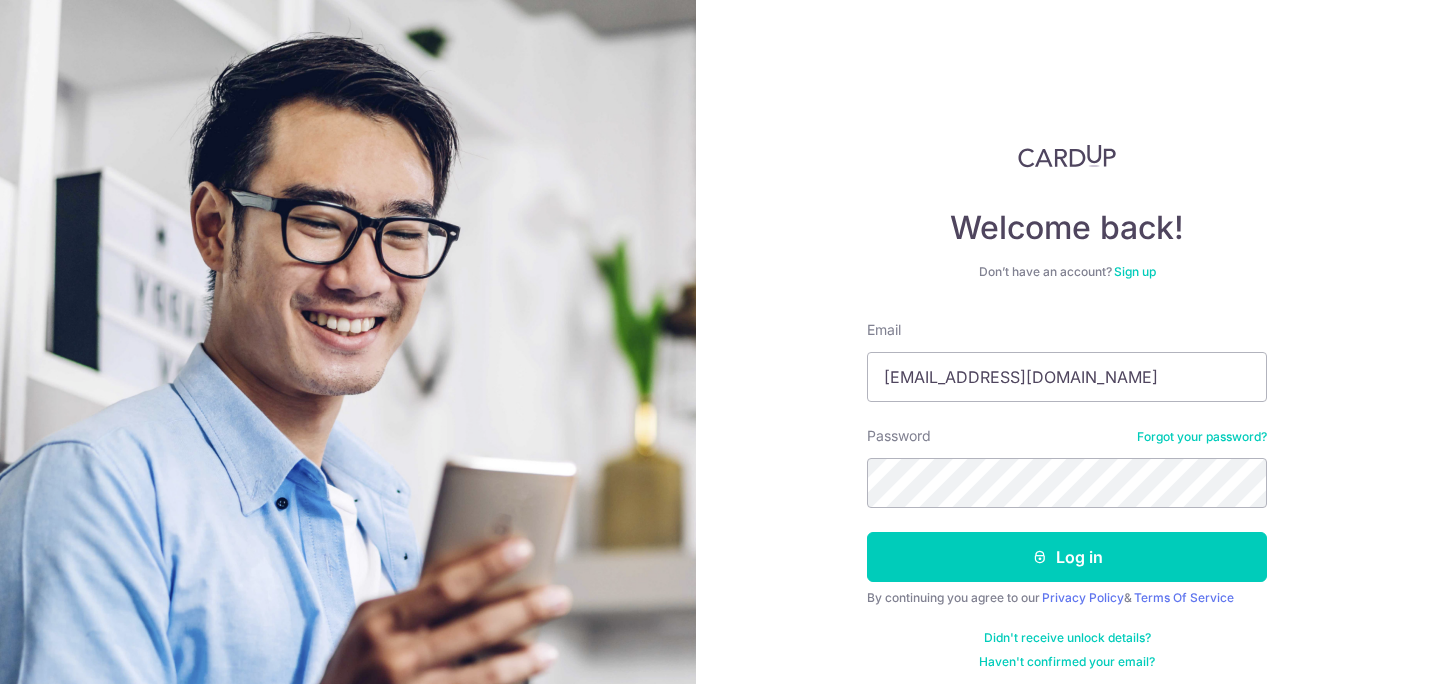 click on "Email
ric.leeyq@gmail.com
Password
Forgot your password?
Log in
By continuing you agree to our
Privacy Policy
&  Terms Of Service
Didn't receive unlock details?
Haven't confirmed your email?" at bounding box center (1067, 495) 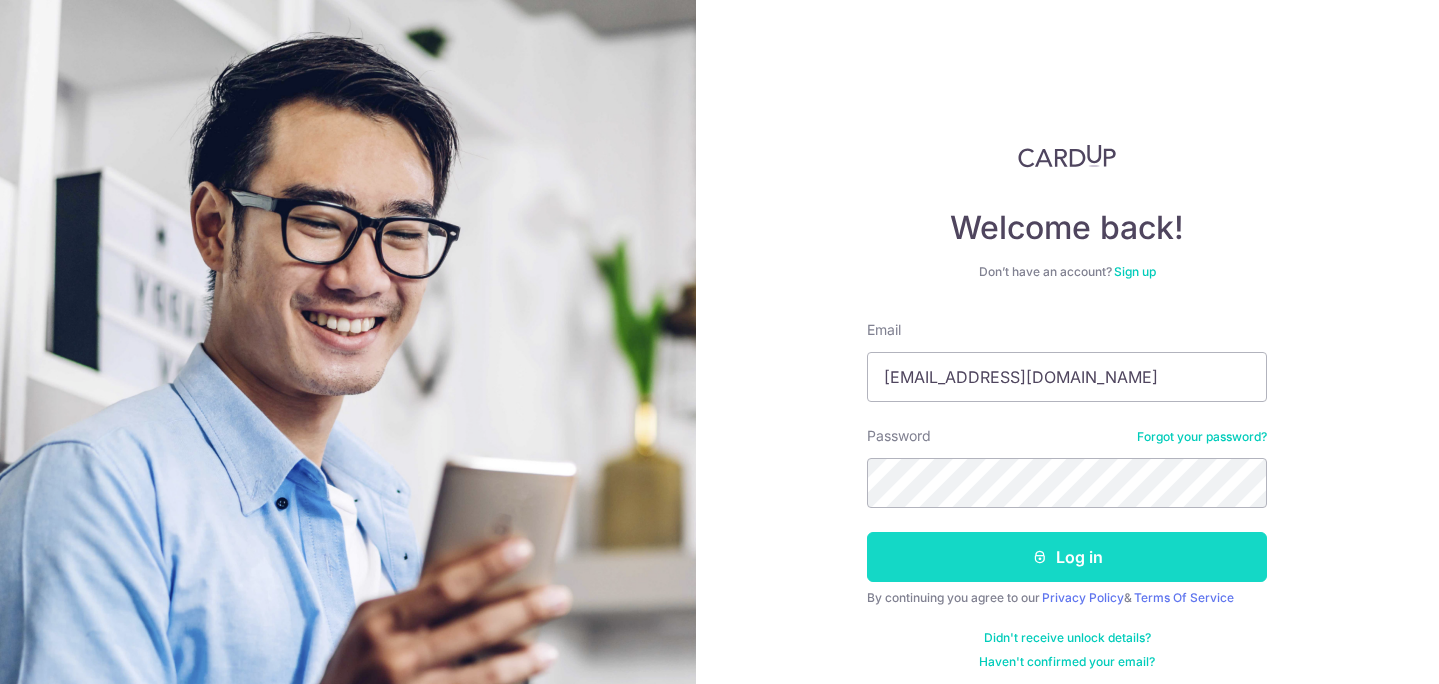 click on "Log in" at bounding box center [1067, 557] 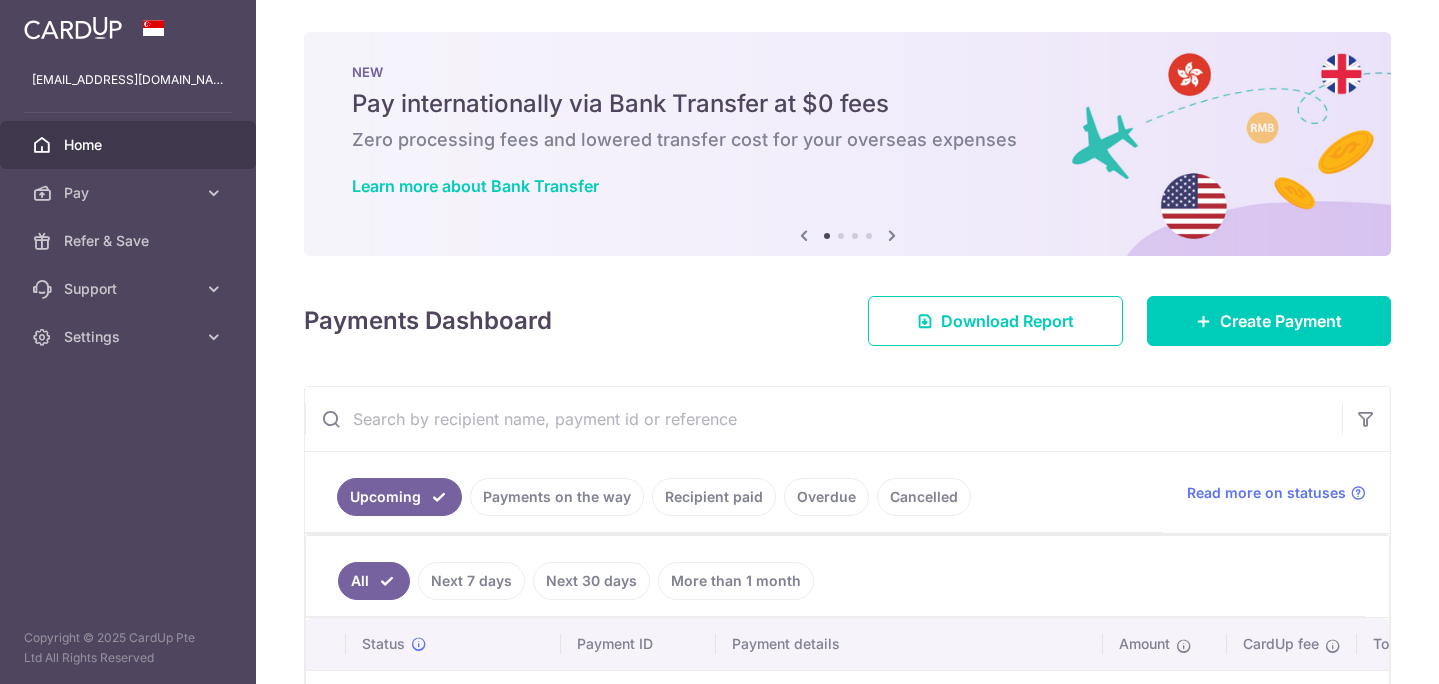 scroll, scrollTop: 0, scrollLeft: 0, axis: both 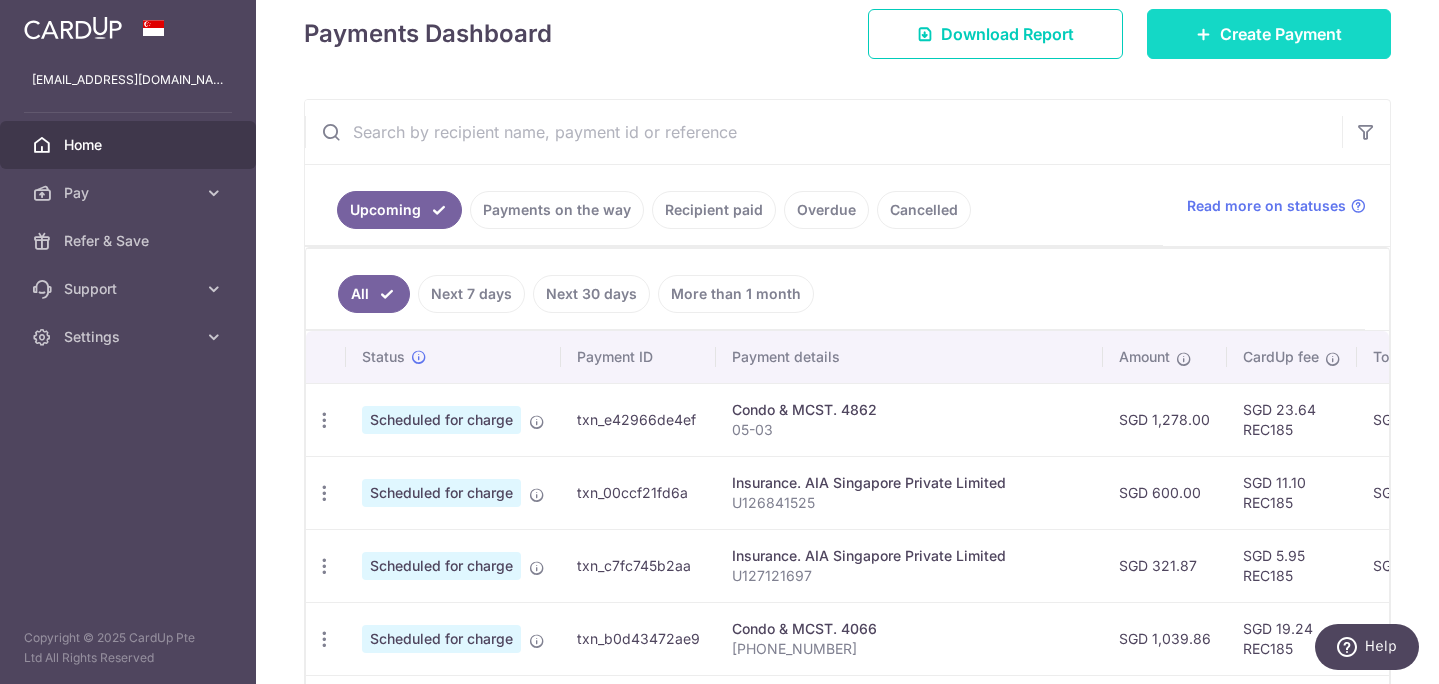 click on "Create Payment" at bounding box center [1281, 34] 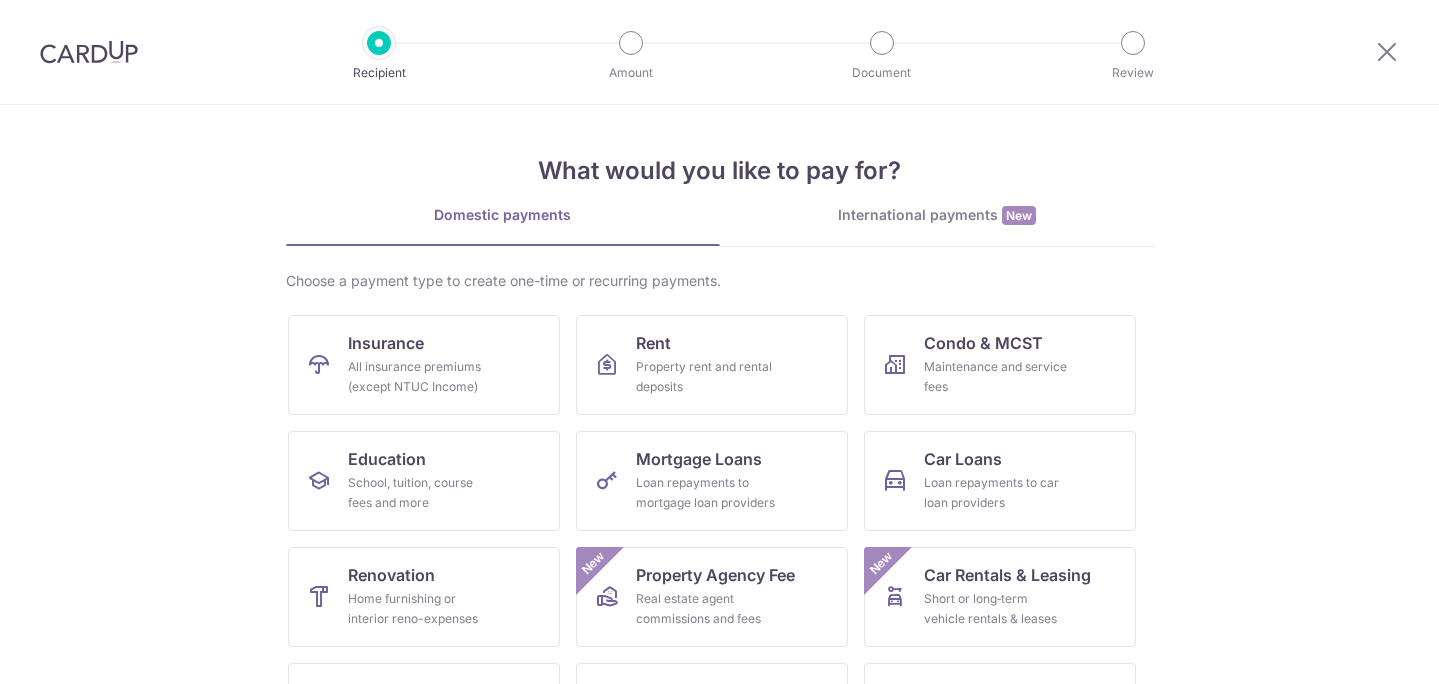 scroll, scrollTop: 0, scrollLeft: 0, axis: both 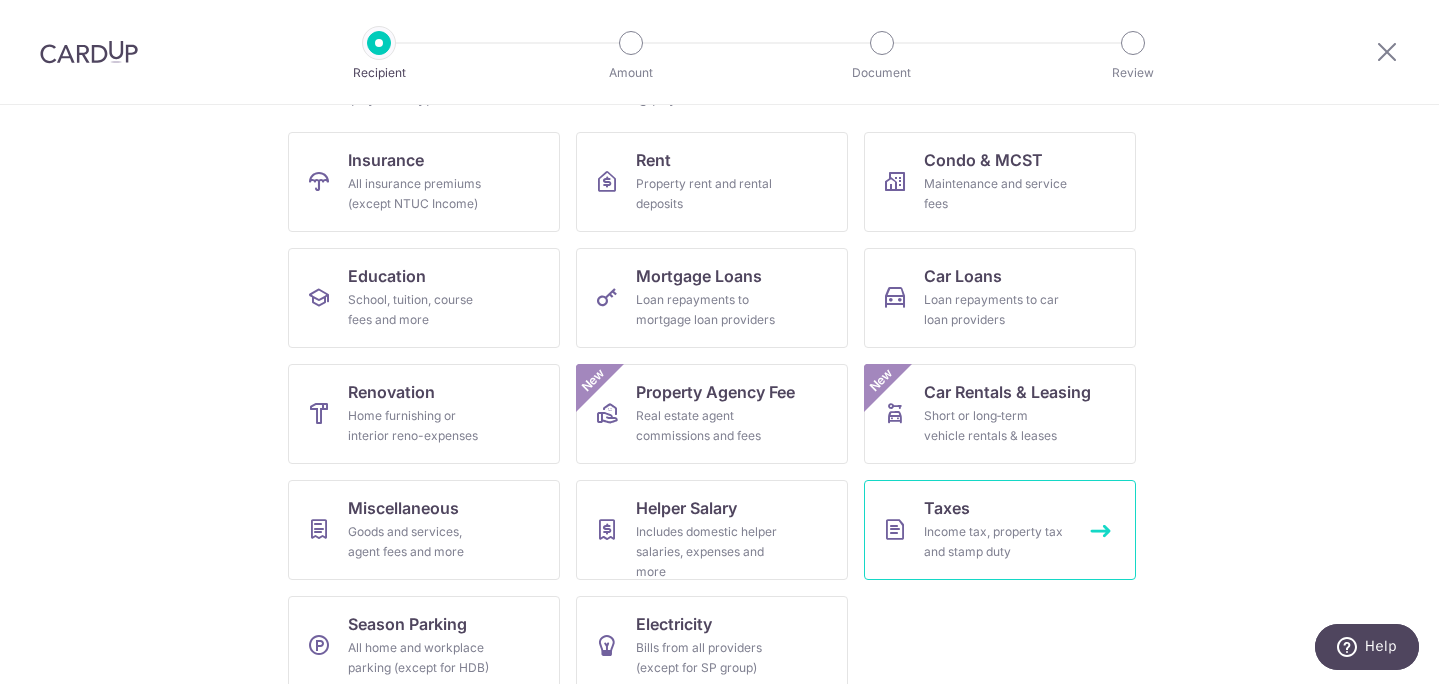 click on "Taxes" at bounding box center [947, 508] 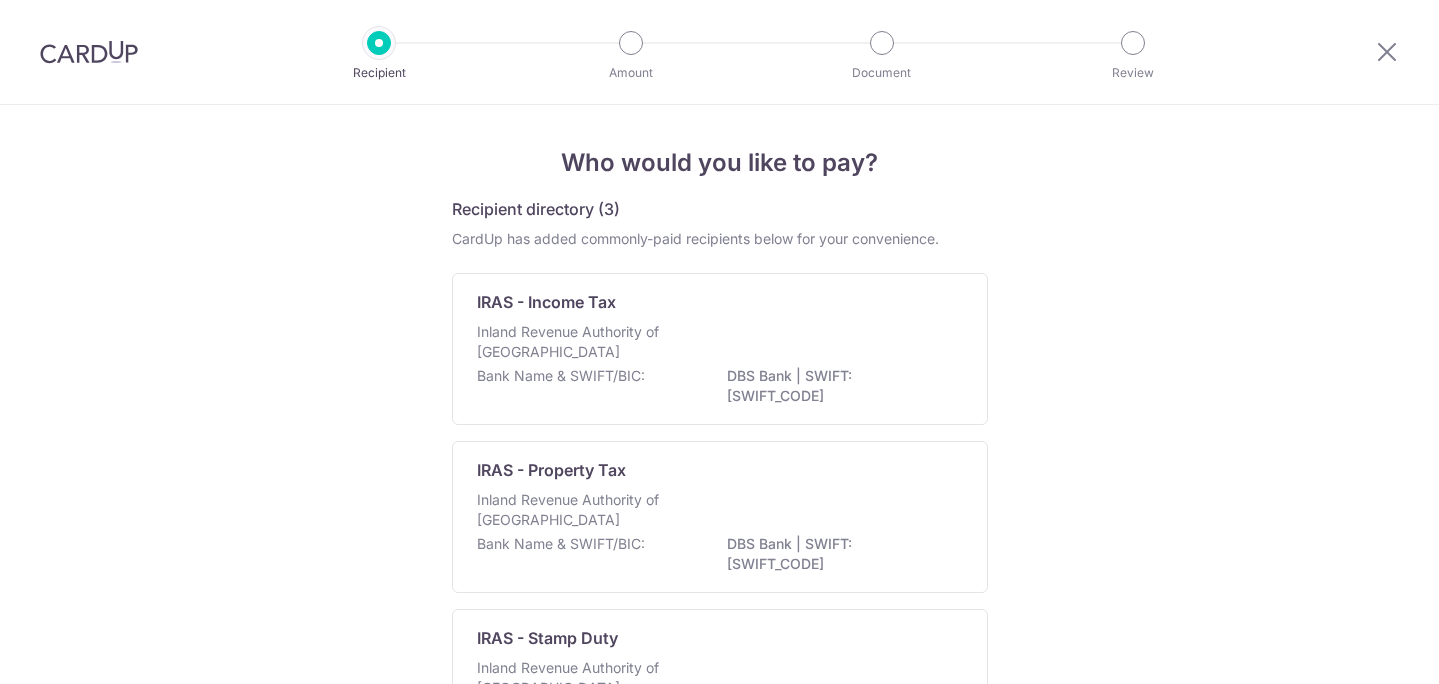scroll, scrollTop: 0, scrollLeft: 0, axis: both 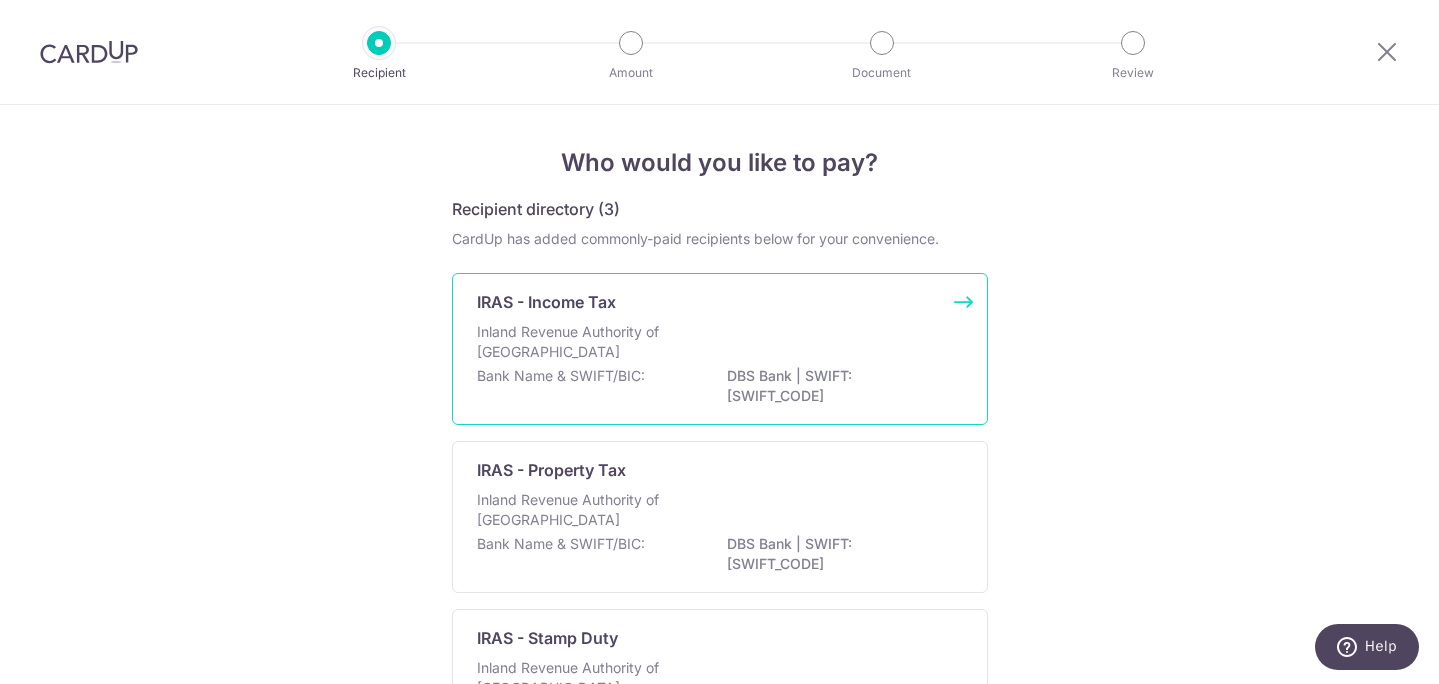 click on "Inland Revenue Authority of Singapore" at bounding box center [720, 344] 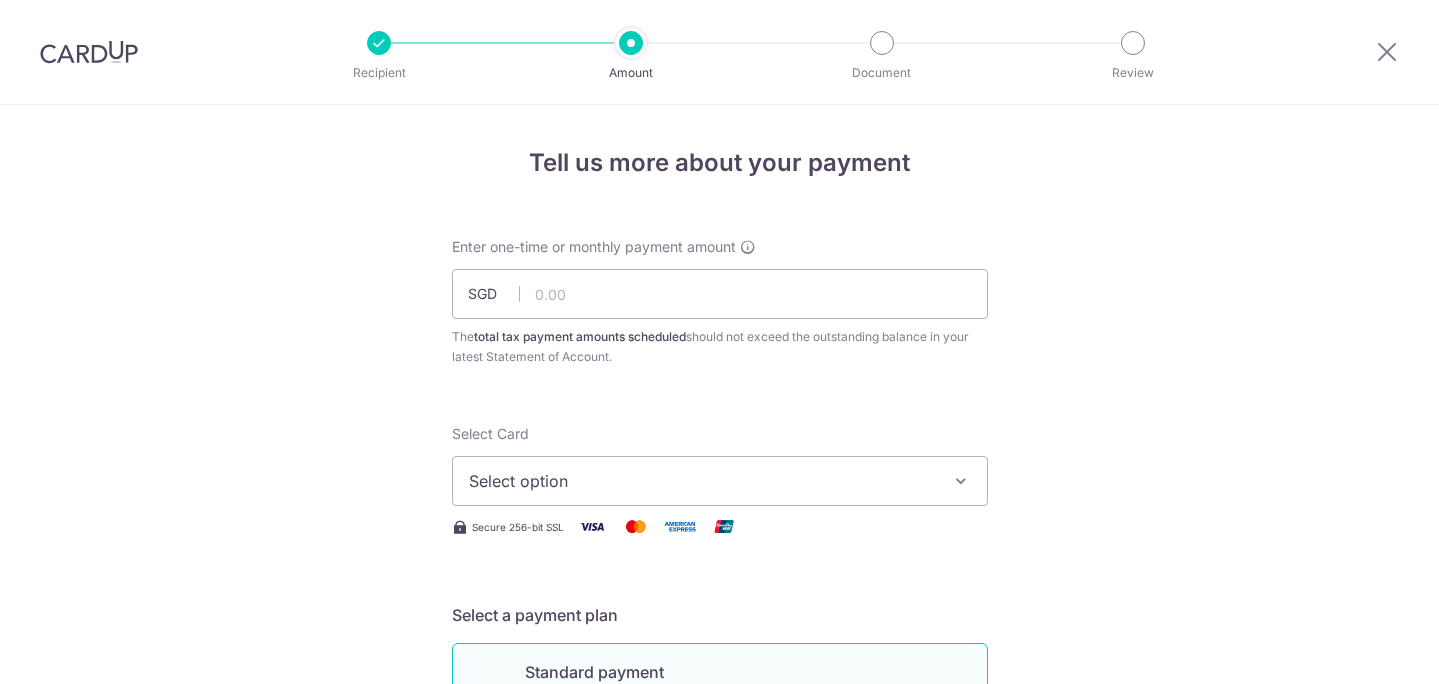 scroll, scrollTop: 0, scrollLeft: 0, axis: both 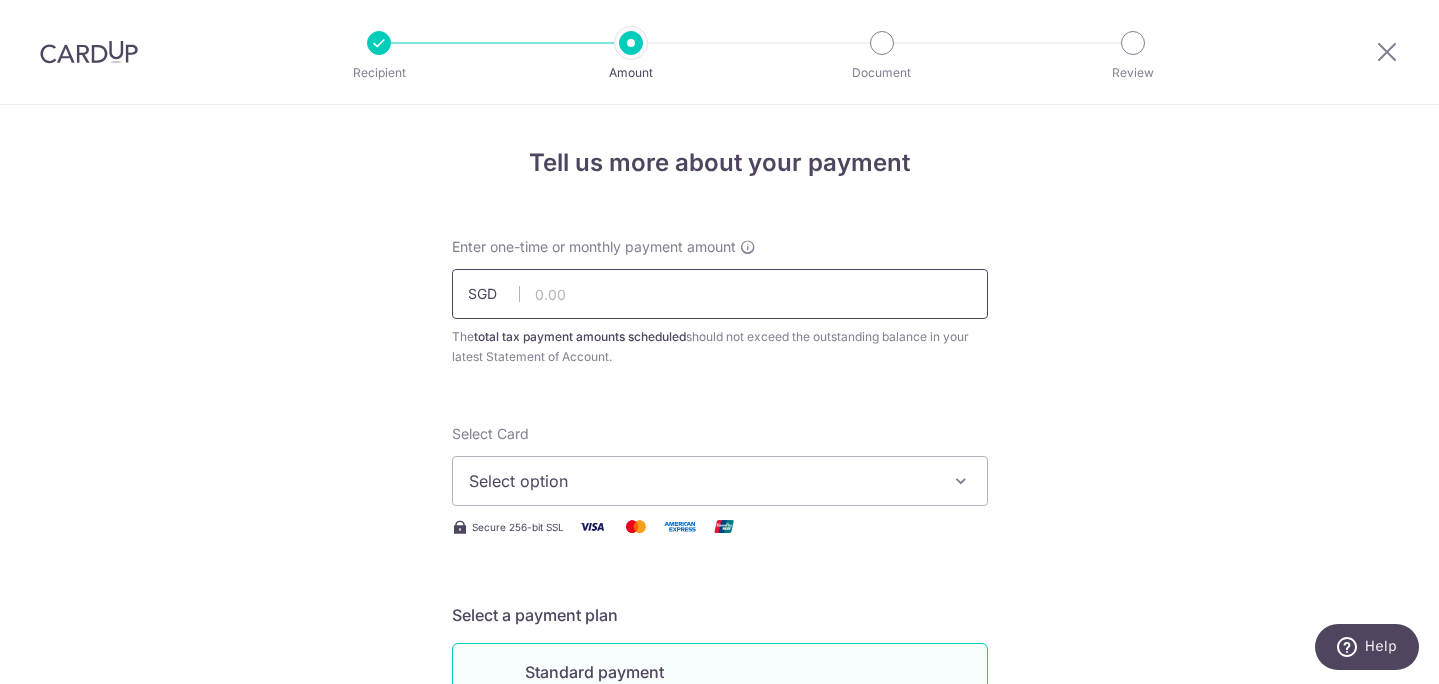 click at bounding box center [720, 294] 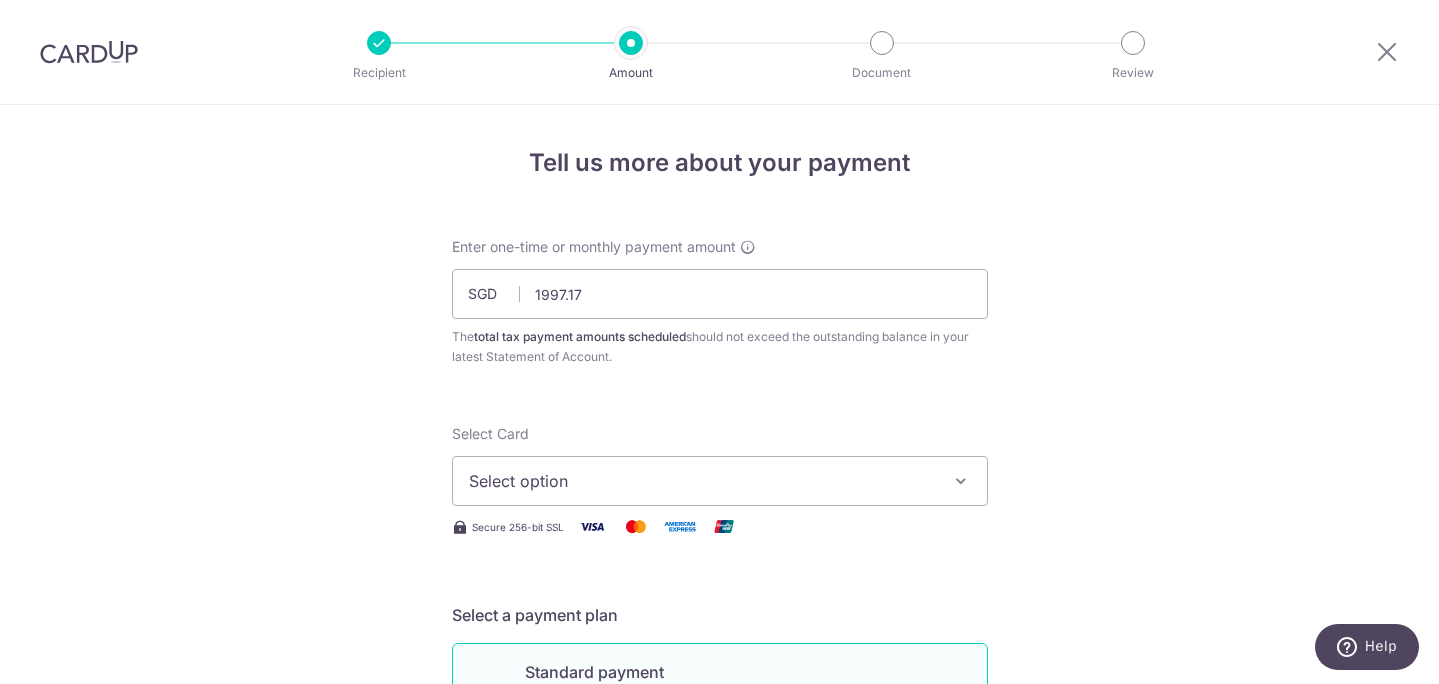 type on "1,997.17" 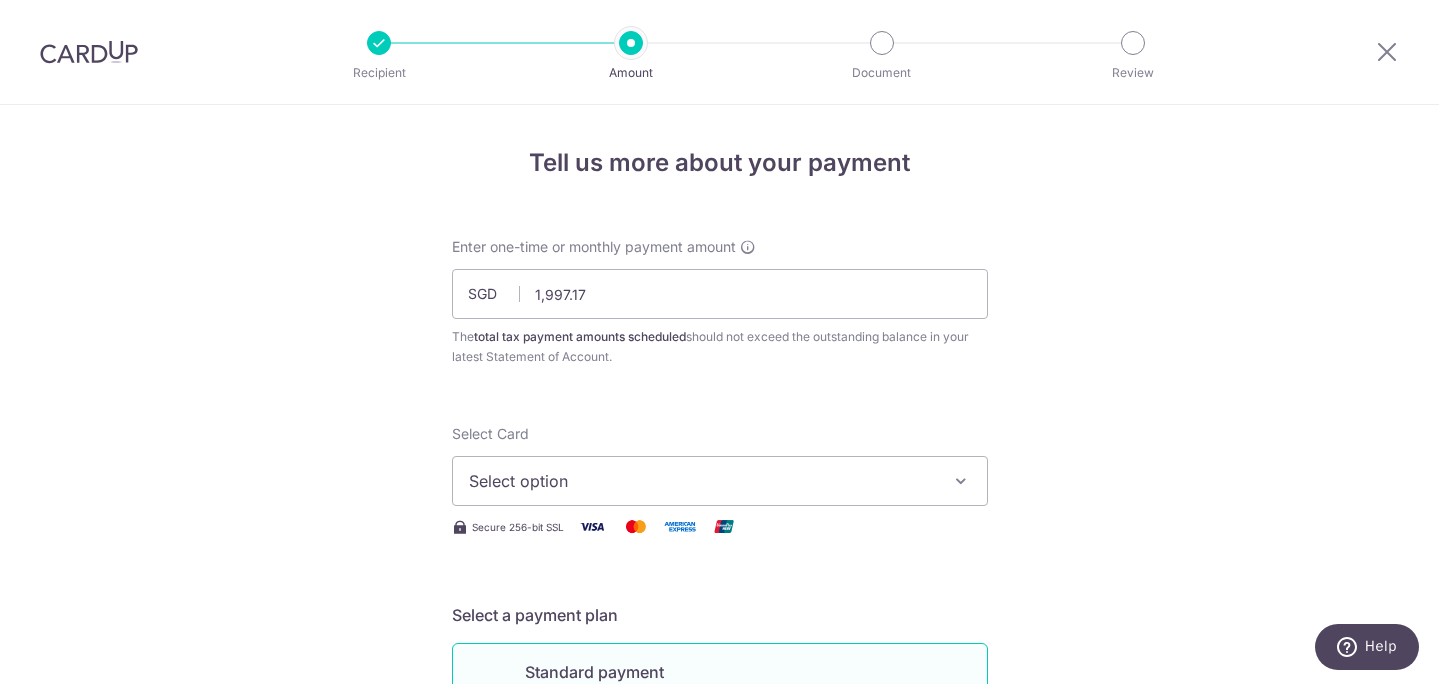 click on "Tell us more about your payment
Enter one-time or monthly payment amount
SGD
1,997.17
1997.17
The  total tax payment amounts scheduled  should not exceed the outstanding balance in your latest Statement of Account.
Select Card
Select option
Add credit card
Your Cards
**** 3446
Secure 256-bit SSL
Text" at bounding box center (719, 1033) 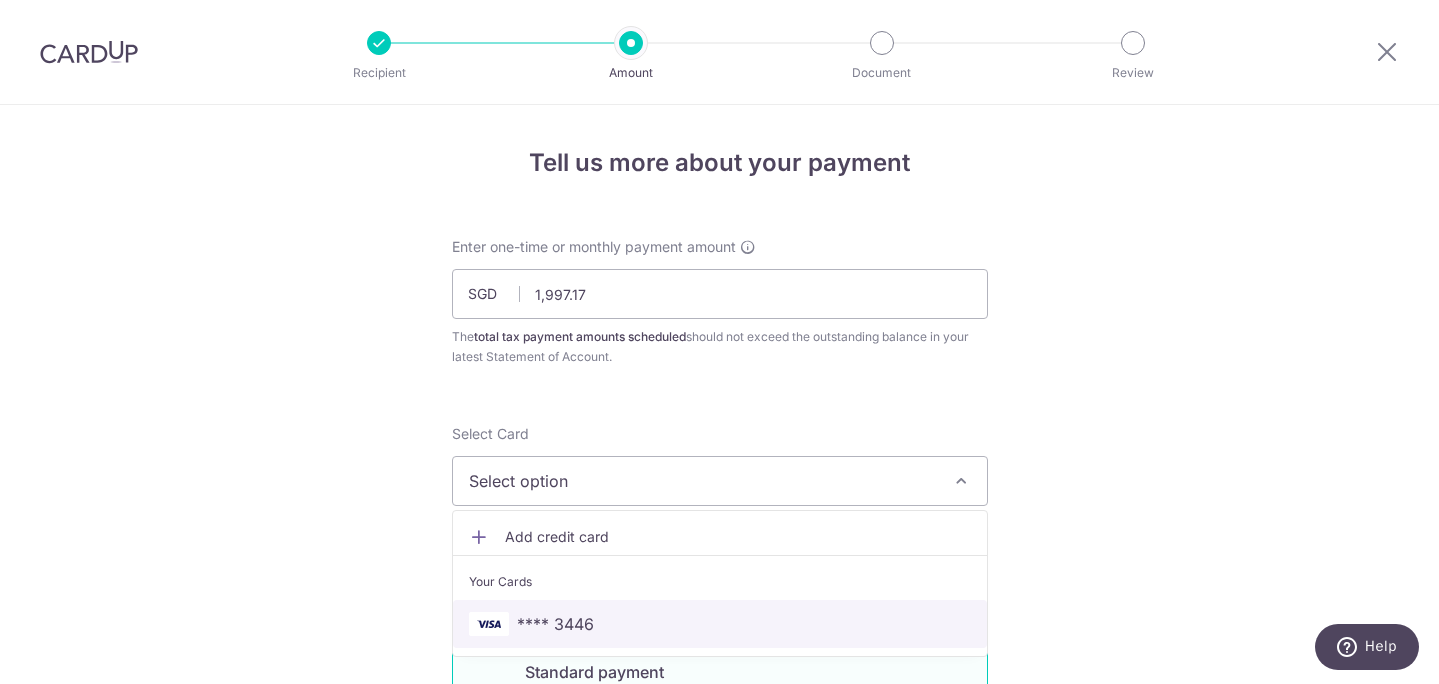 click on "**** 3446" at bounding box center [555, 624] 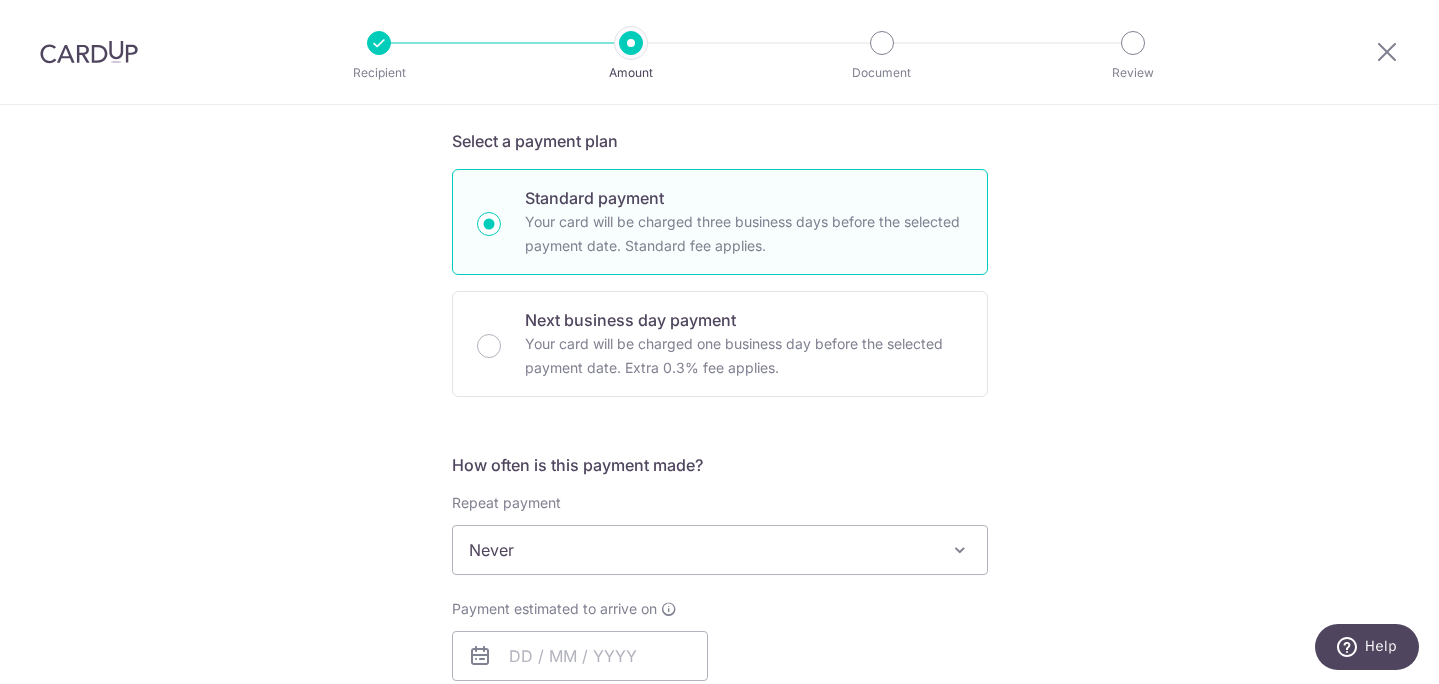 scroll, scrollTop: 476, scrollLeft: 0, axis: vertical 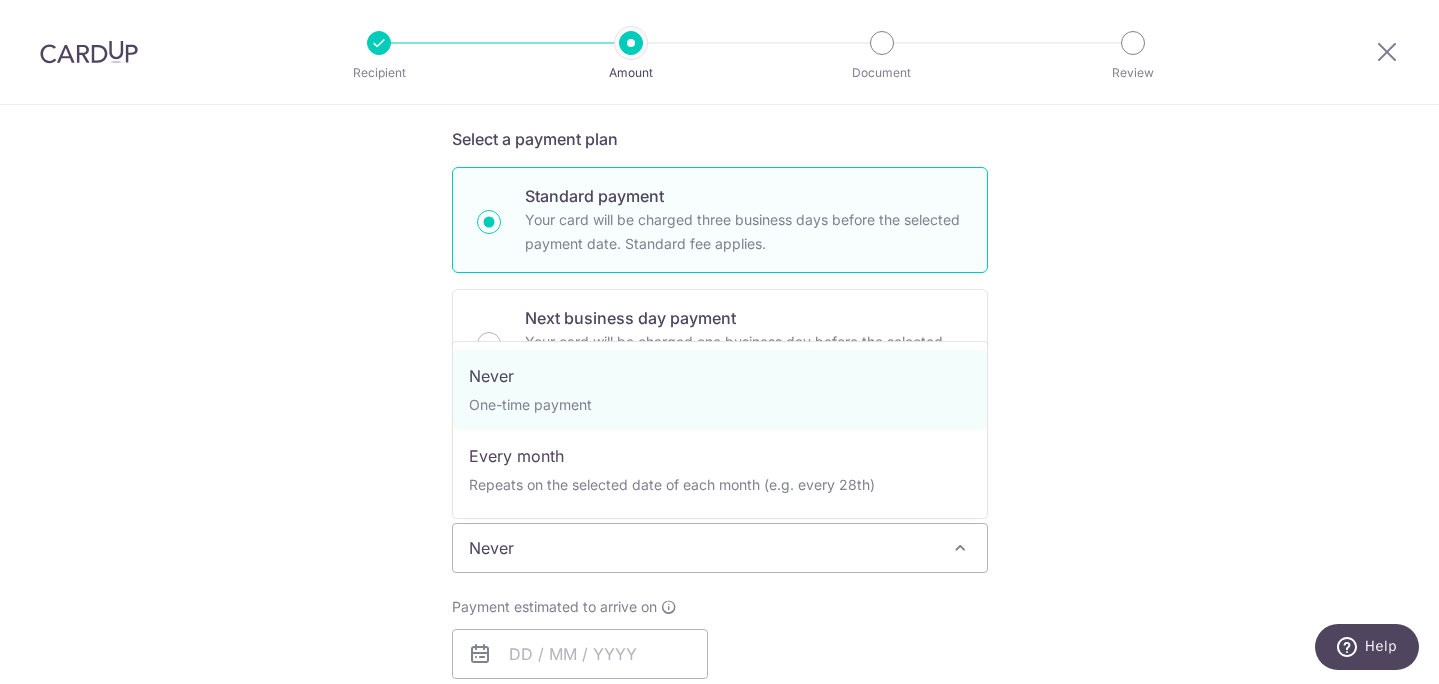 click on "Never" at bounding box center (720, 548) 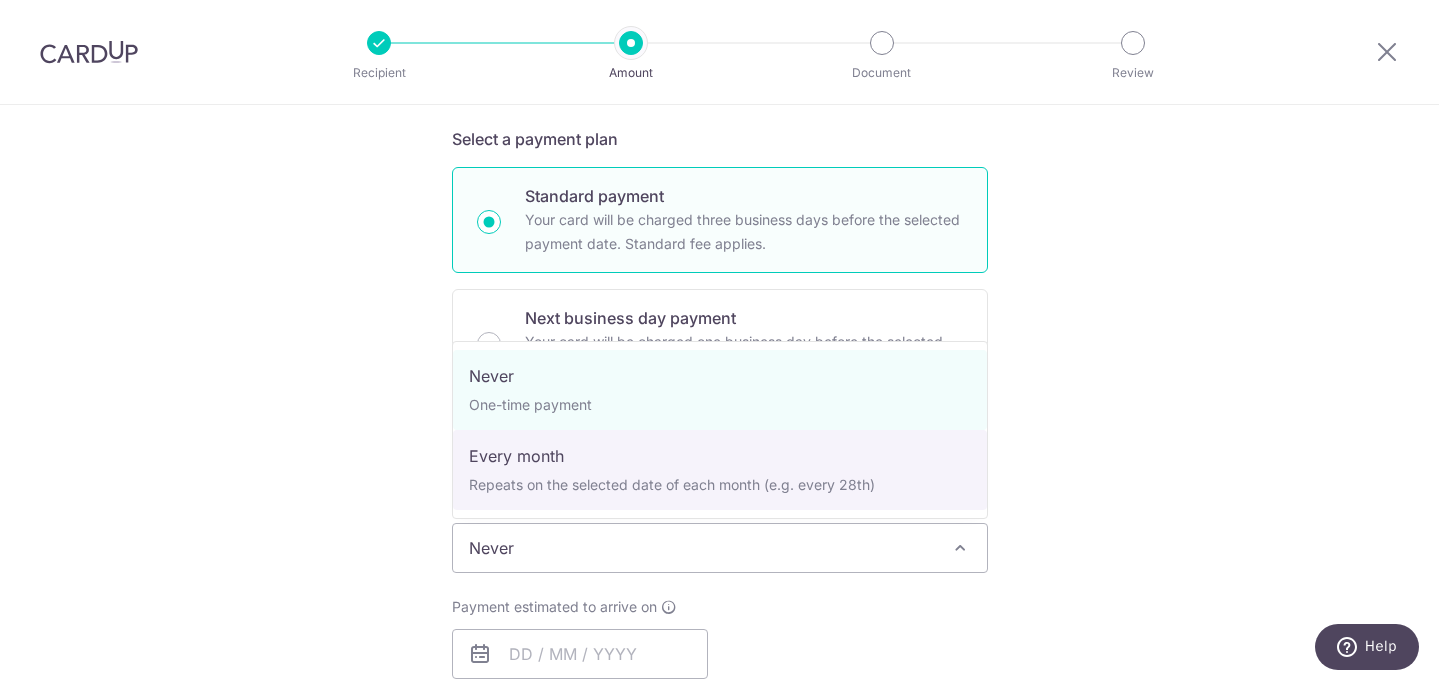 select on "3" 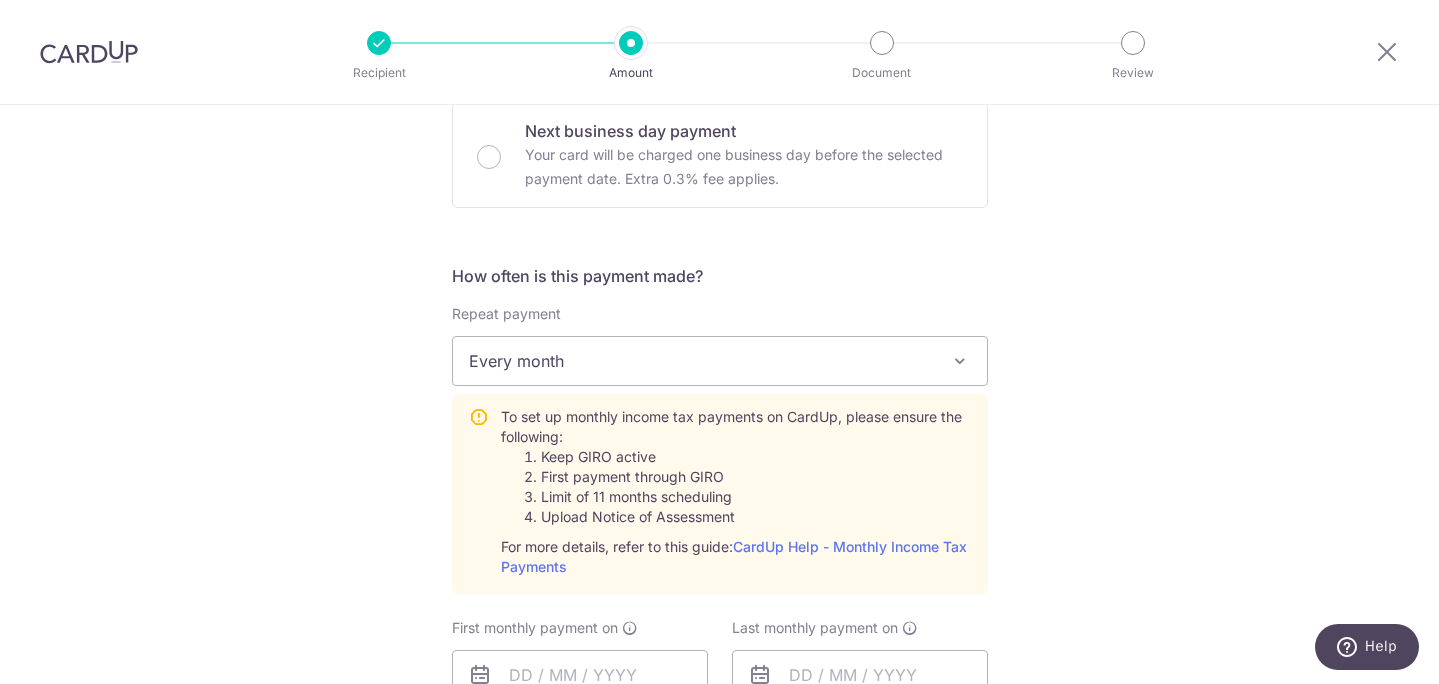 scroll, scrollTop: 668, scrollLeft: 0, axis: vertical 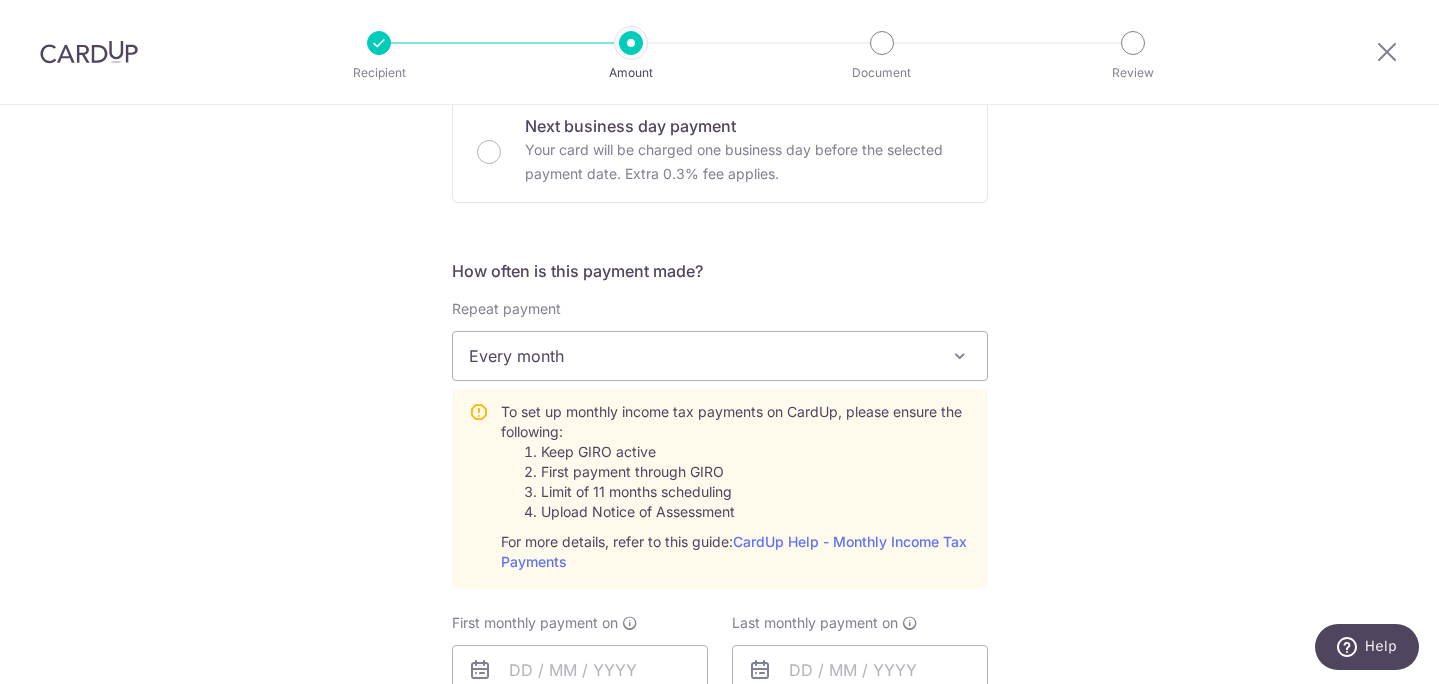 click on "Every month" at bounding box center [720, 356] 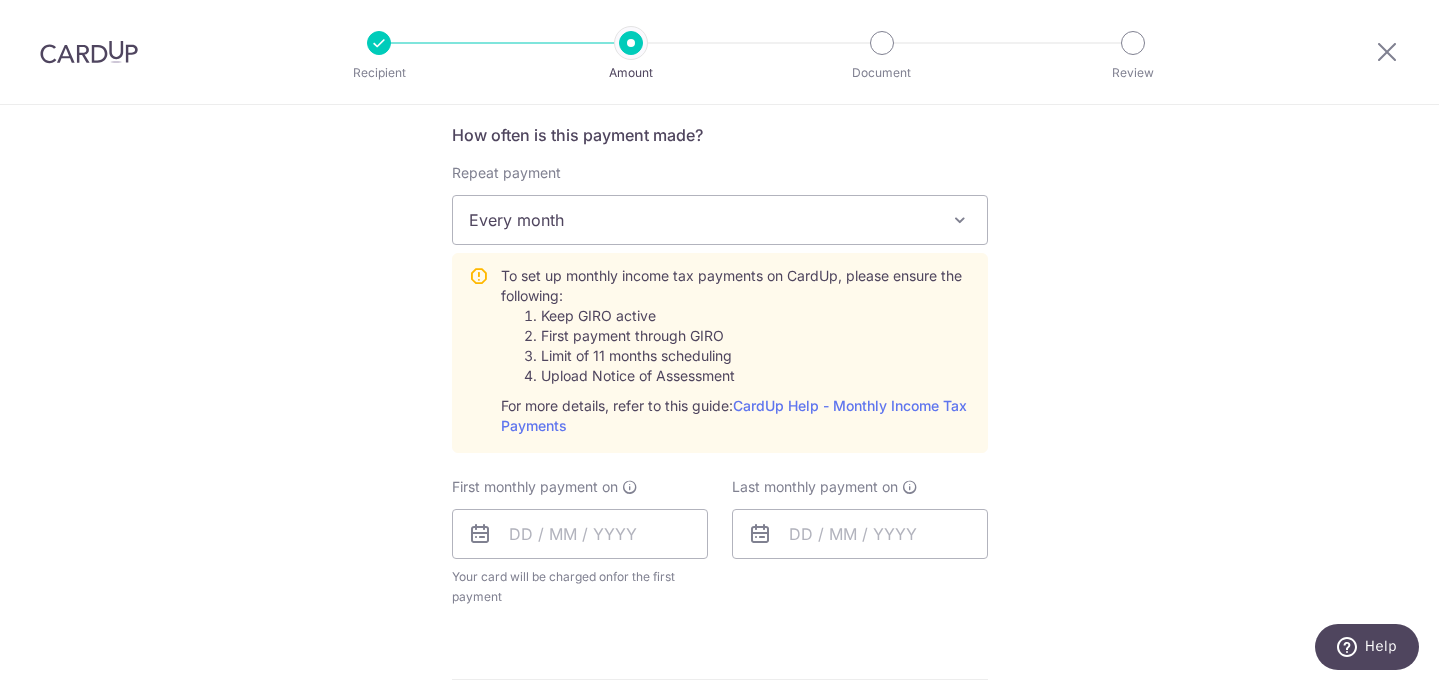 scroll, scrollTop: 807, scrollLeft: 0, axis: vertical 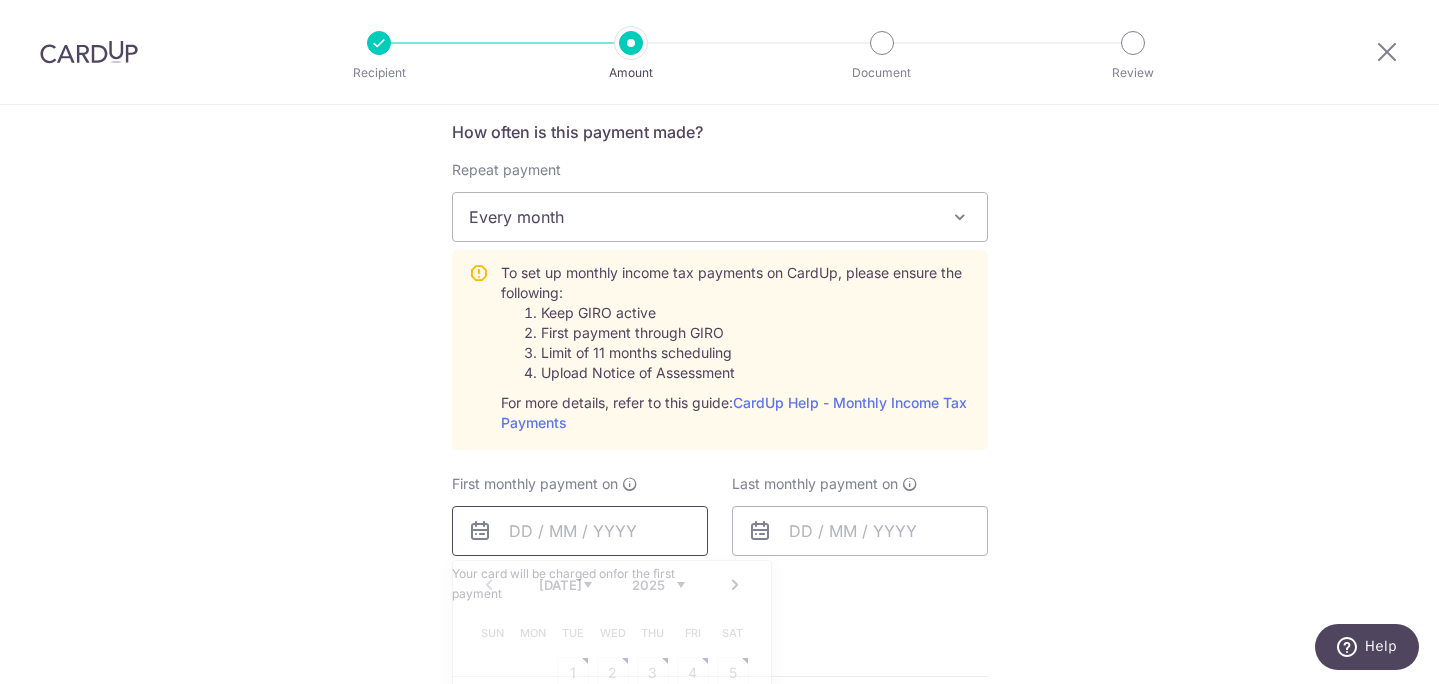 click at bounding box center (580, 531) 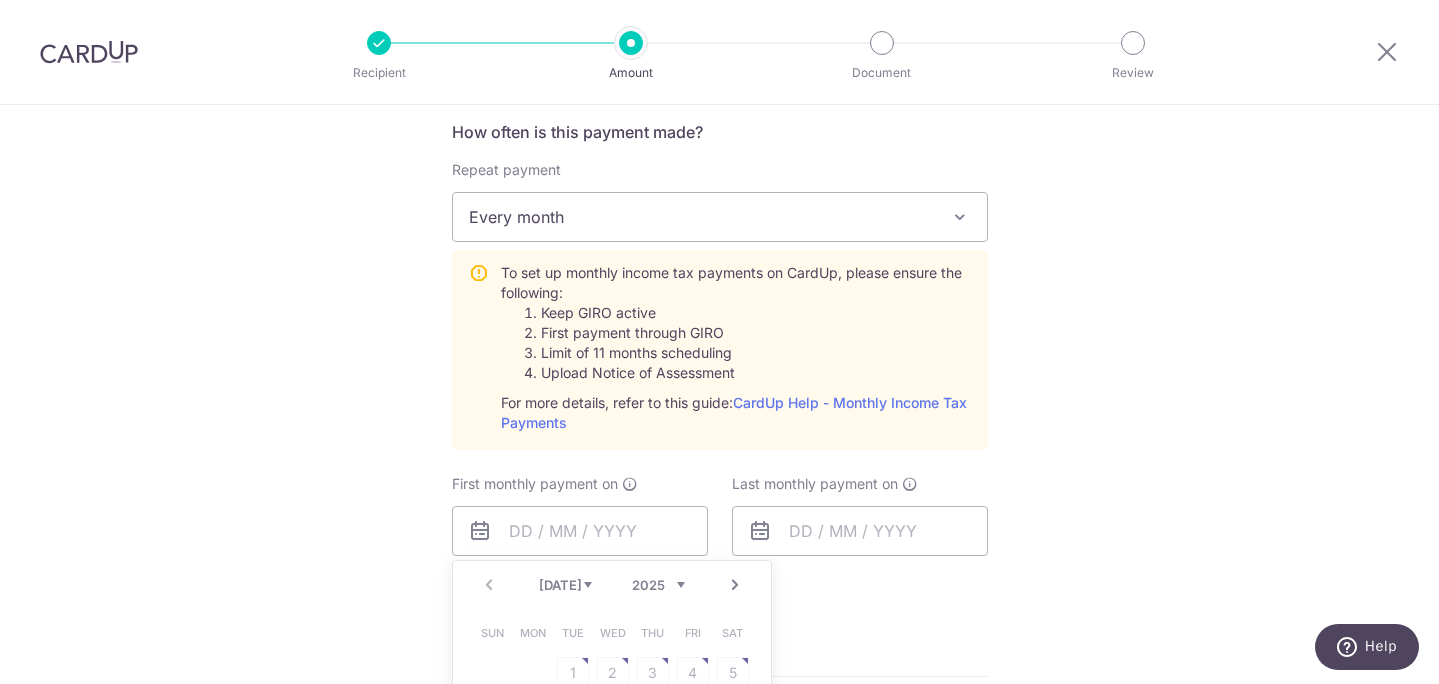 click on "Tell us more about your payment
Enter one-time or monthly payment amount
SGD
1,997.17
1997.17
The  total tax payment amounts scheduled  should not exceed the outstanding balance in your latest Statement of Account.
Select Card
**** 3446
Add credit card
Your Cards
**** 3446
Secure 256-bit SSL
Text
New card details" at bounding box center [719, 340] 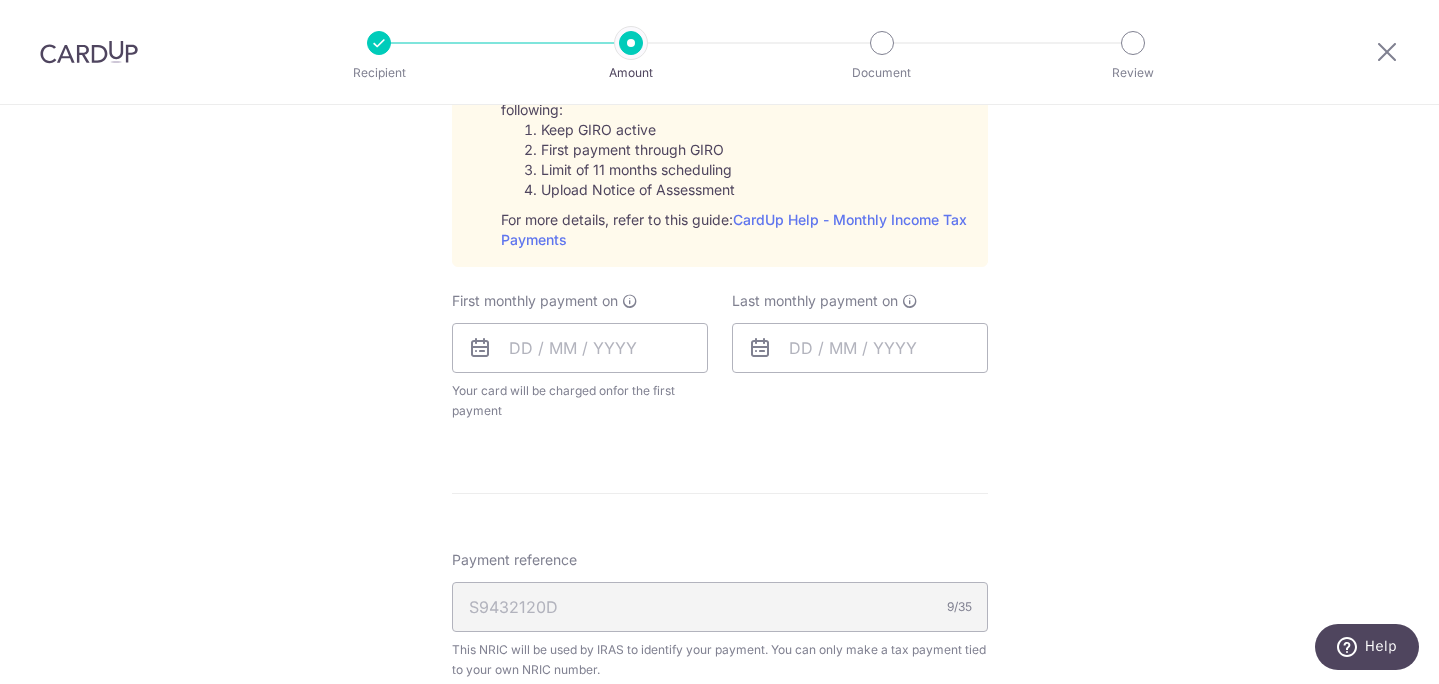 scroll, scrollTop: 1031, scrollLeft: 0, axis: vertical 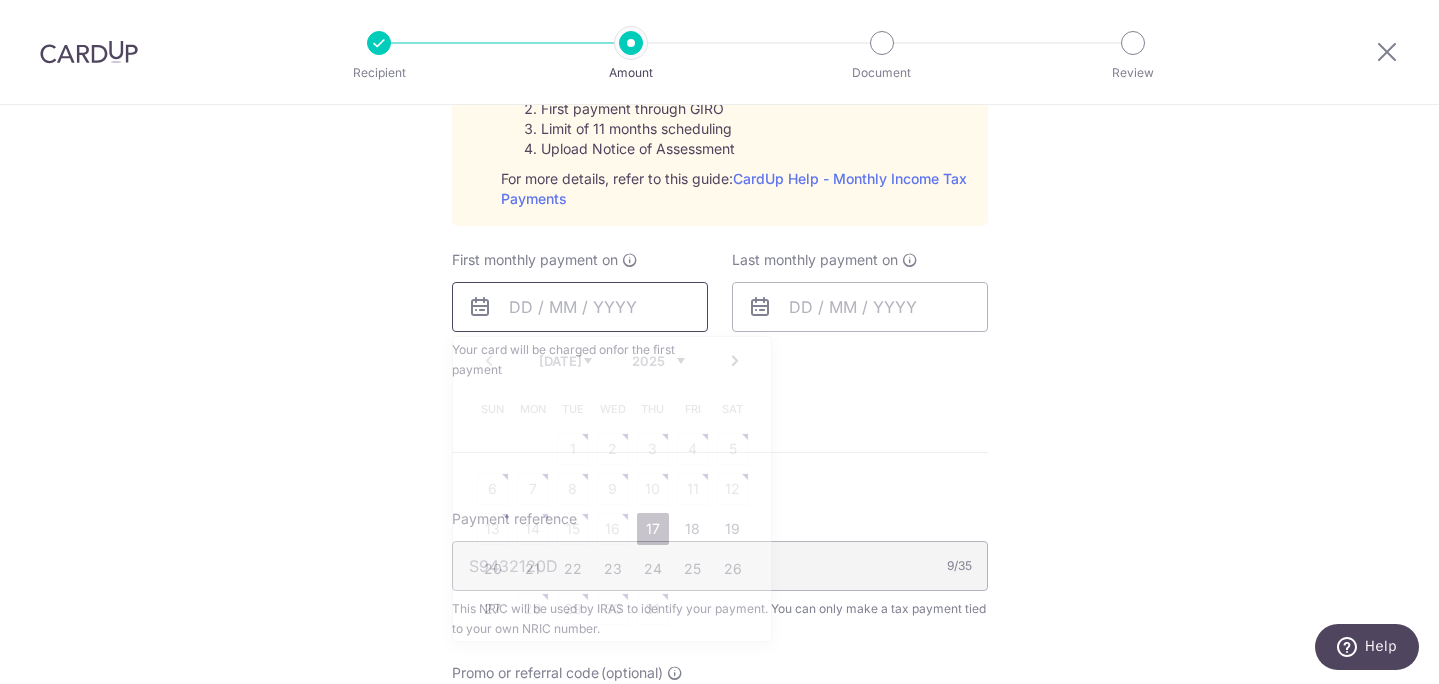 click at bounding box center (580, 307) 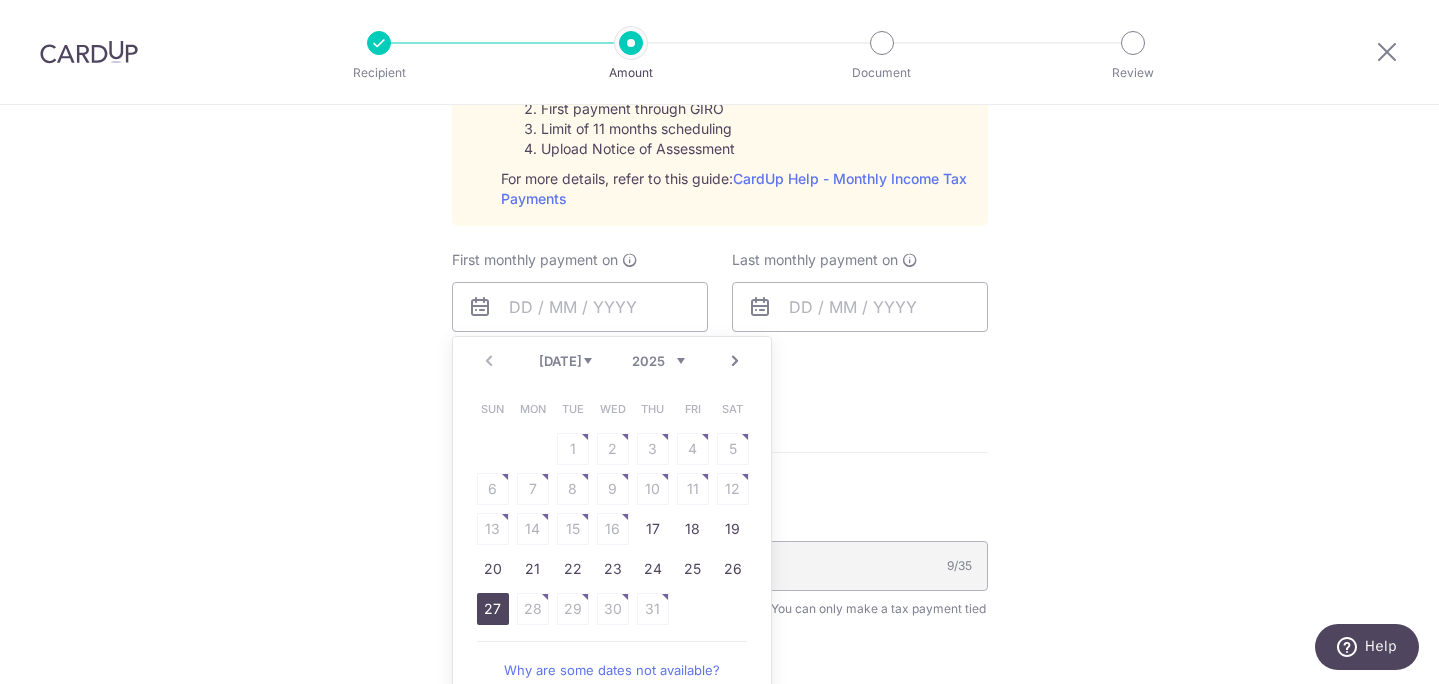 click on "27" at bounding box center (493, 609) 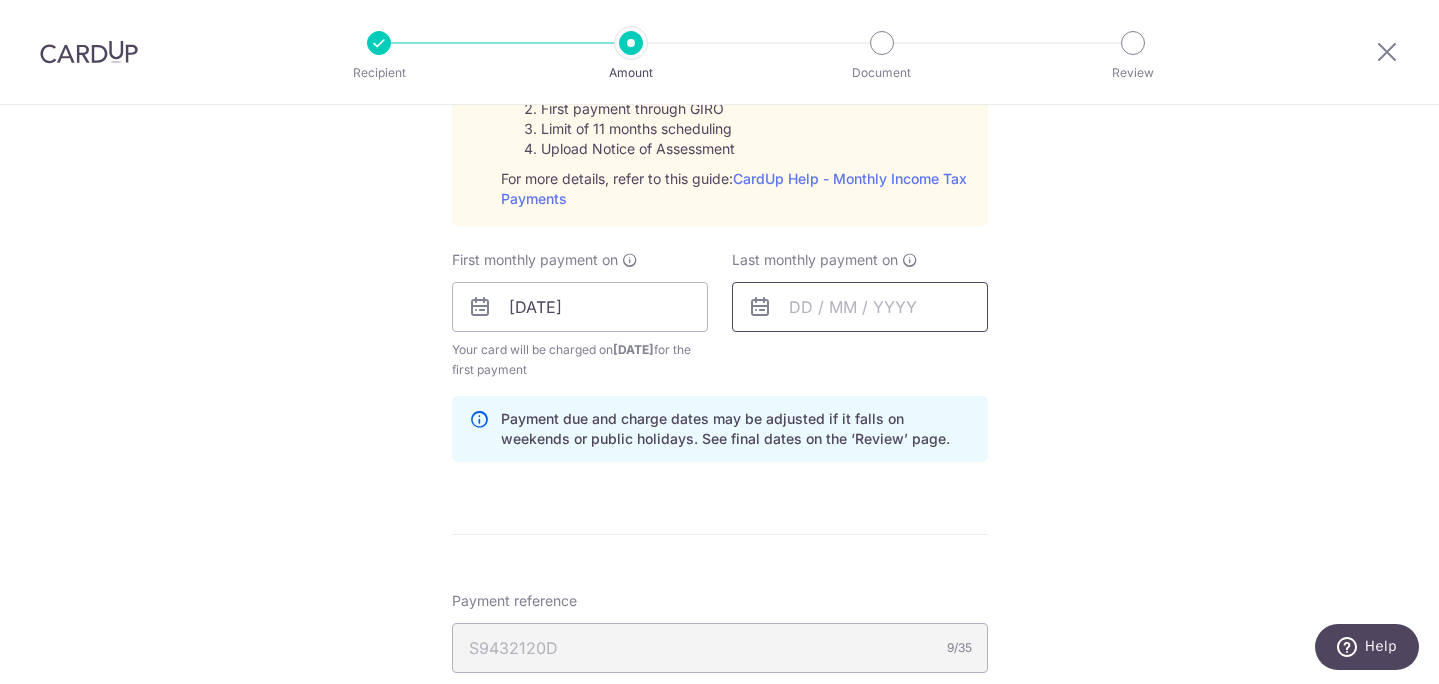 click at bounding box center [860, 307] 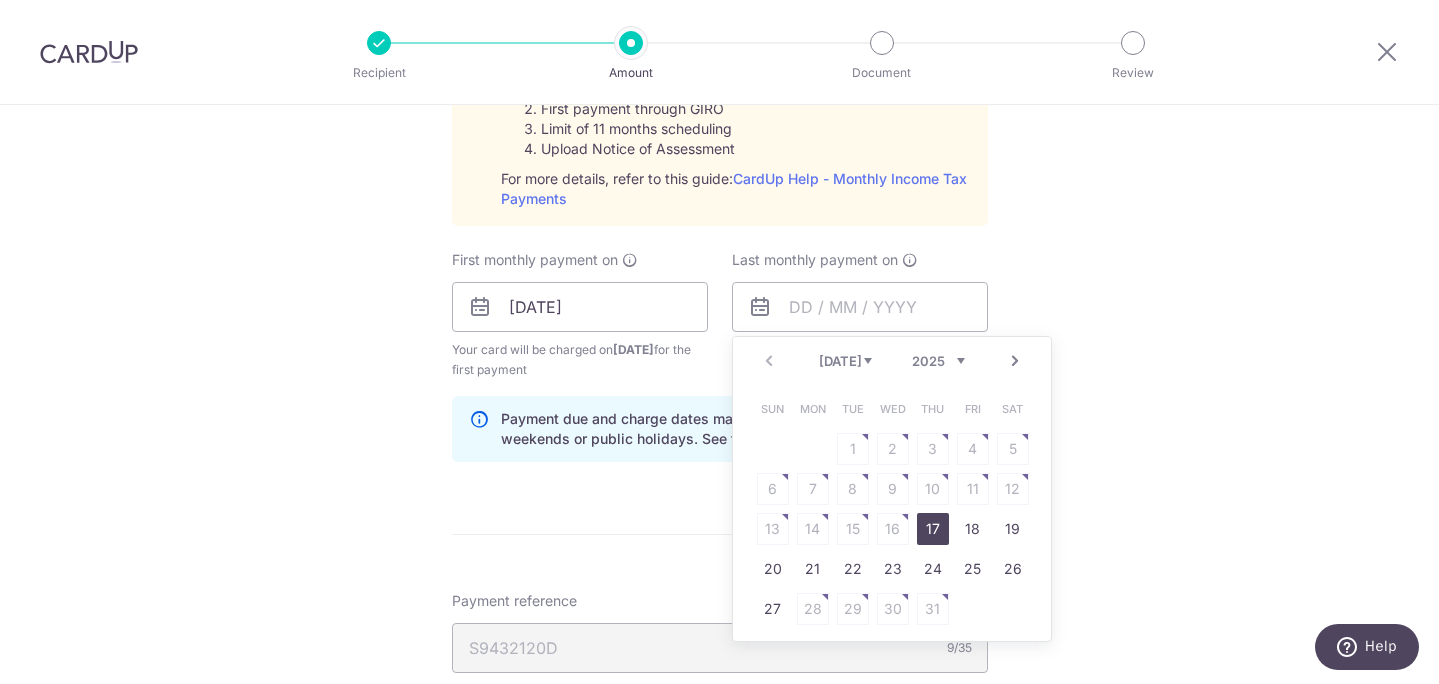 click on "2025 2026" at bounding box center (938, 361) 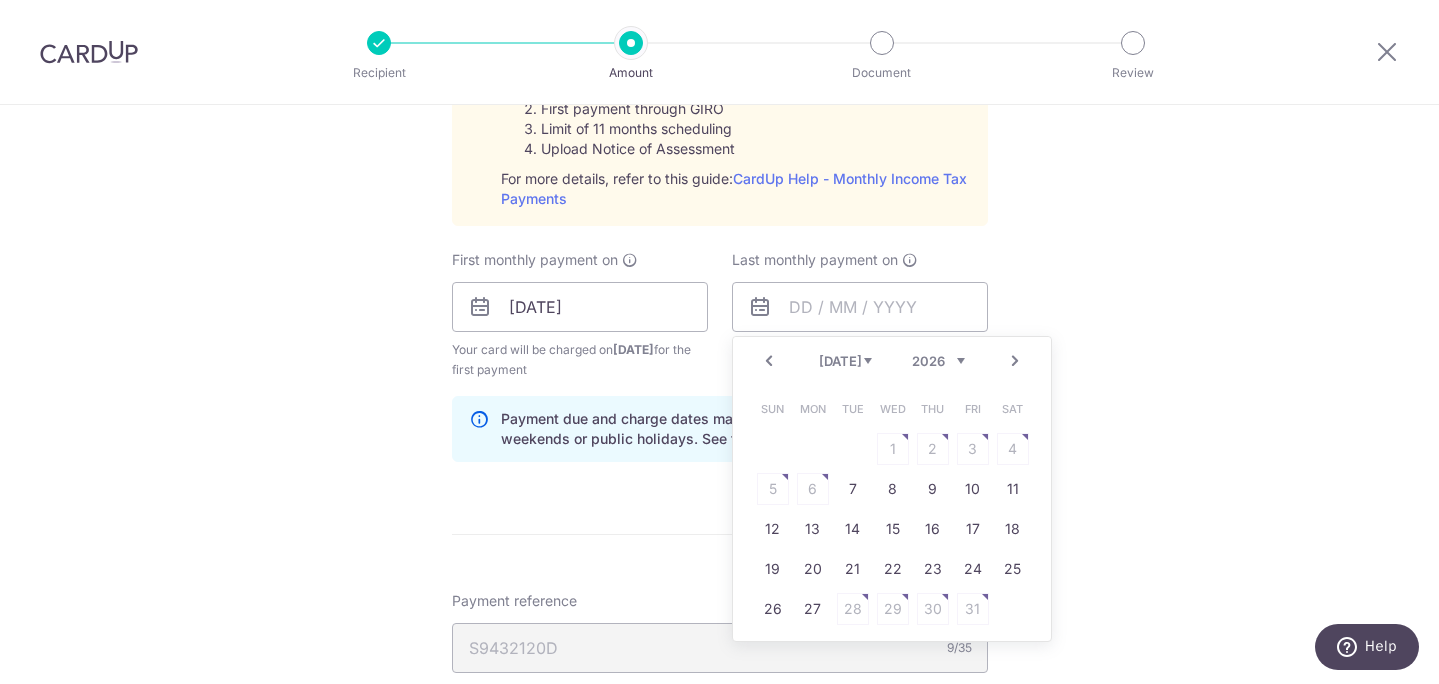 click on "Jan Feb Mar Apr May Jun Jul Aug" at bounding box center [845, 361] 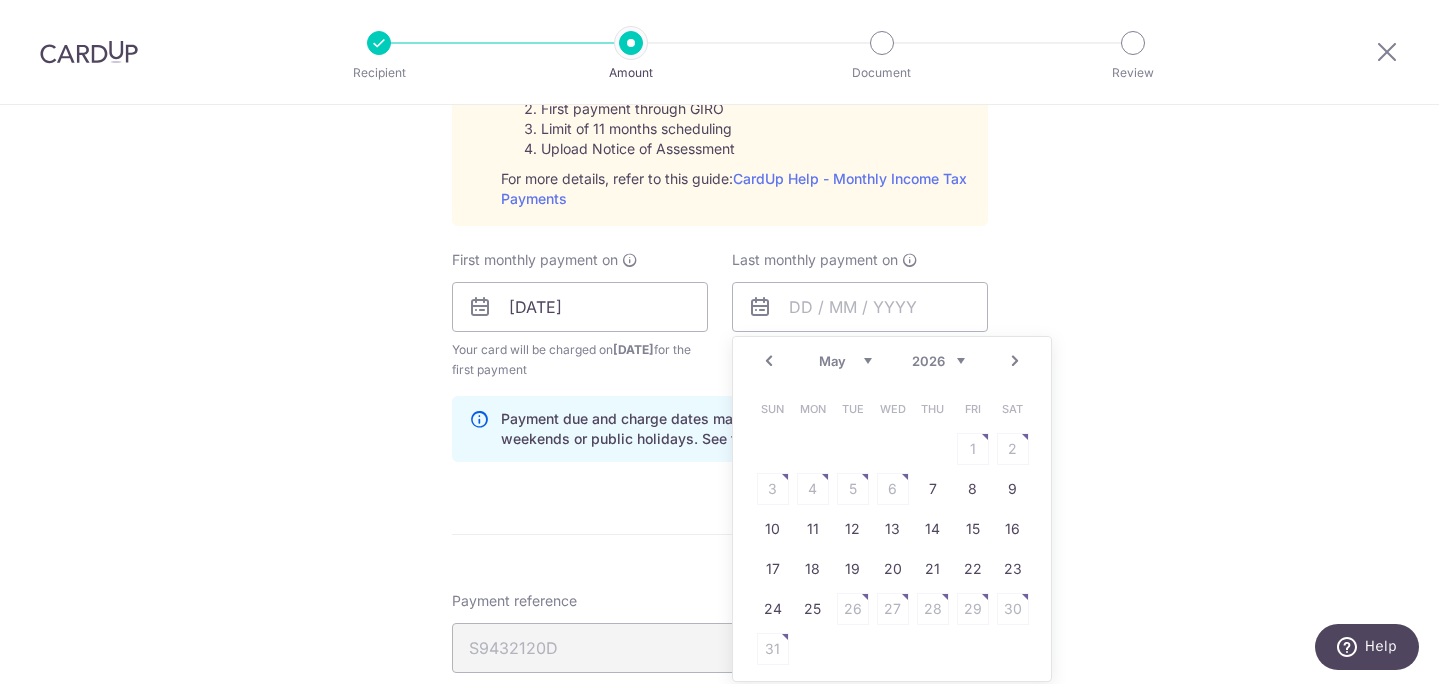 click on "Jan Feb Mar Apr May Jun Jul Aug" at bounding box center [845, 361] 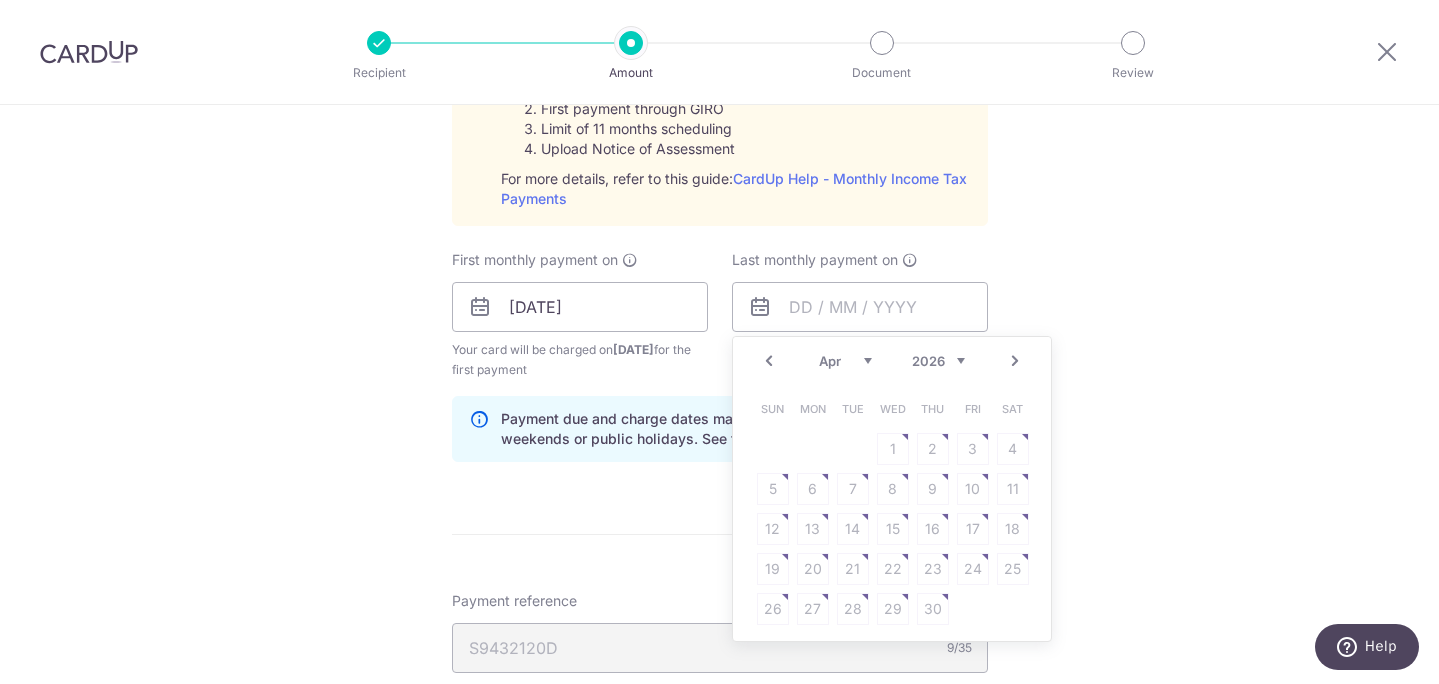 click on "Prev" at bounding box center [769, 361] 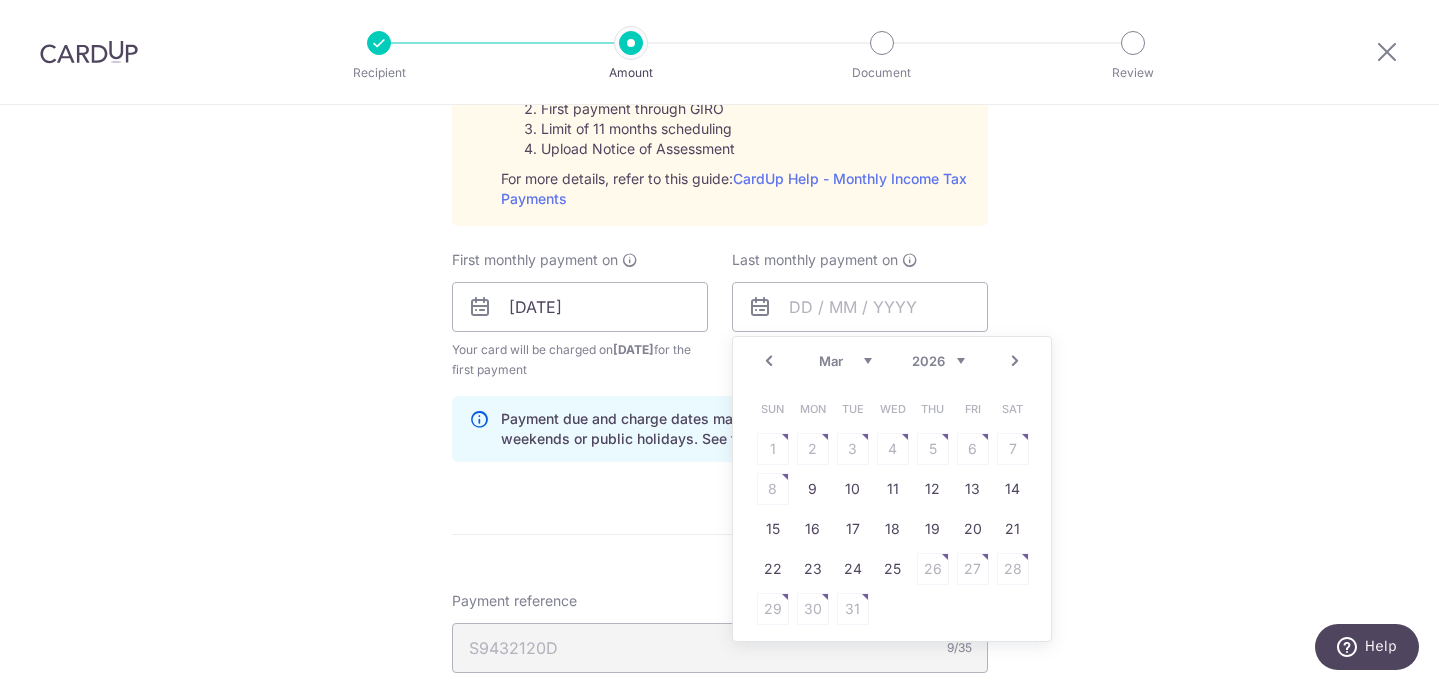 click on "Next" at bounding box center [1015, 361] 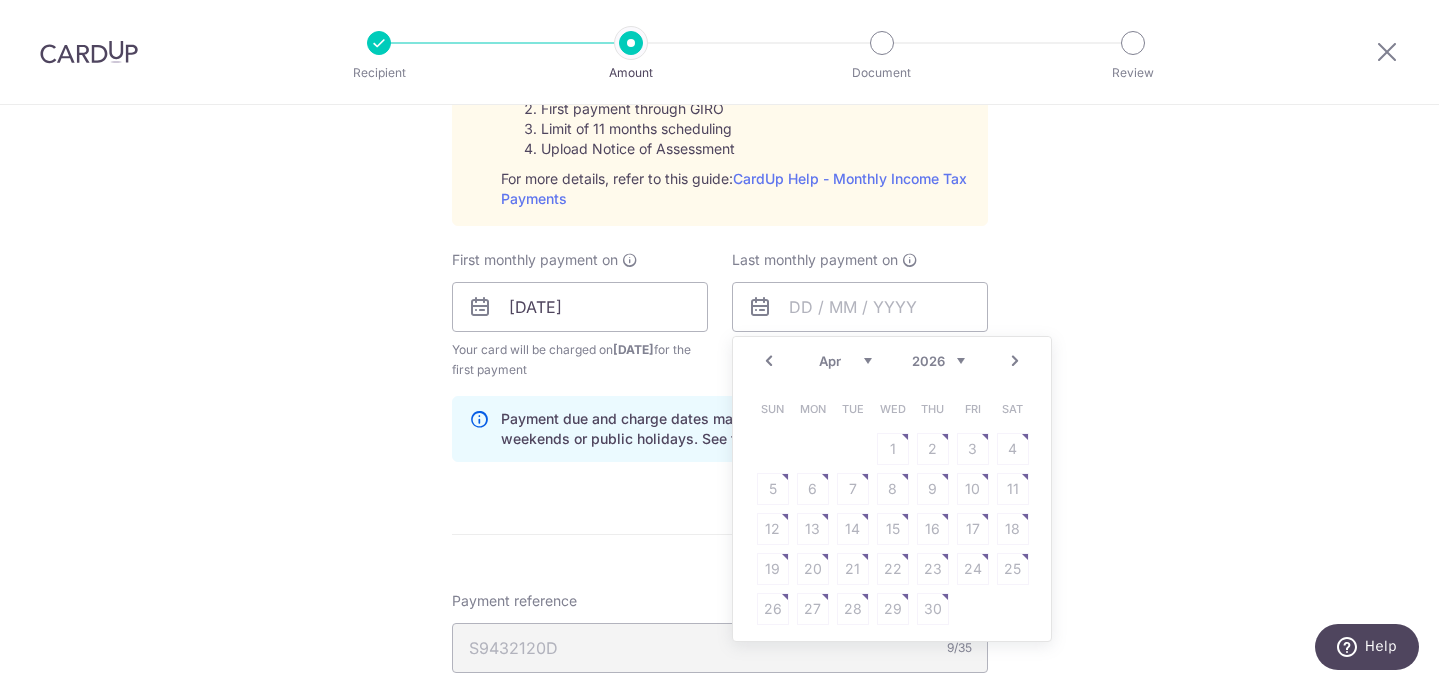 click on "Next" at bounding box center [1015, 361] 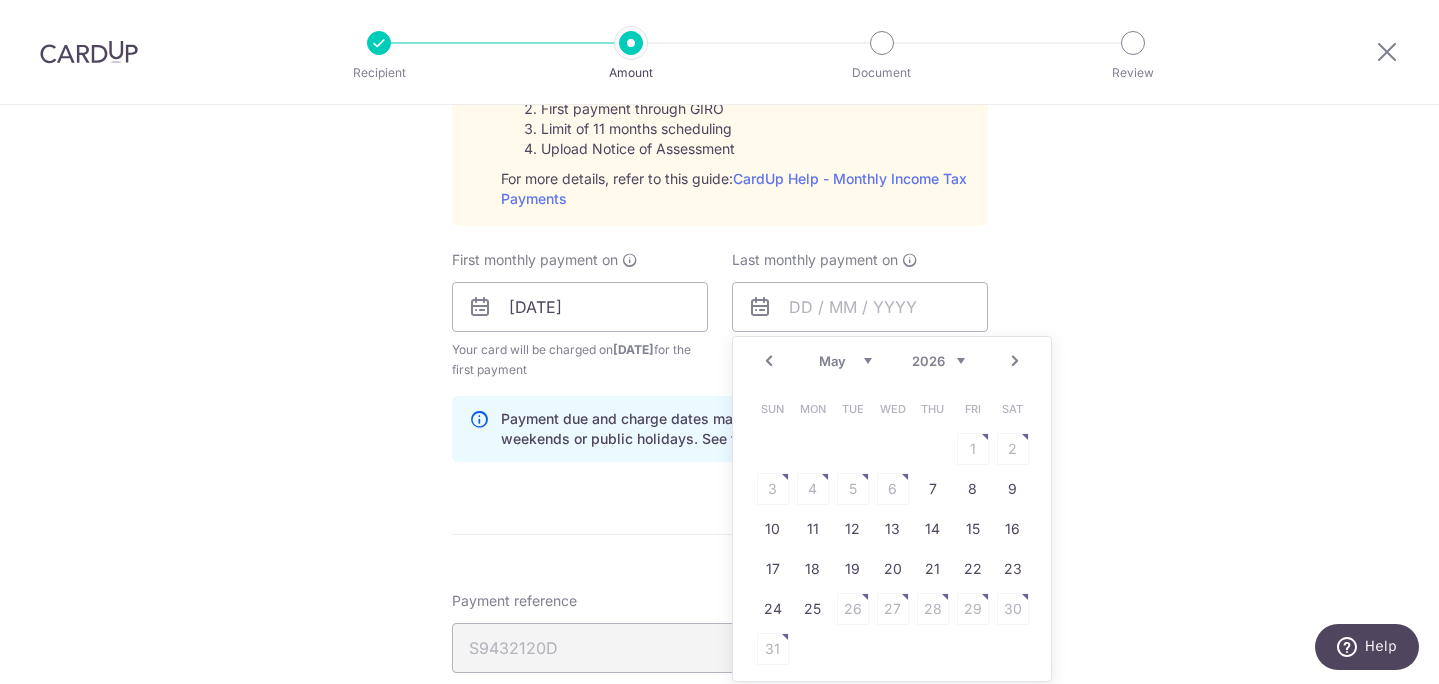 click on "Prev" at bounding box center [769, 361] 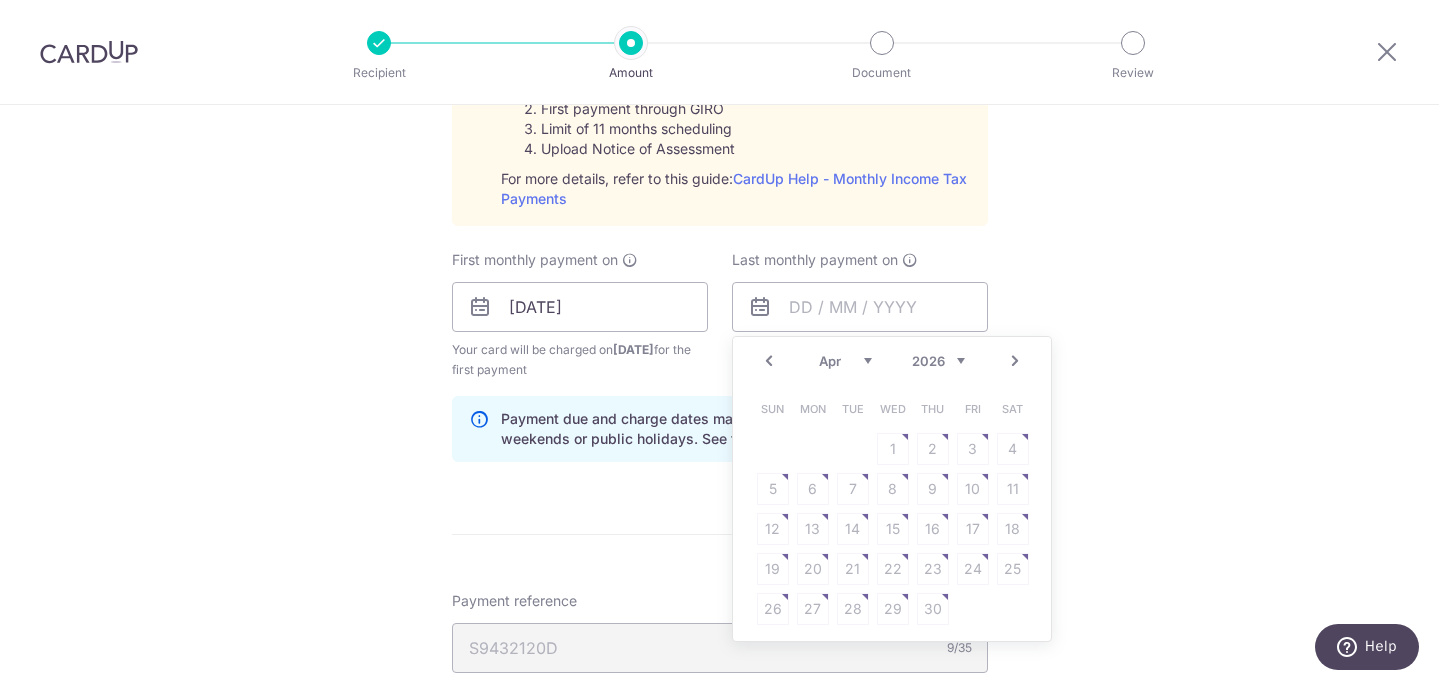 click on "Prev" at bounding box center [769, 361] 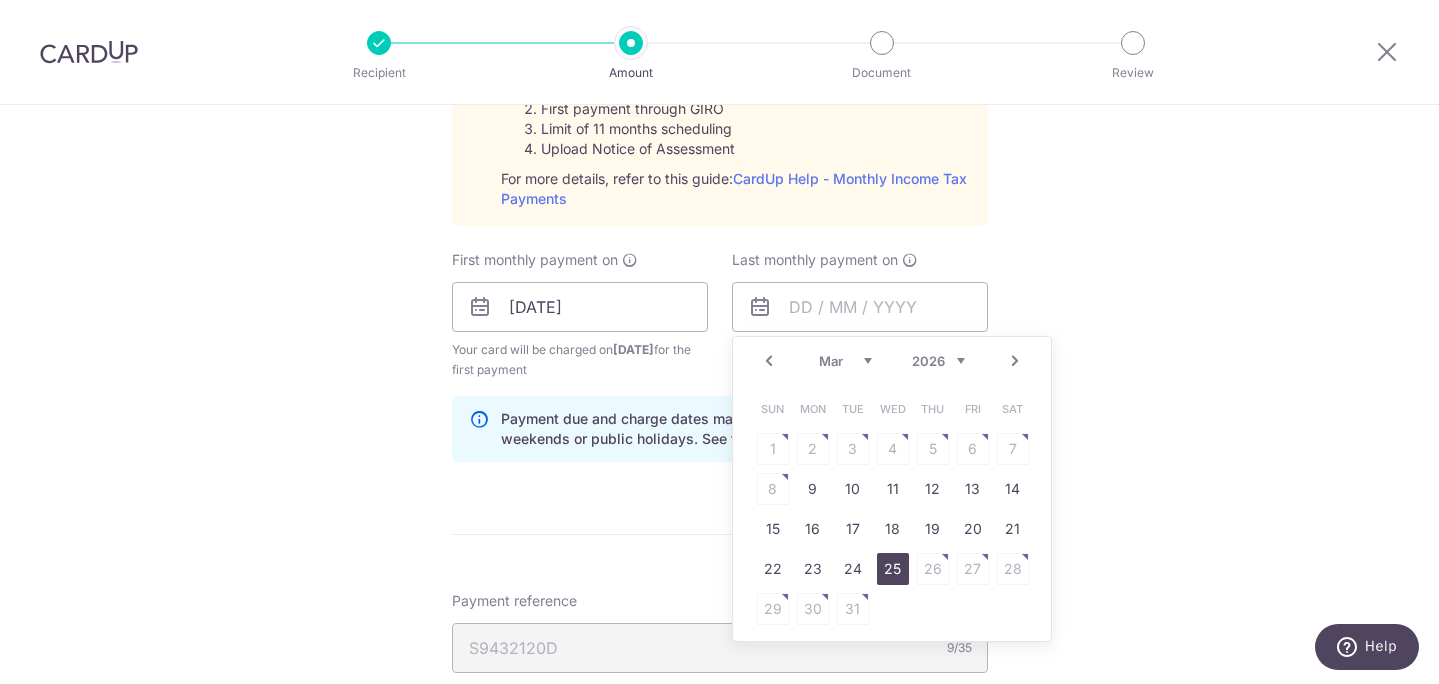 click on "25" at bounding box center (893, 569) 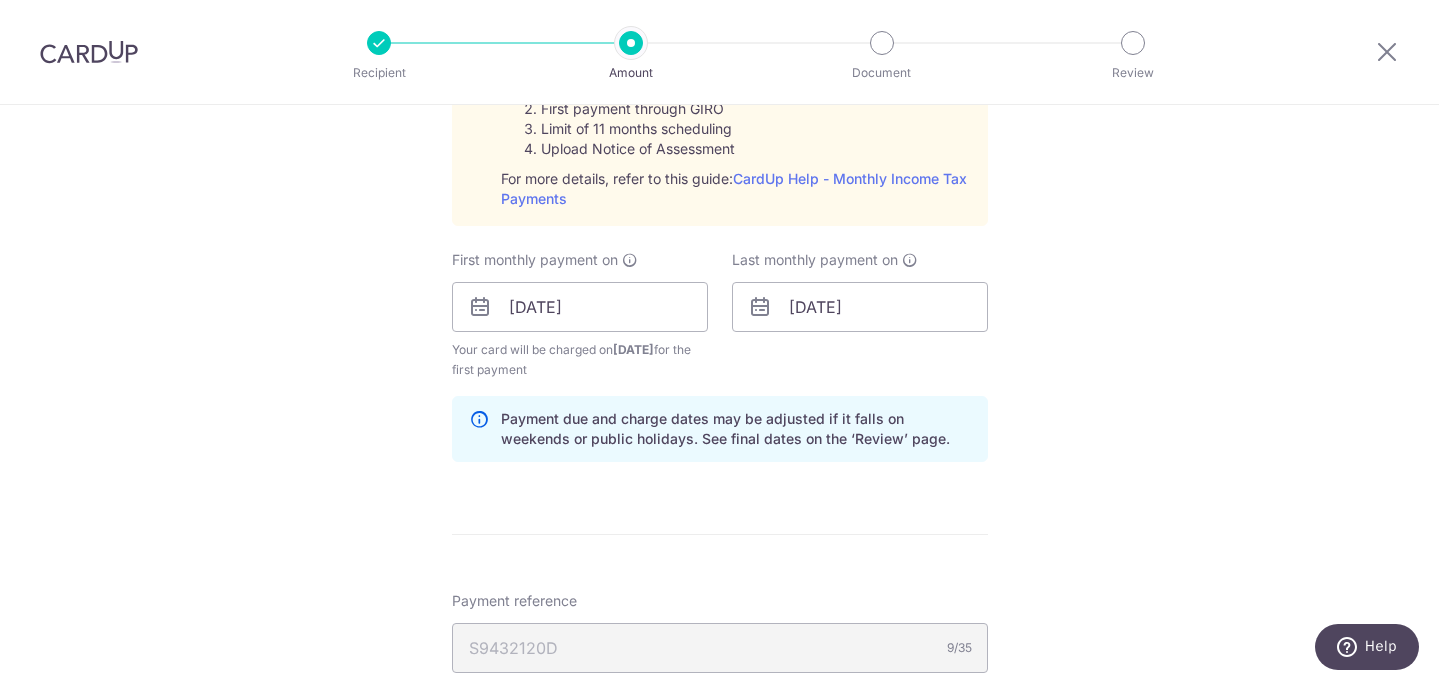 click on "Tell us more about your payment
Enter one-time or monthly payment amount
SGD
1,997.17
1997.17
The  total tax payment amounts scheduled  should not exceed the outstanding balance in your latest Statement of Account.
Select Card
**** 3446
Add credit card
Your Cards
**** 3446
Secure 256-bit SSL
Text
New card details" at bounding box center [719, 157] 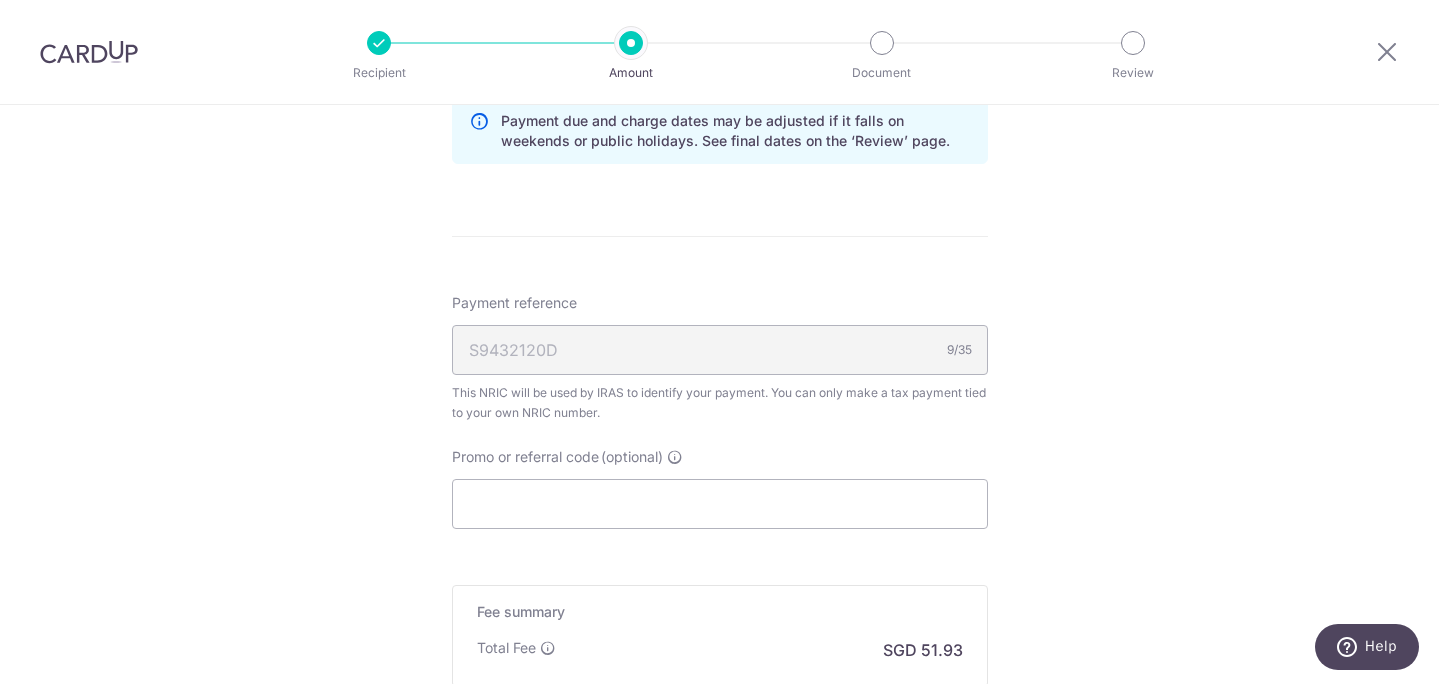 scroll, scrollTop: 1331, scrollLeft: 0, axis: vertical 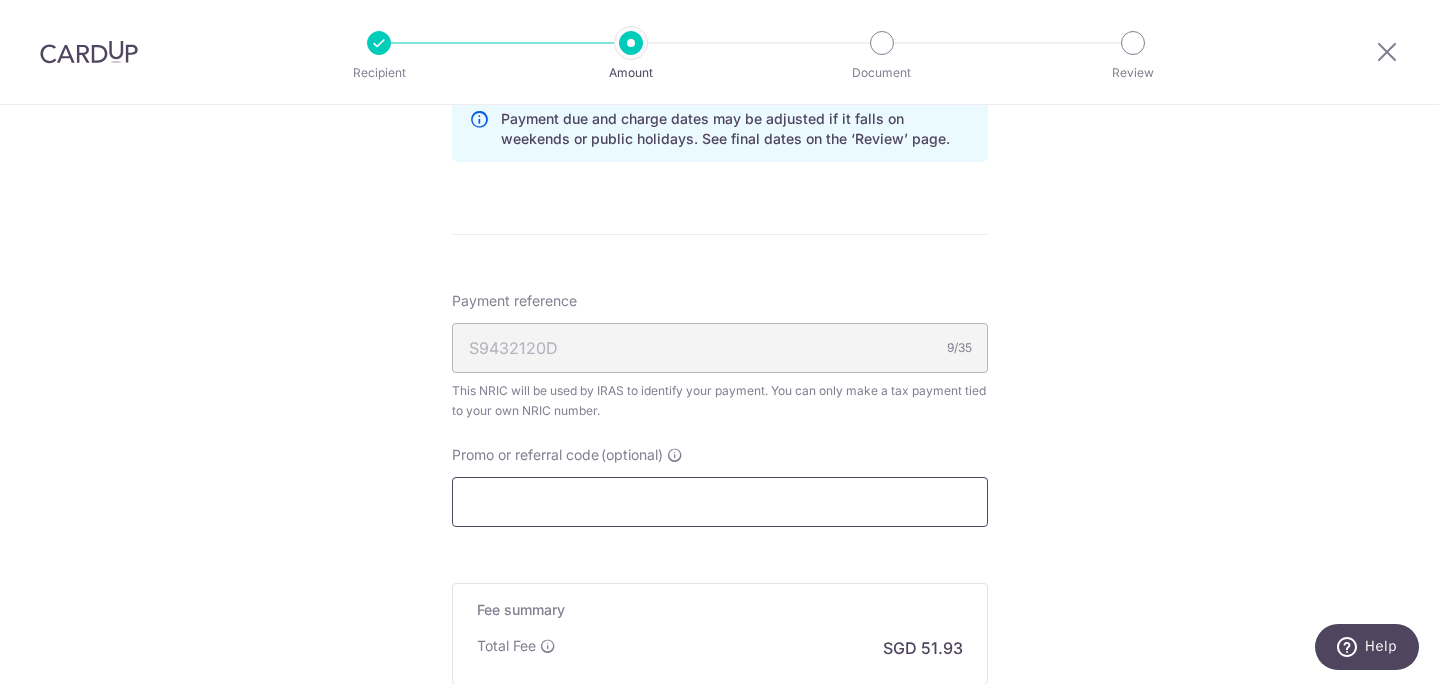 click on "Promo or referral code
(optional)" at bounding box center [720, 502] 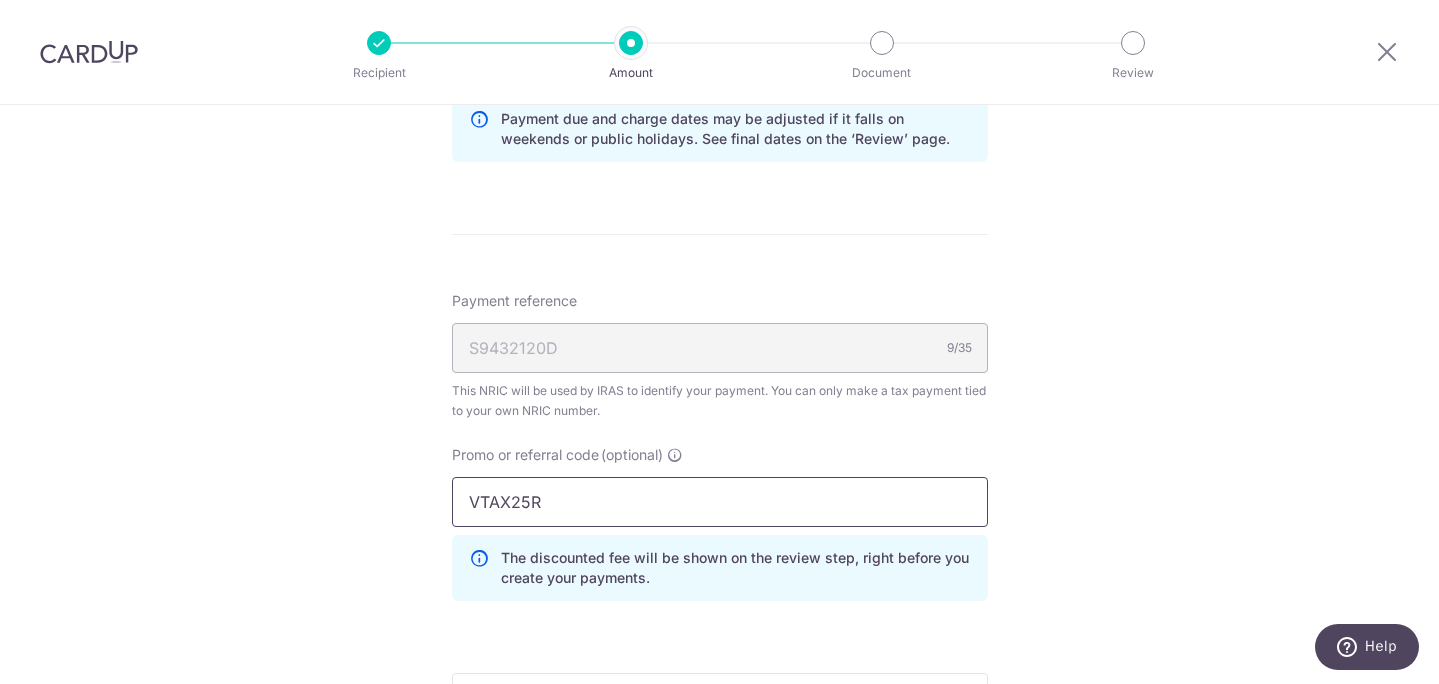 type on "VTAX25R" 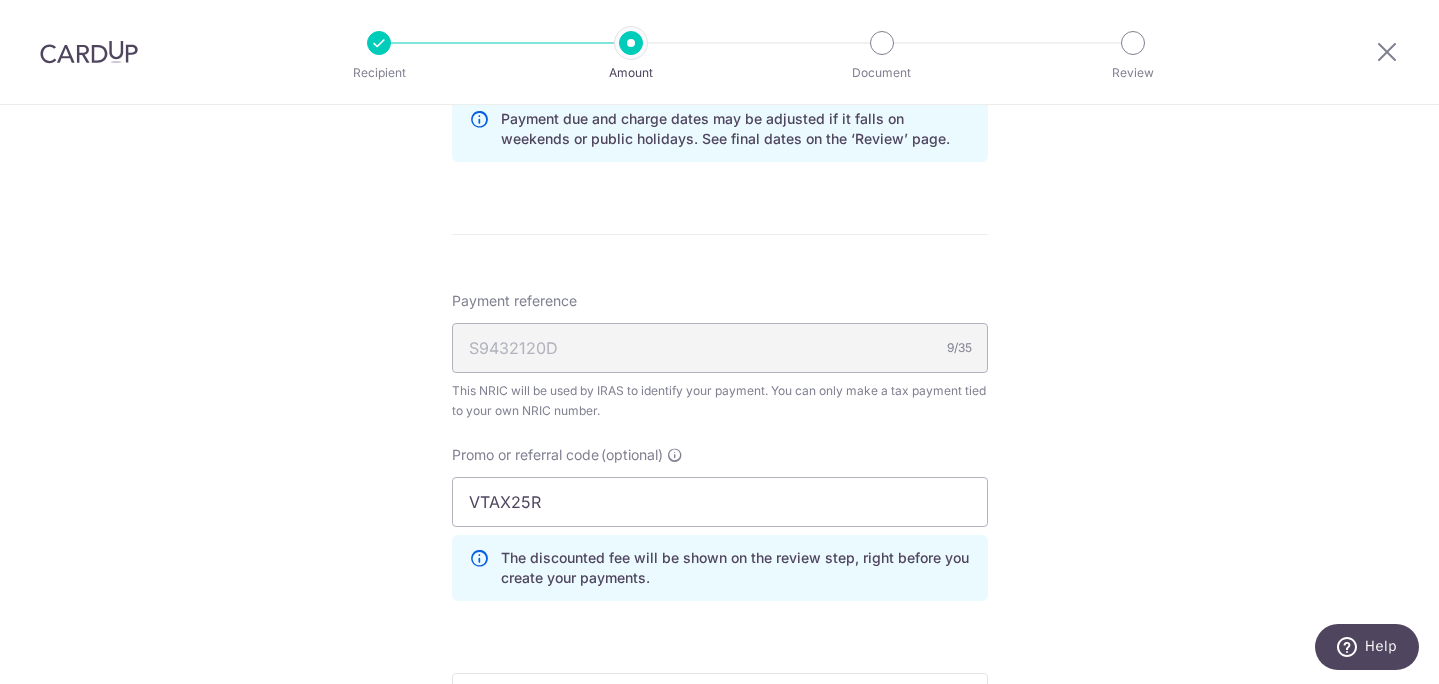 click on "Tell us more about your payment
Enter one-time or monthly payment amount
SGD
1,997.17
1997.17
The  total tax payment amounts scheduled  should not exceed the outstanding balance in your latest Statement of Account.
Select Card
**** 3446
Add credit card
Your Cards
**** 3446
Secure 256-bit SSL
Text
New card details" at bounding box center [719, -98] 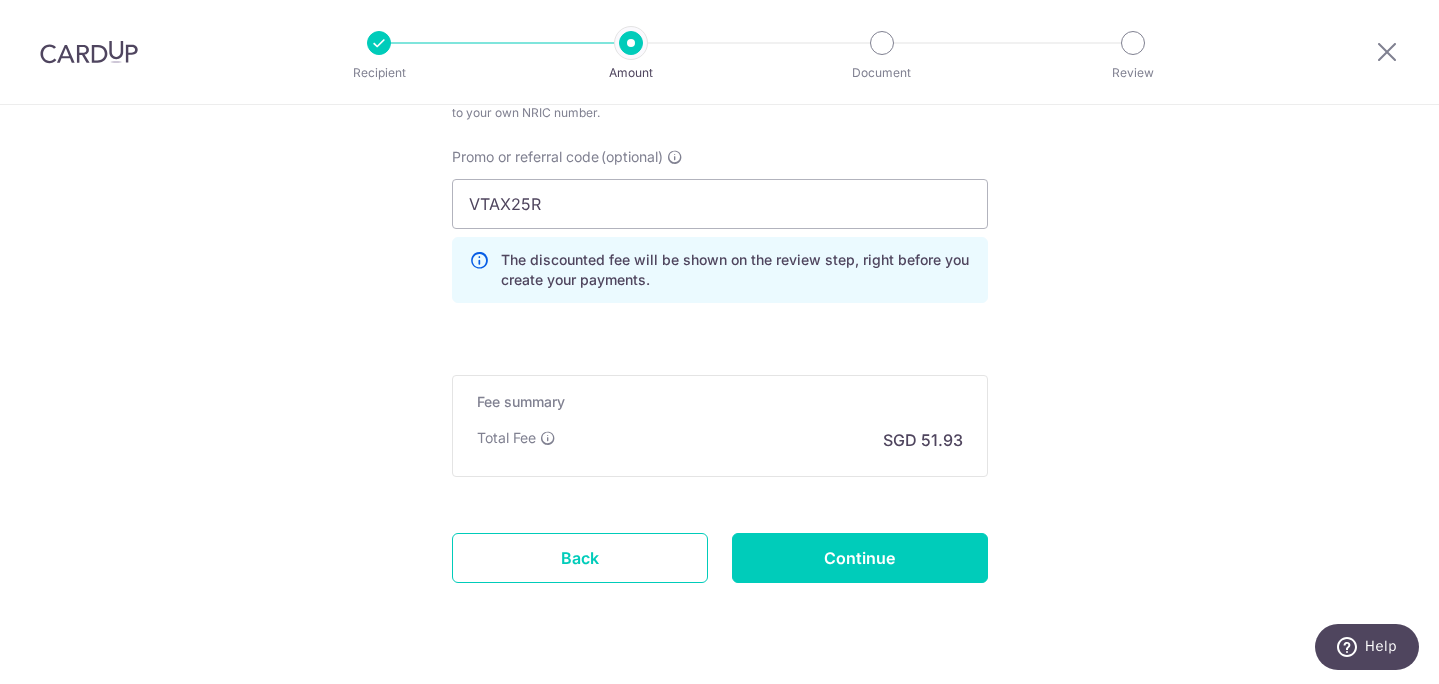 scroll, scrollTop: 1649, scrollLeft: 0, axis: vertical 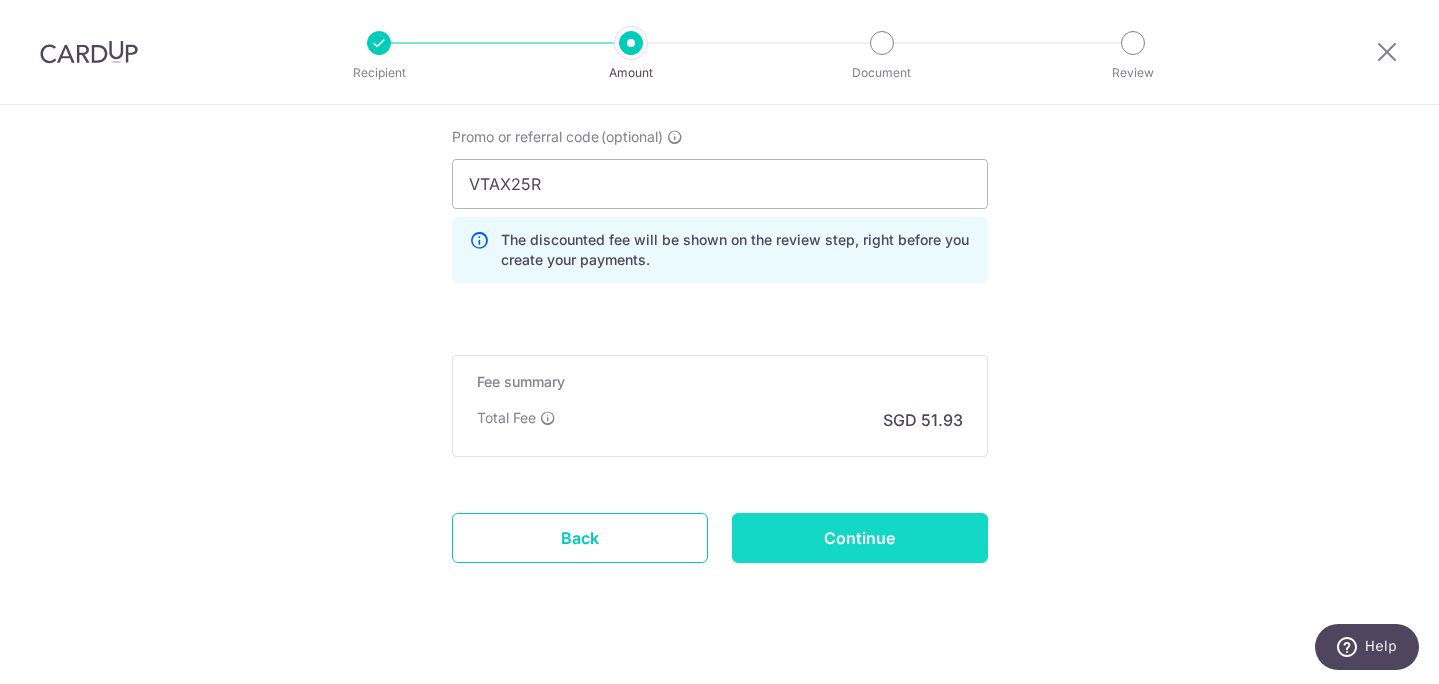 click on "Continue" at bounding box center [860, 538] 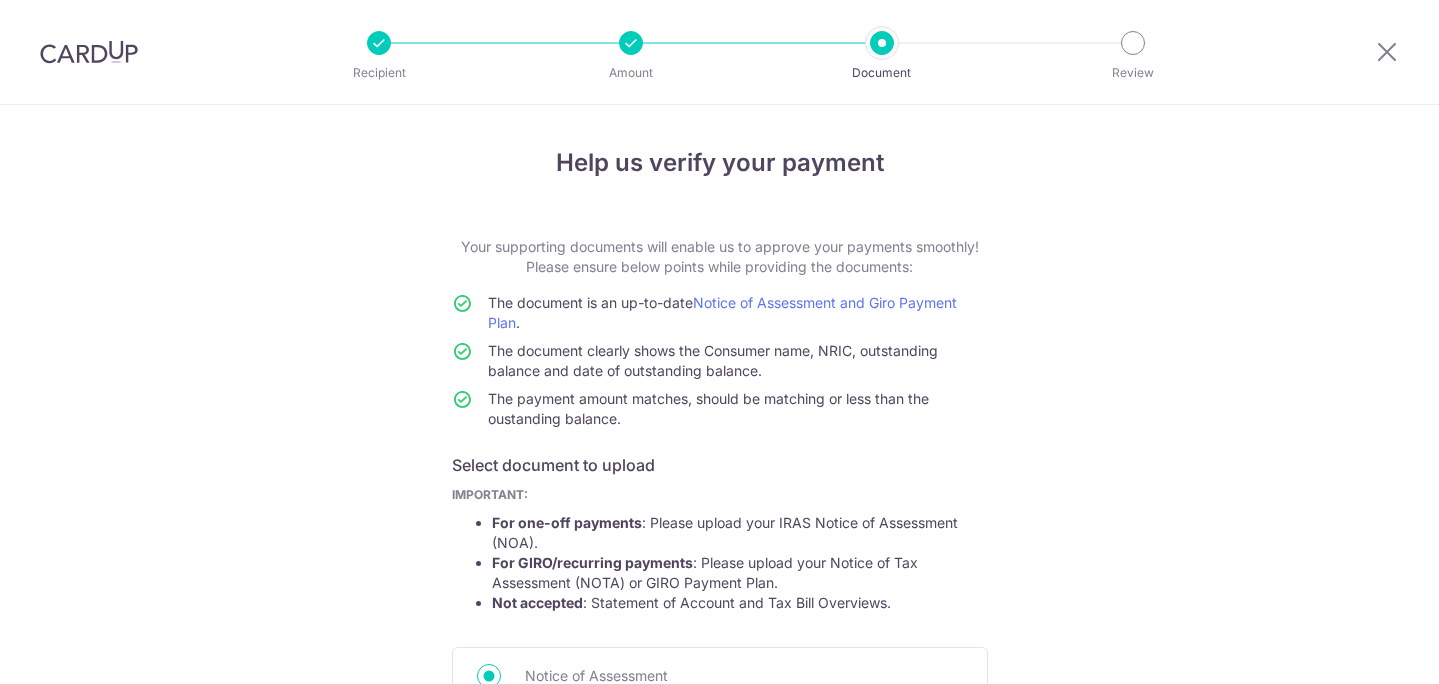 scroll, scrollTop: 0, scrollLeft: 0, axis: both 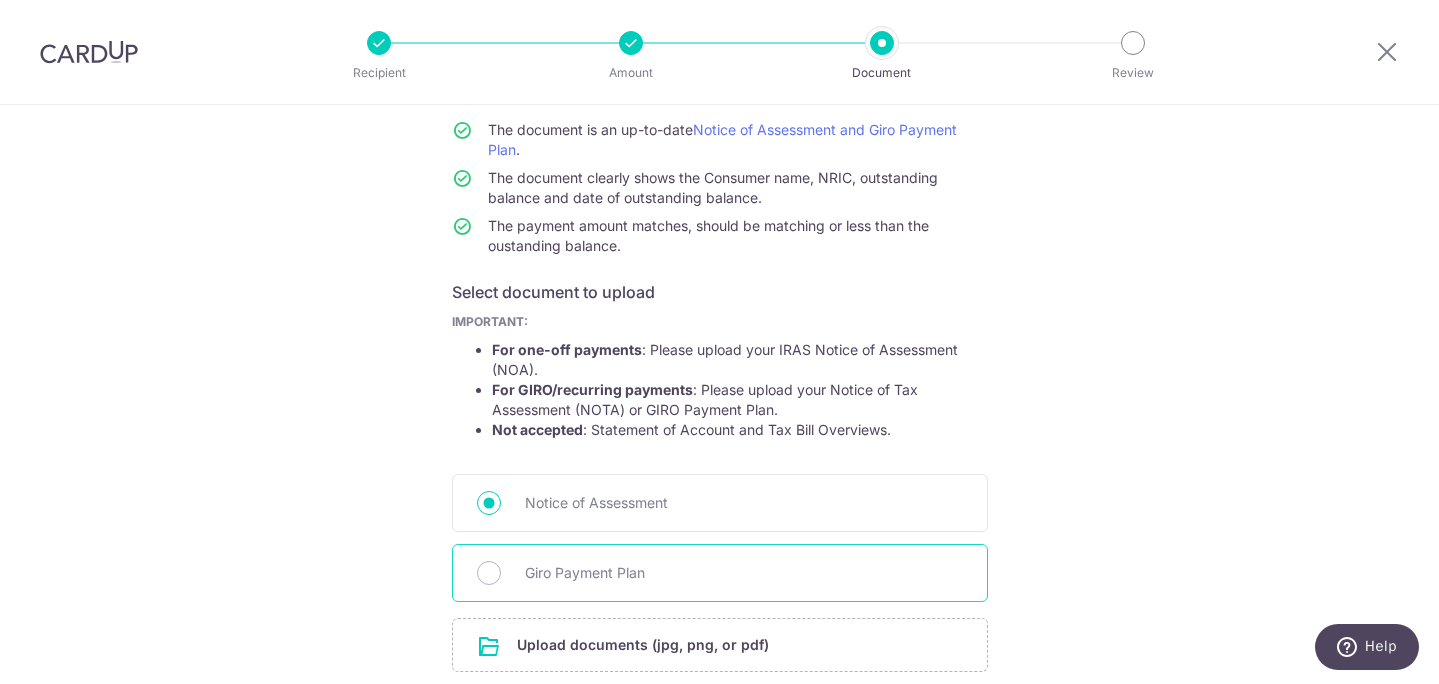 click on "Giro Payment Plan" at bounding box center [720, 573] 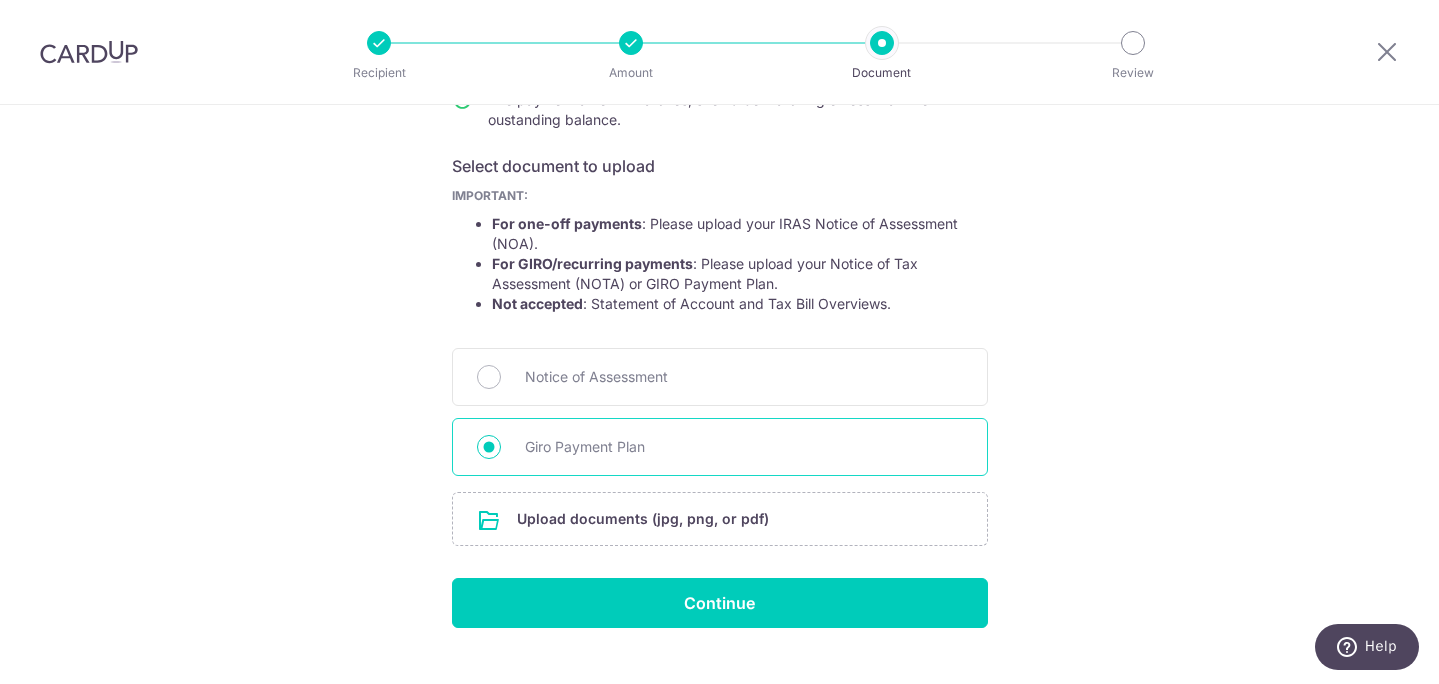 scroll, scrollTop: 300, scrollLeft: 0, axis: vertical 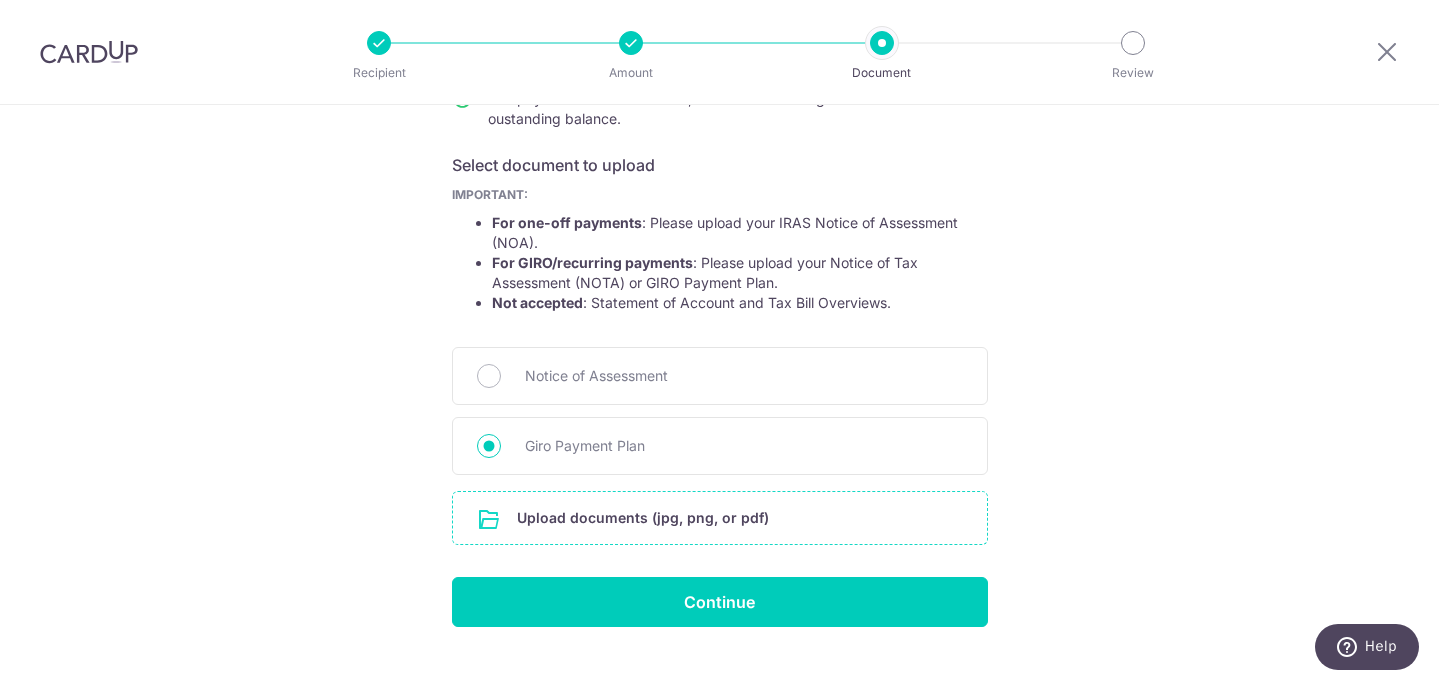 click at bounding box center (720, 518) 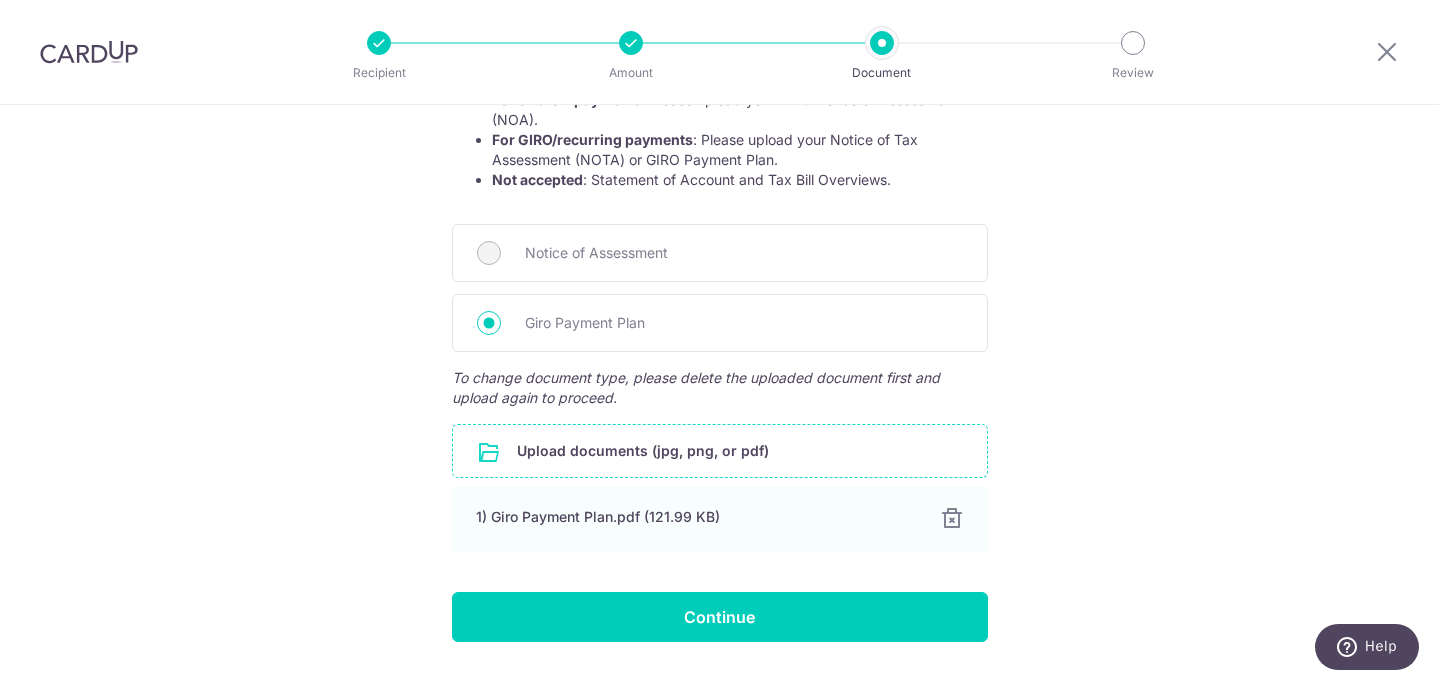 scroll, scrollTop: 475, scrollLeft: 0, axis: vertical 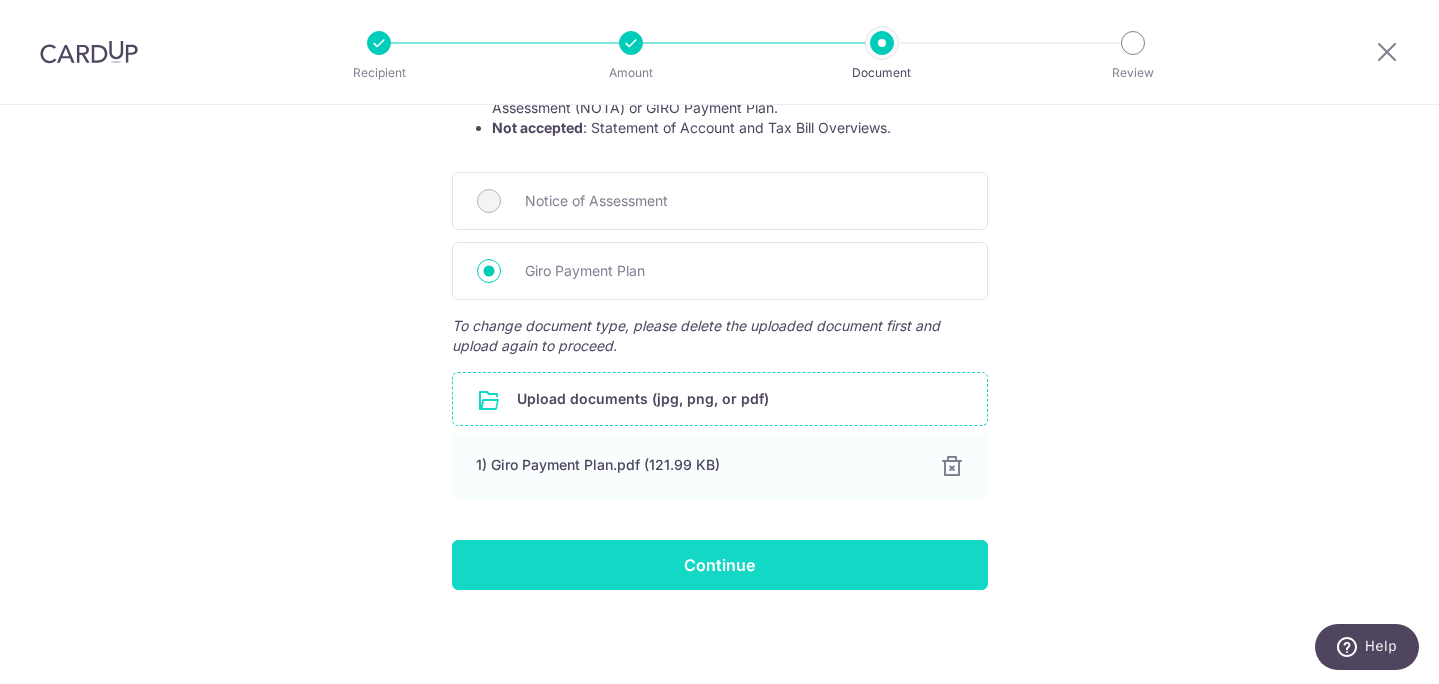 click on "Continue" at bounding box center (720, 565) 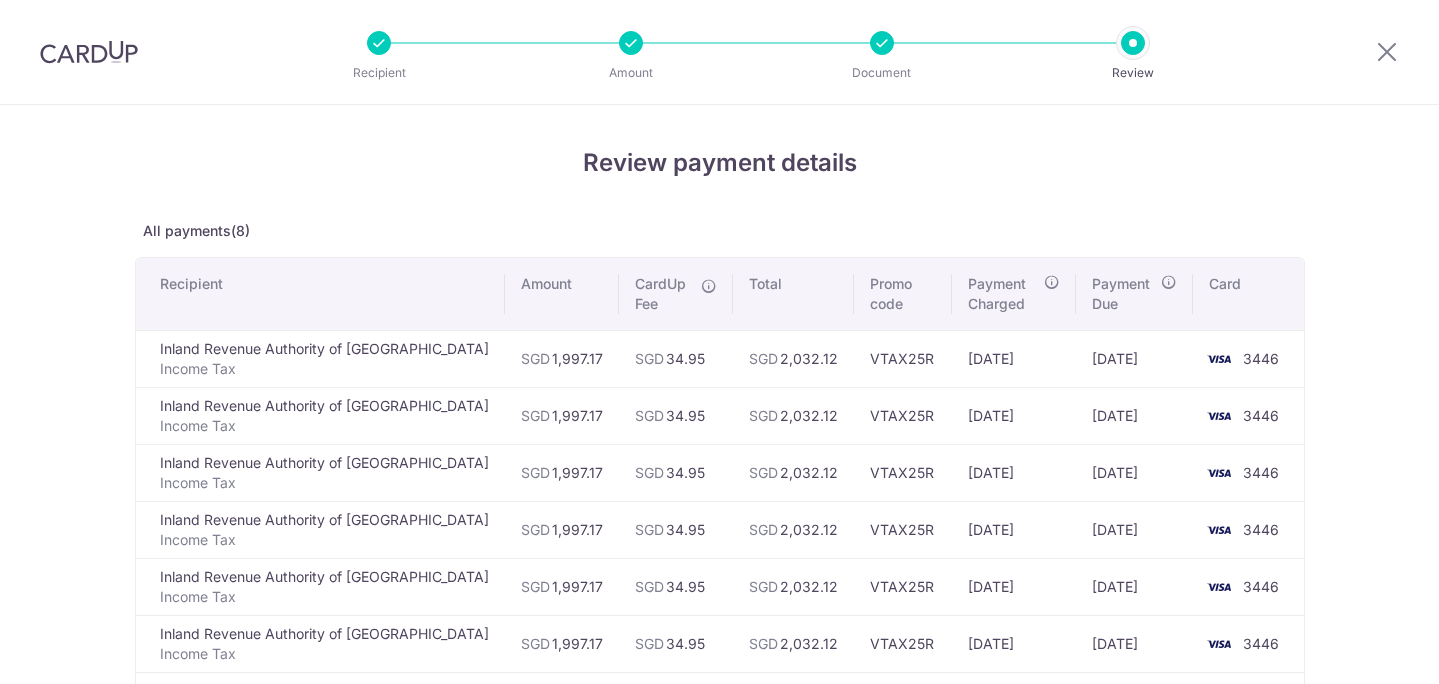 scroll, scrollTop: 0, scrollLeft: 0, axis: both 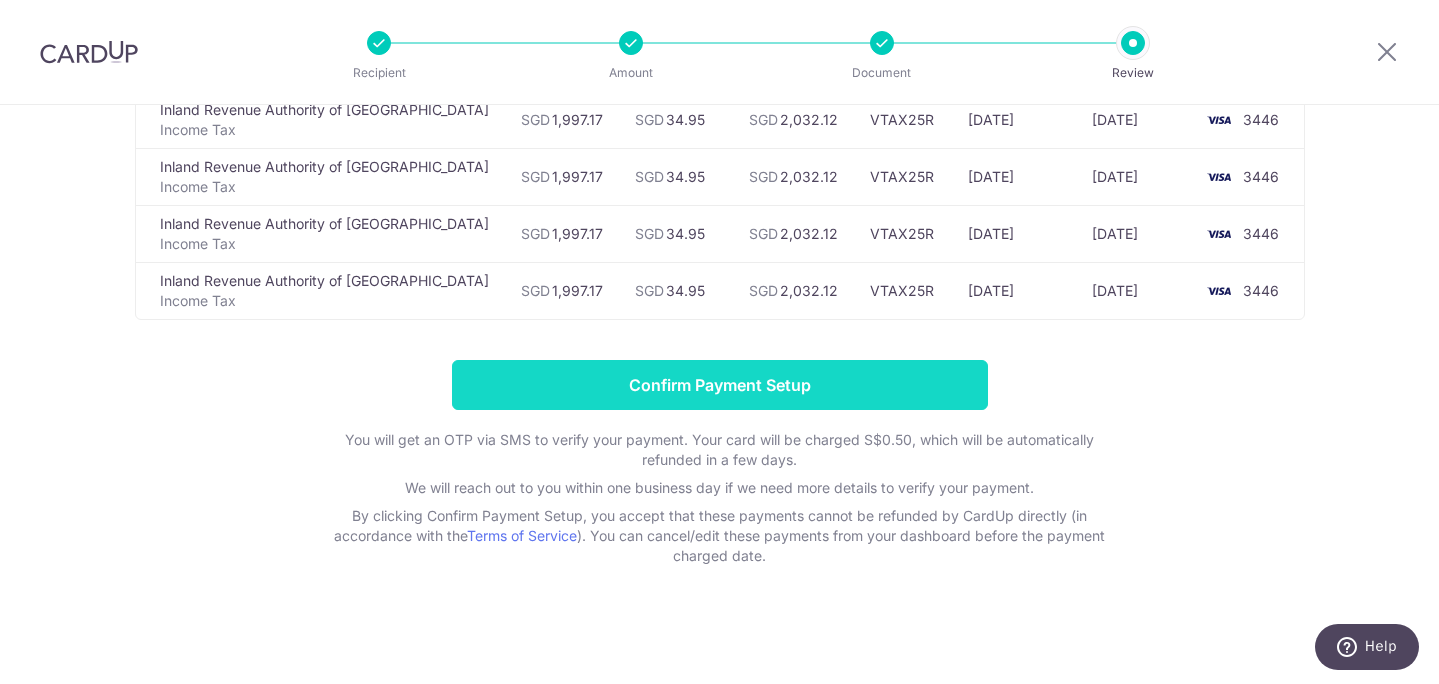 click on "Confirm Payment Setup" at bounding box center [720, 385] 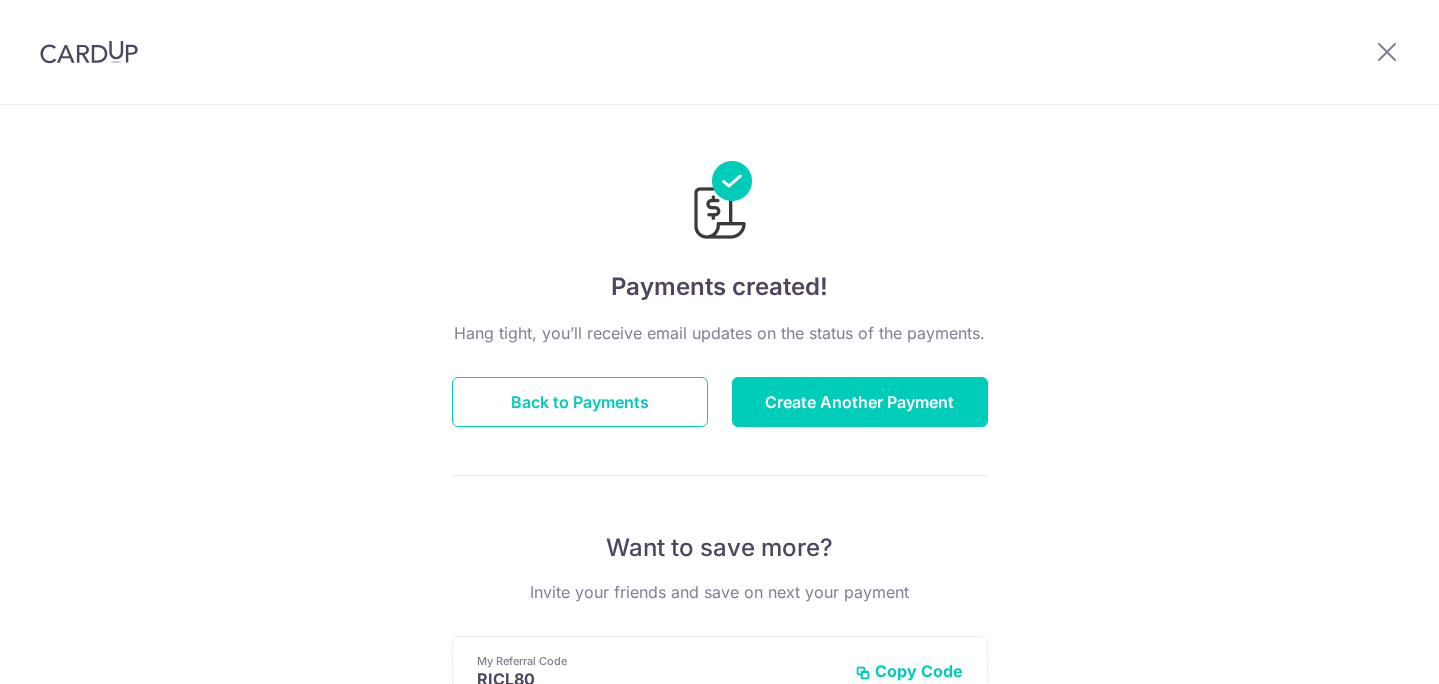 scroll, scrollTop: 0, scrollLeft: 0, axis: both 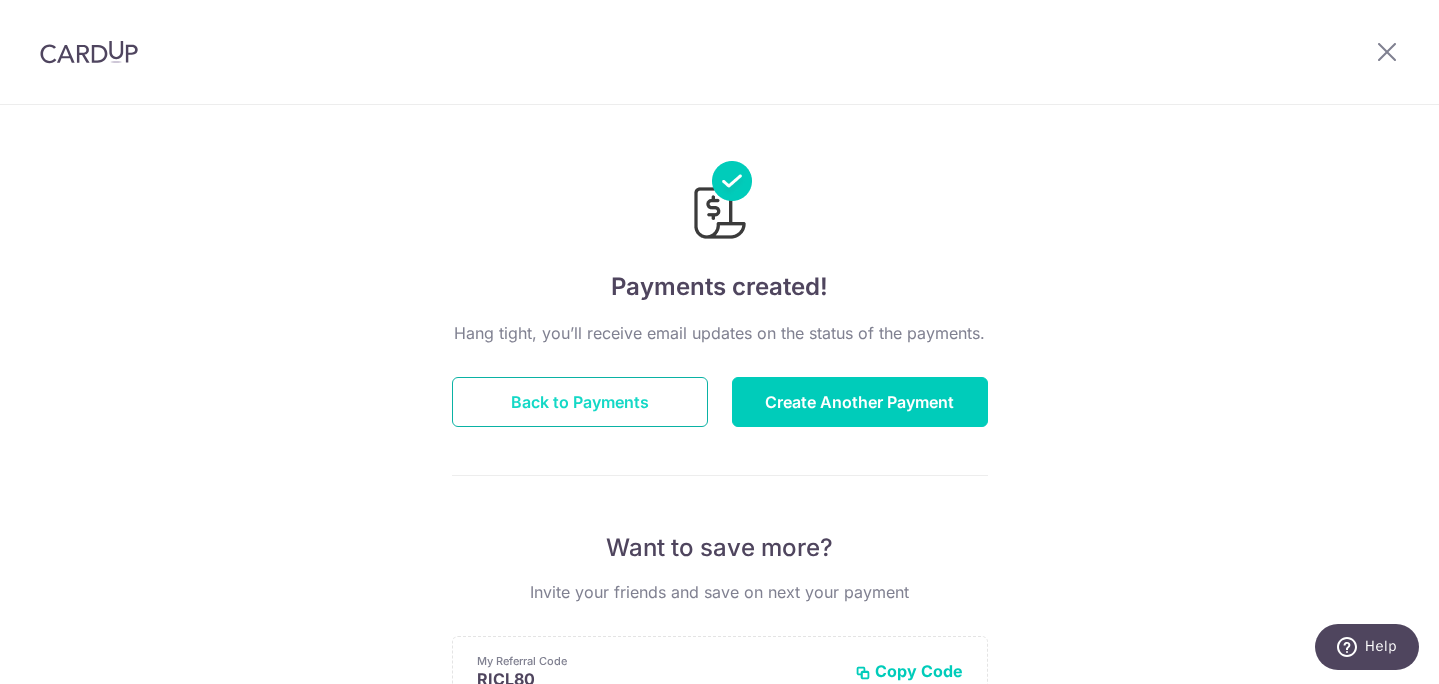 click on "Back to Payments" at bounding box center (580, 402) 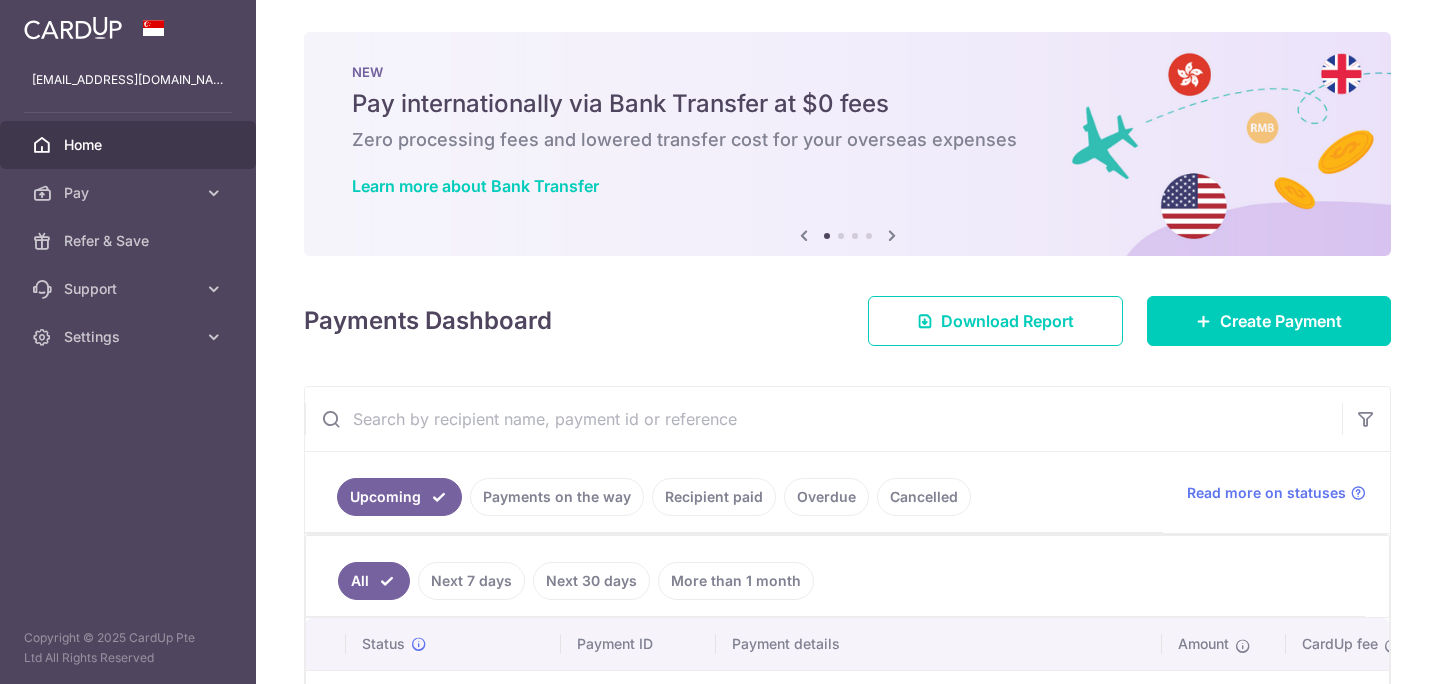 scroll, scrollTop: 0, scrollLeft: 0, axis: both 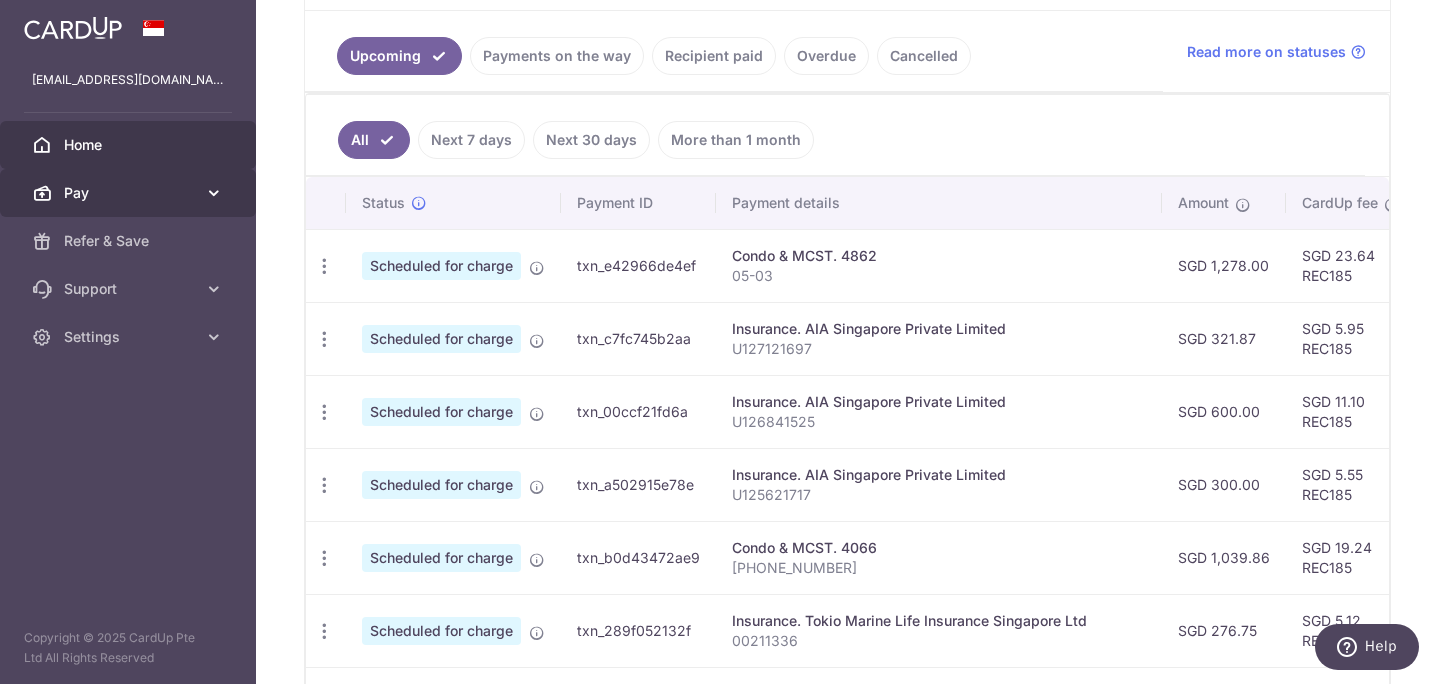 click on "Pay" at bounding box center (130, 193) 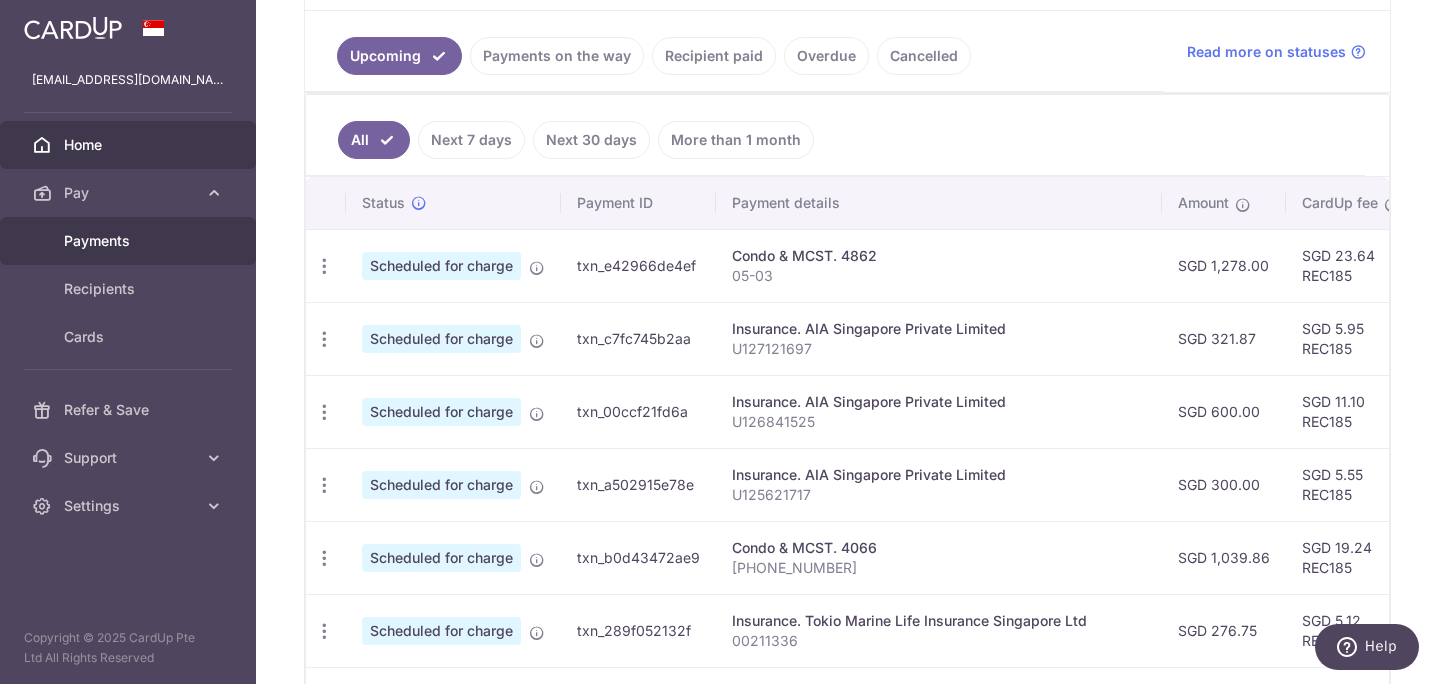 click on "Payments" at bounding box center [130, 241] 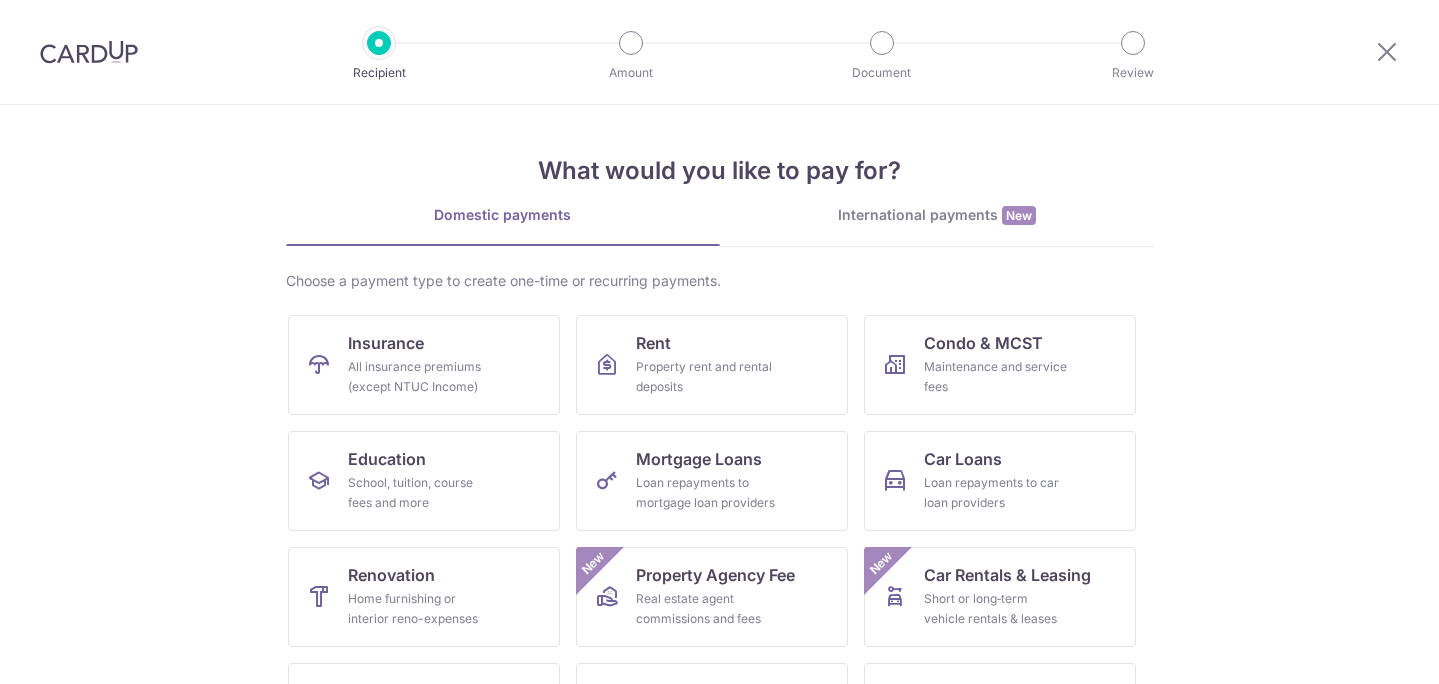 scroll, scrollTop: 0, scrollLeft: 0, axis: both 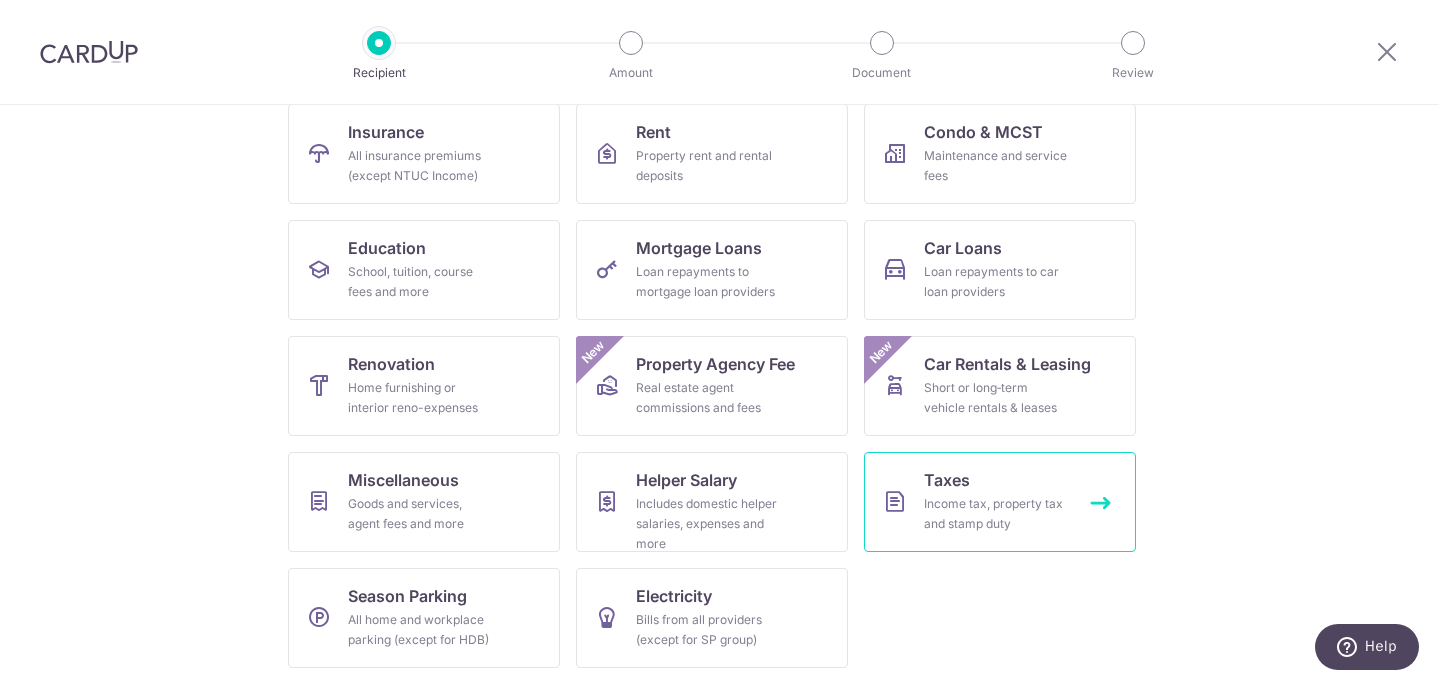 click on "Income tax, property tax and stamp duty" at bounding box center (996, 514) 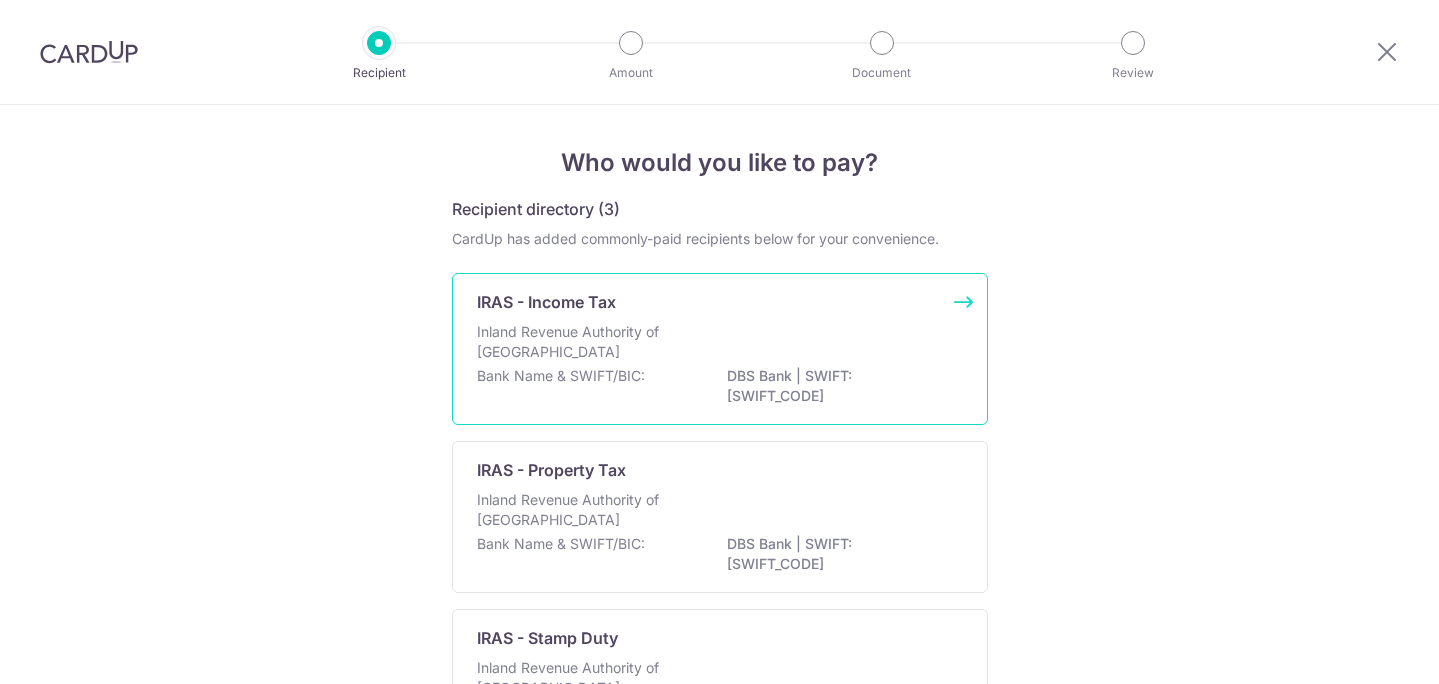 scroll, scrollTop: 0, scrollLeft: 0, axis: both 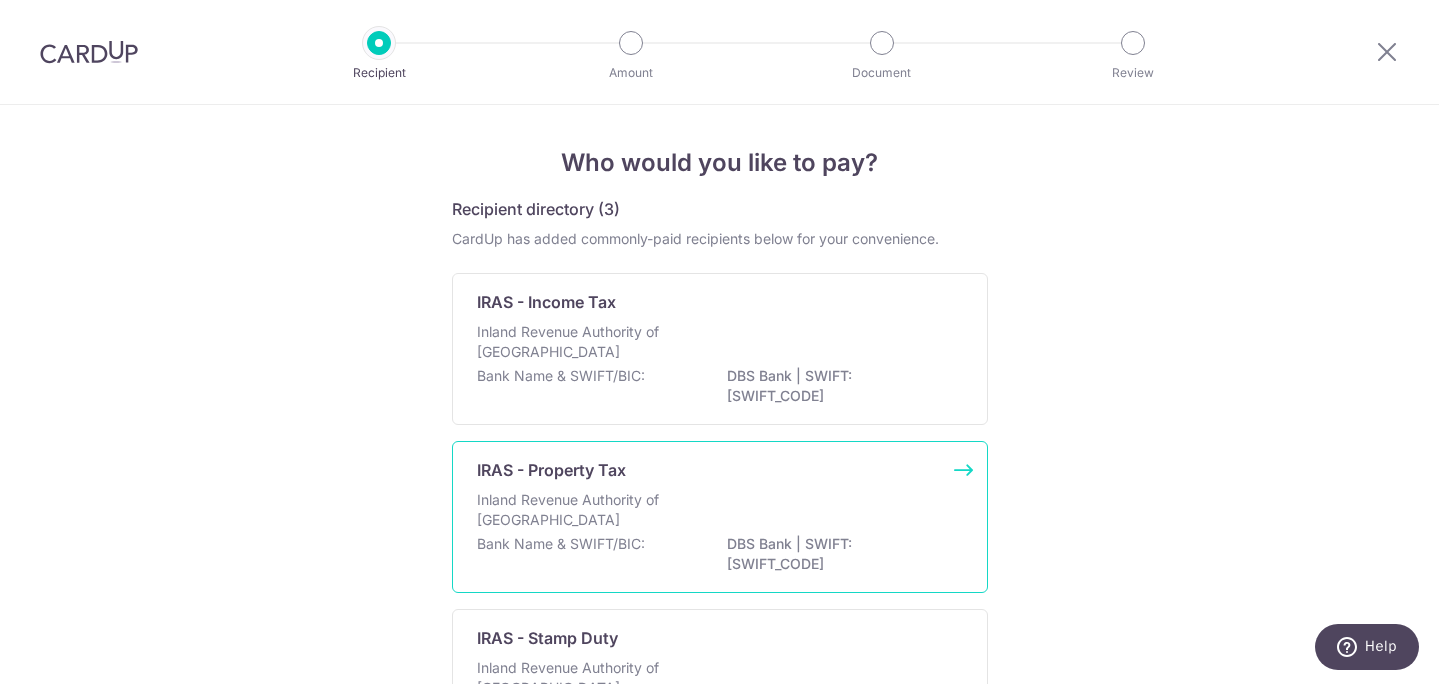 click on "Inland Revenue Authority of [GEOGRAPHIC_DATA]" at bounding box center (720, 512) 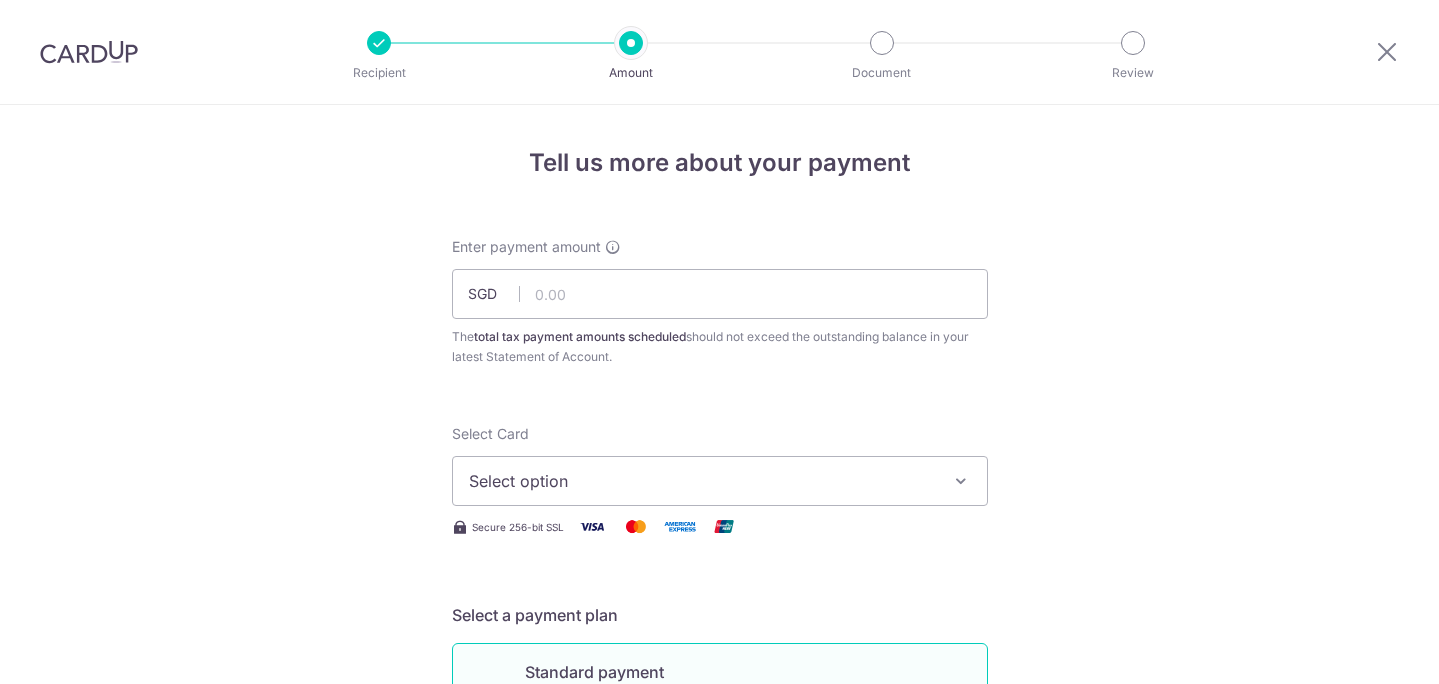 scroll, scrollTop: 0, scrollLeft: 0, axis: both 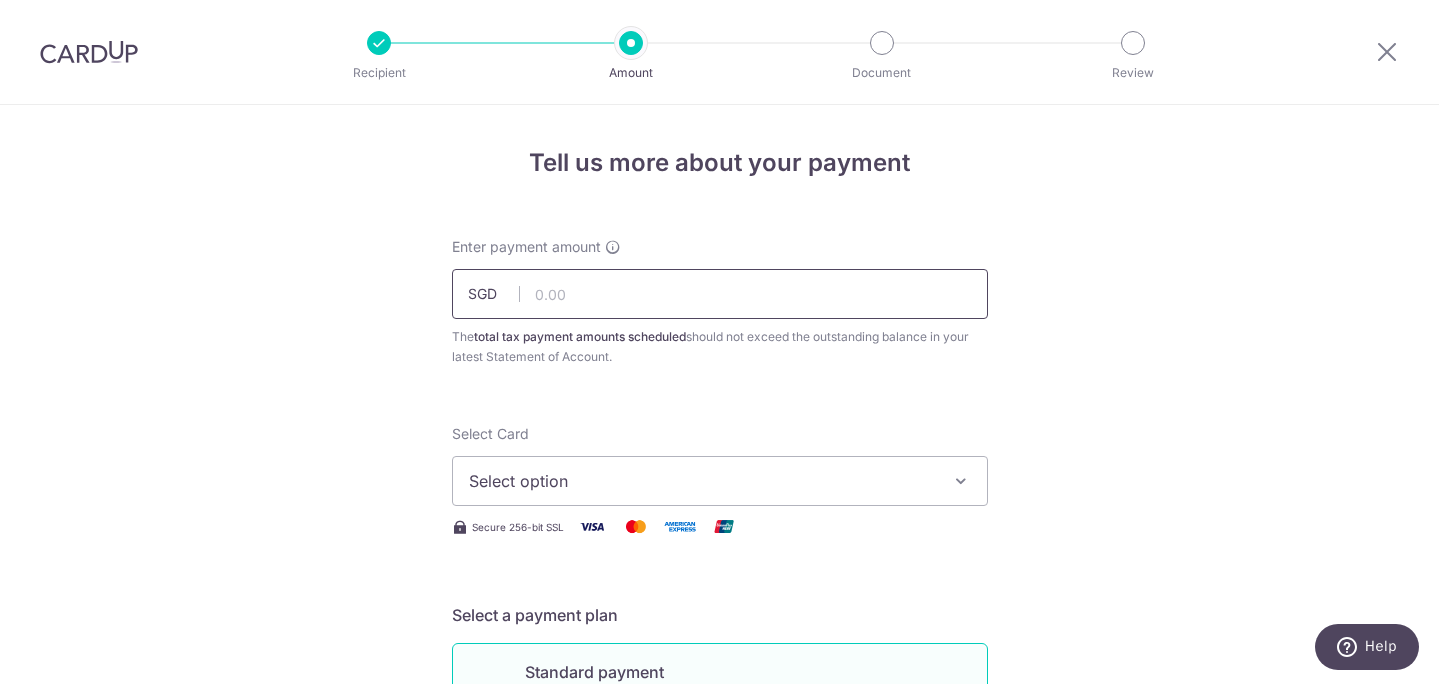 click at bounding box center [720, 294] 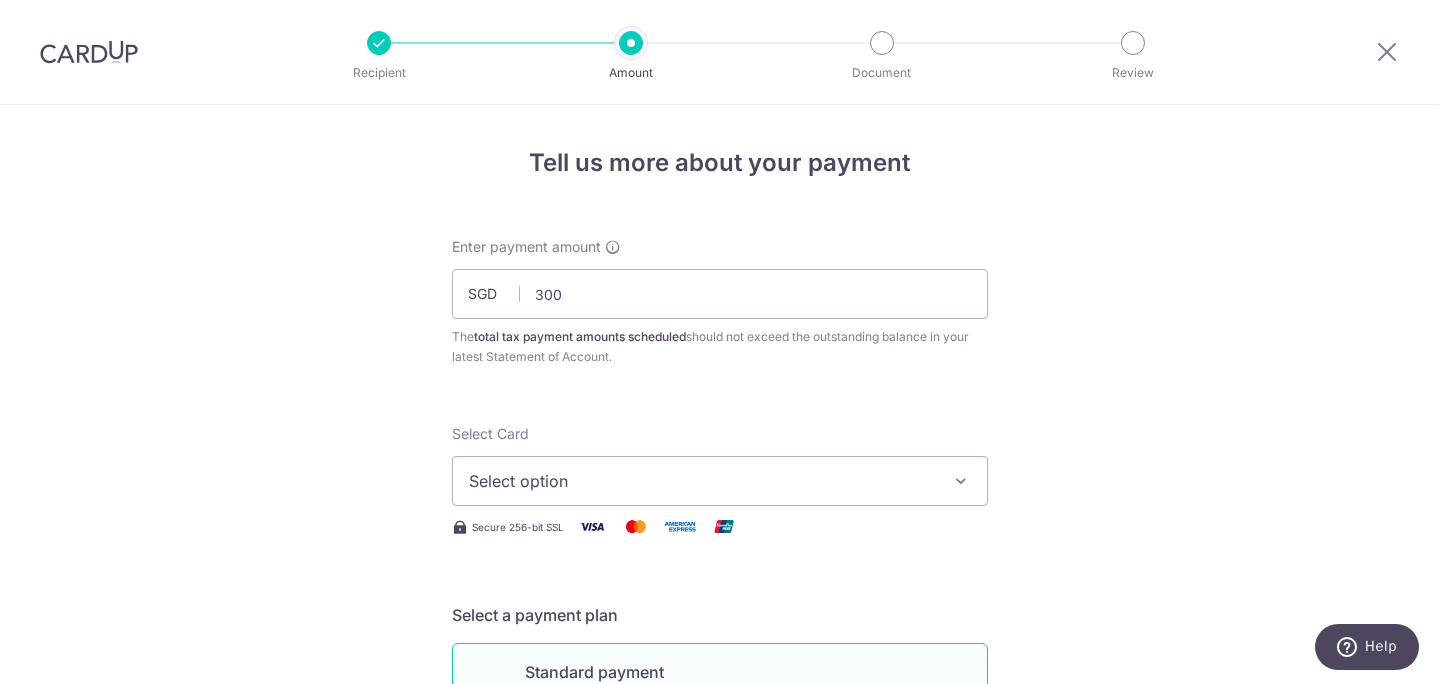 type on "300.00" 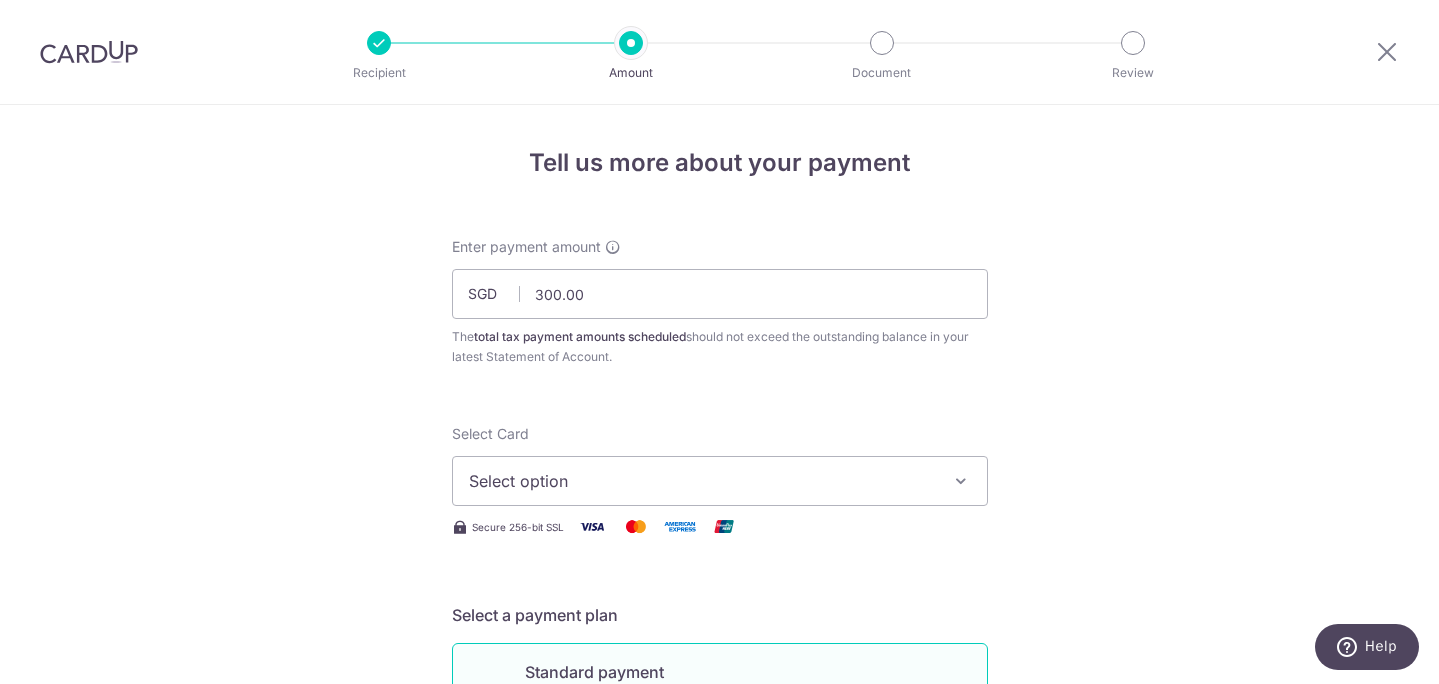 click on "Tell us more about your payment
Enter payment amount
SGD
300.00
300.00
The  total tax payment amounts scheduled  should not exceed the outstanding balance in your latest Statement of Account.
Select Card
Select option
Add credit card
Your Cards
**** 3446
Secure 256-bit SSL
Text
New card details" at bounding box center (719, 1033) 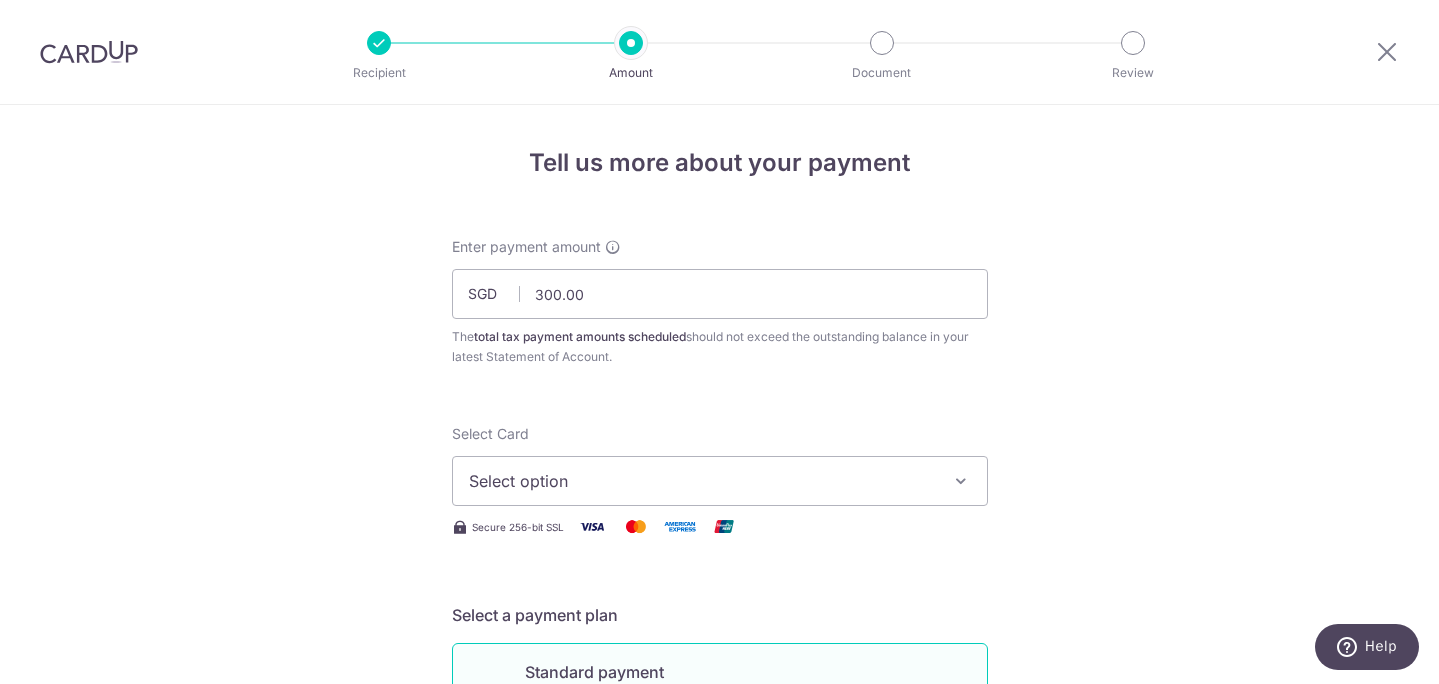 click on "Select option" at bounding box center [720, 481] 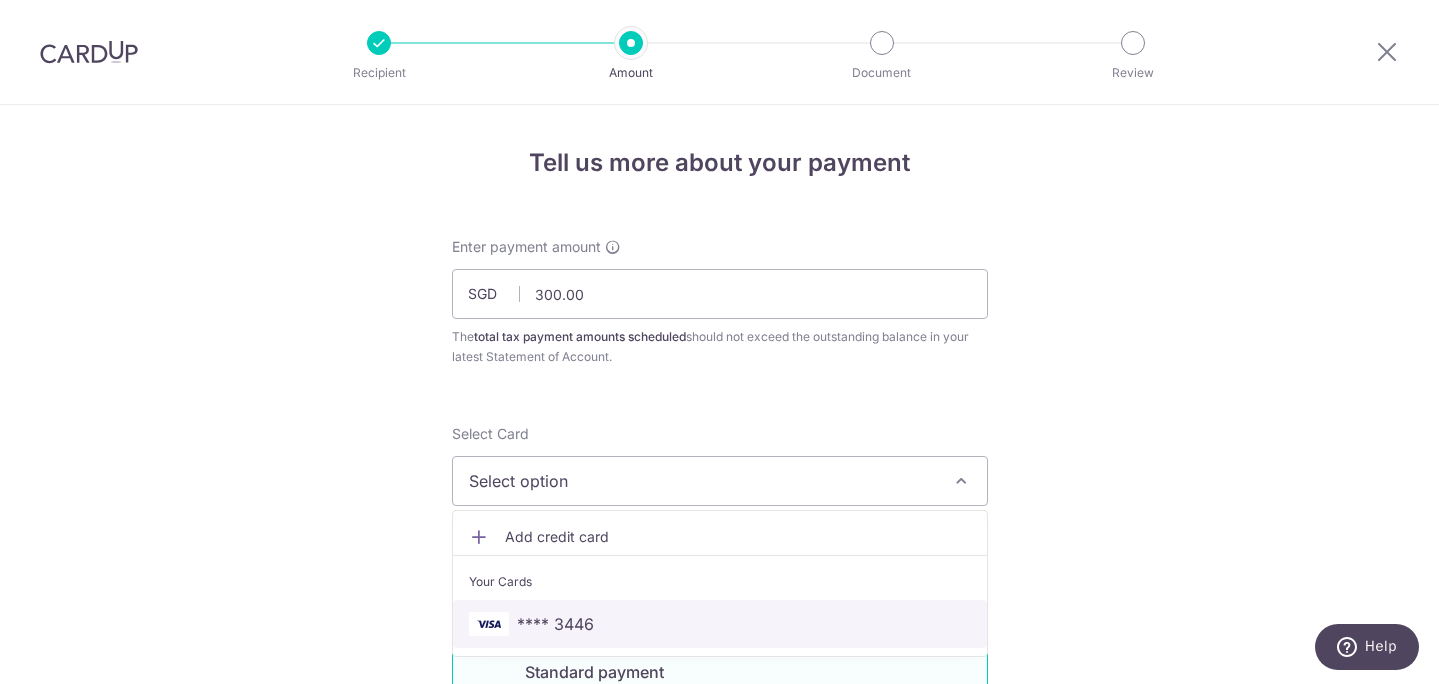 click on "**** 3446" at bounding box center [720, 624] 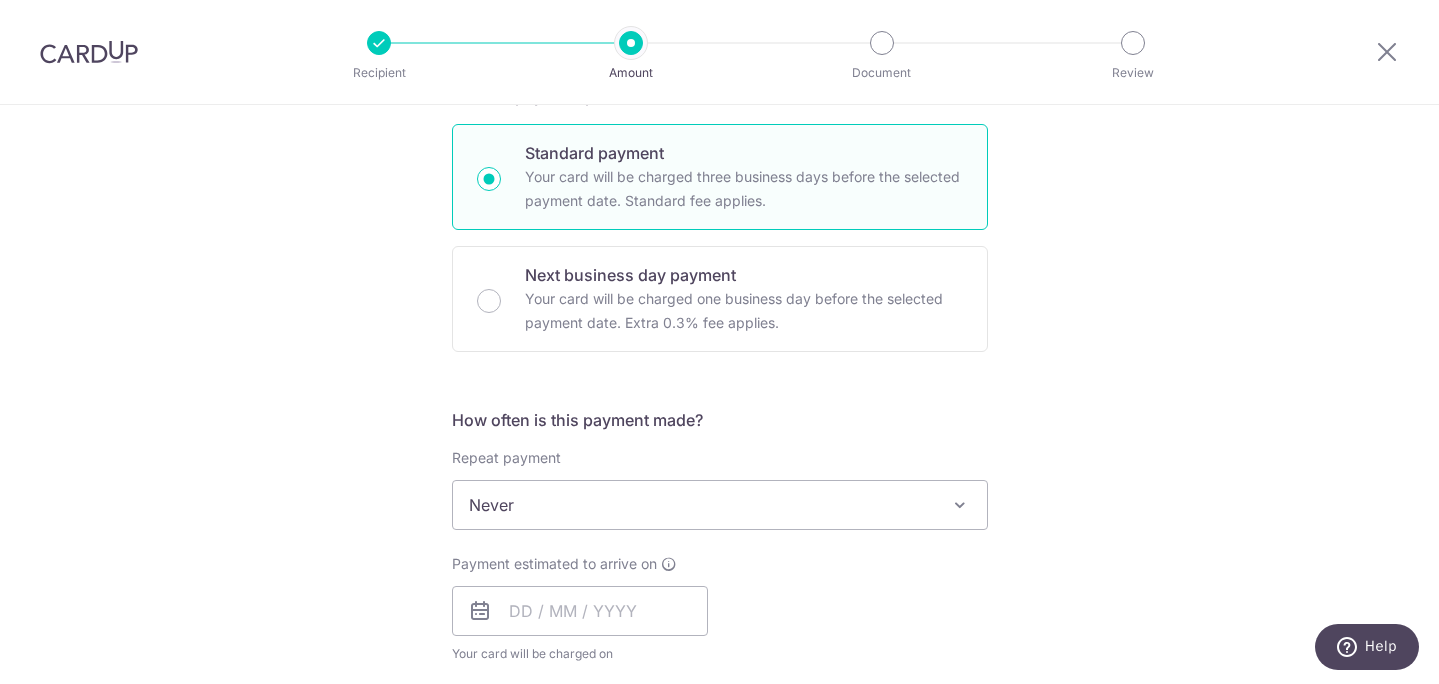 scroll, scrollTop: 494, scrollLeft: 0, axis: vertical 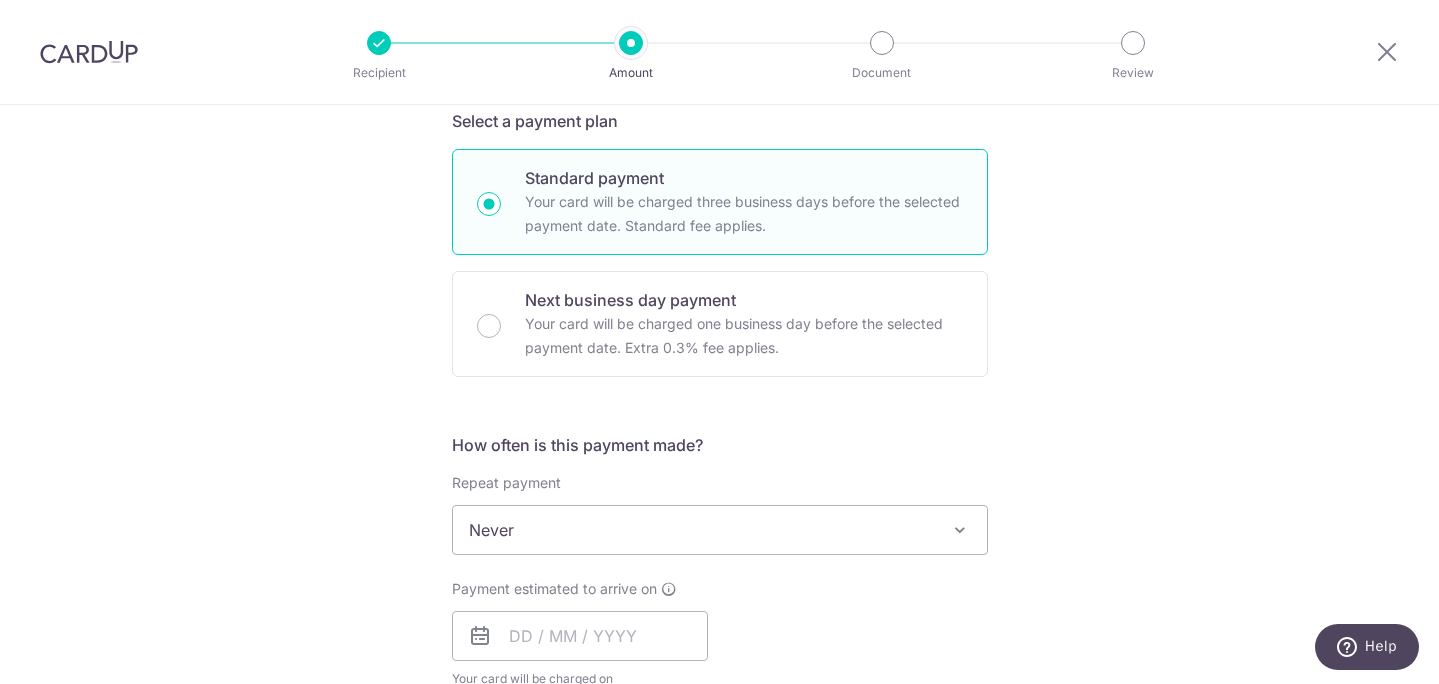 click on "Never" at bounding box center (720, 530) 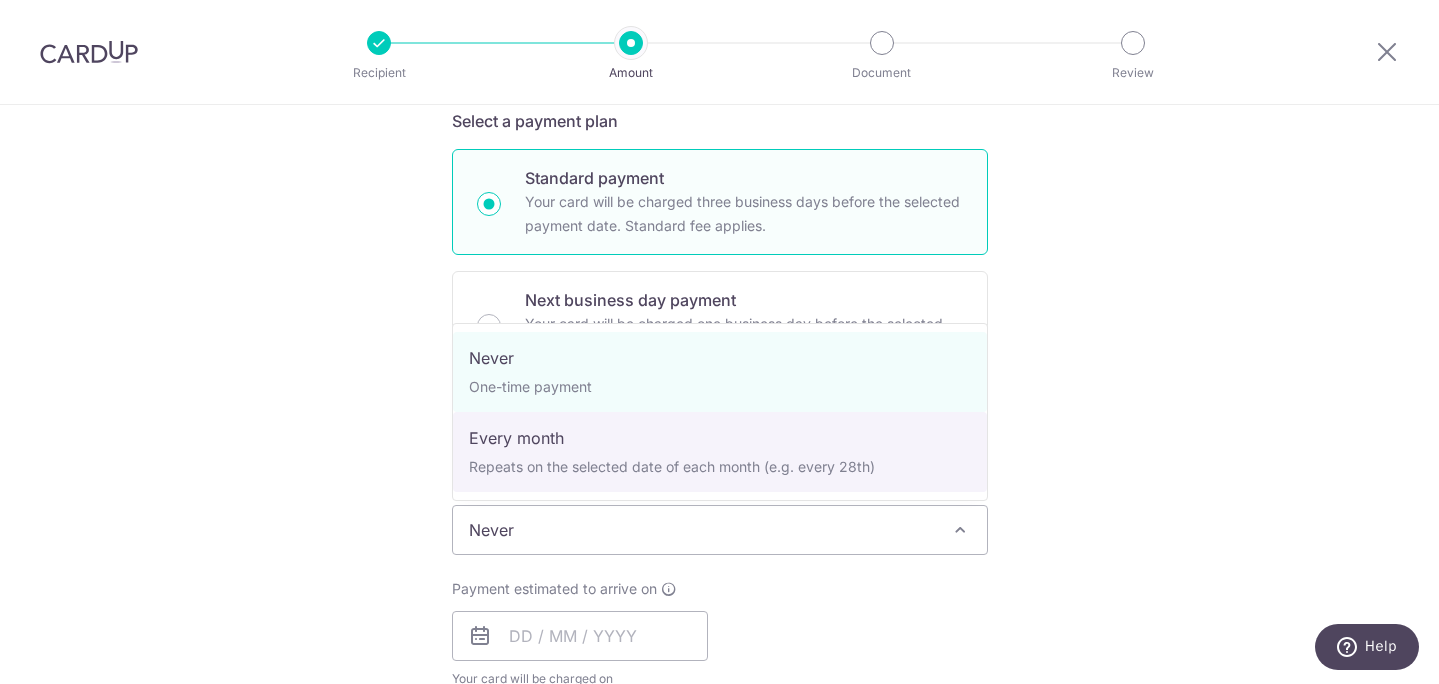 select on "3" 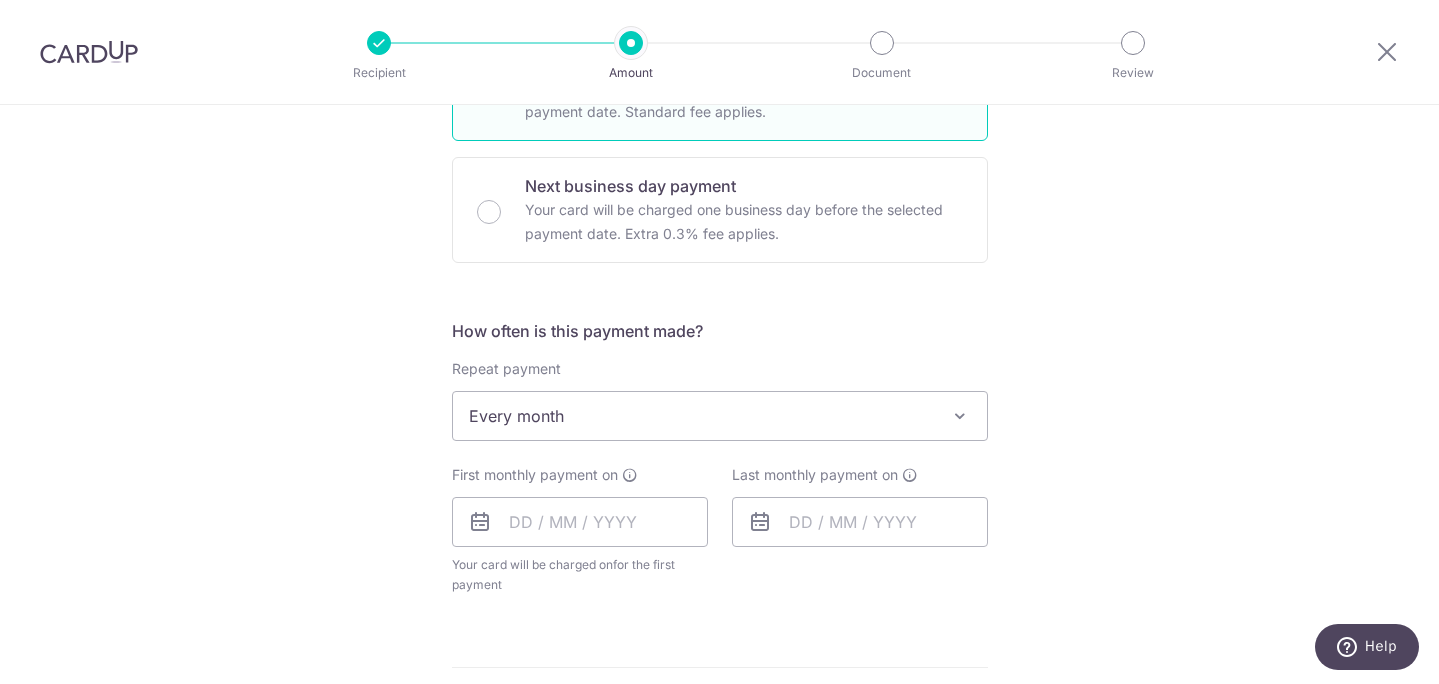 scroll, scrollTop: 610, scrollLeft: 0, axis: vertical 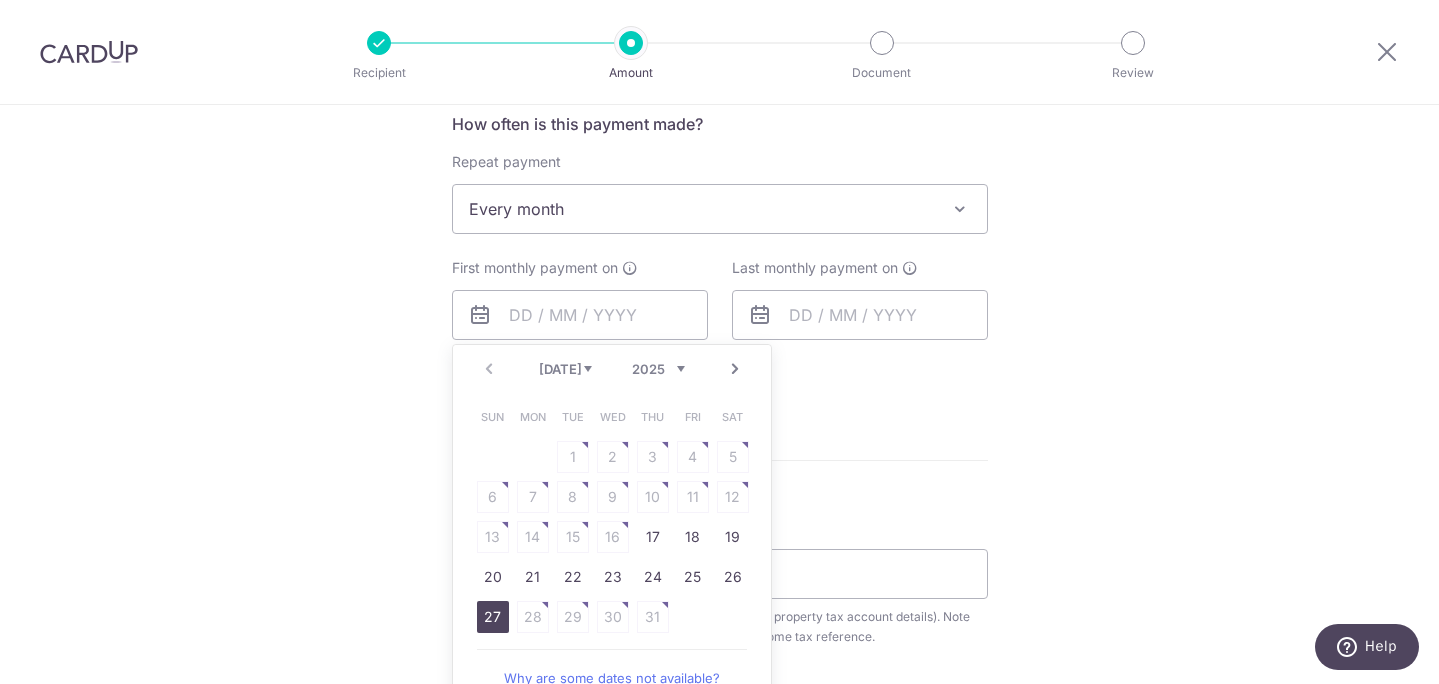 click on "27" at bounding box center (493, 617) 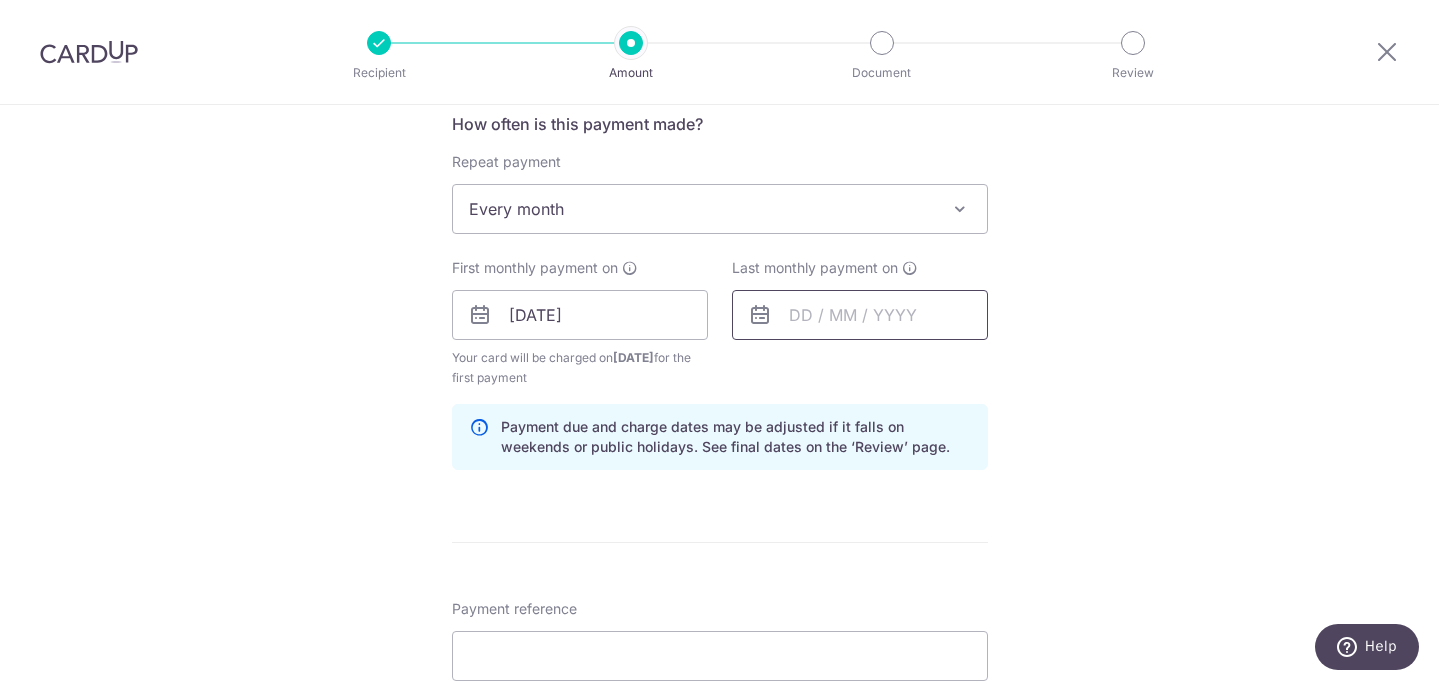 click at bounding box center [860, 315] 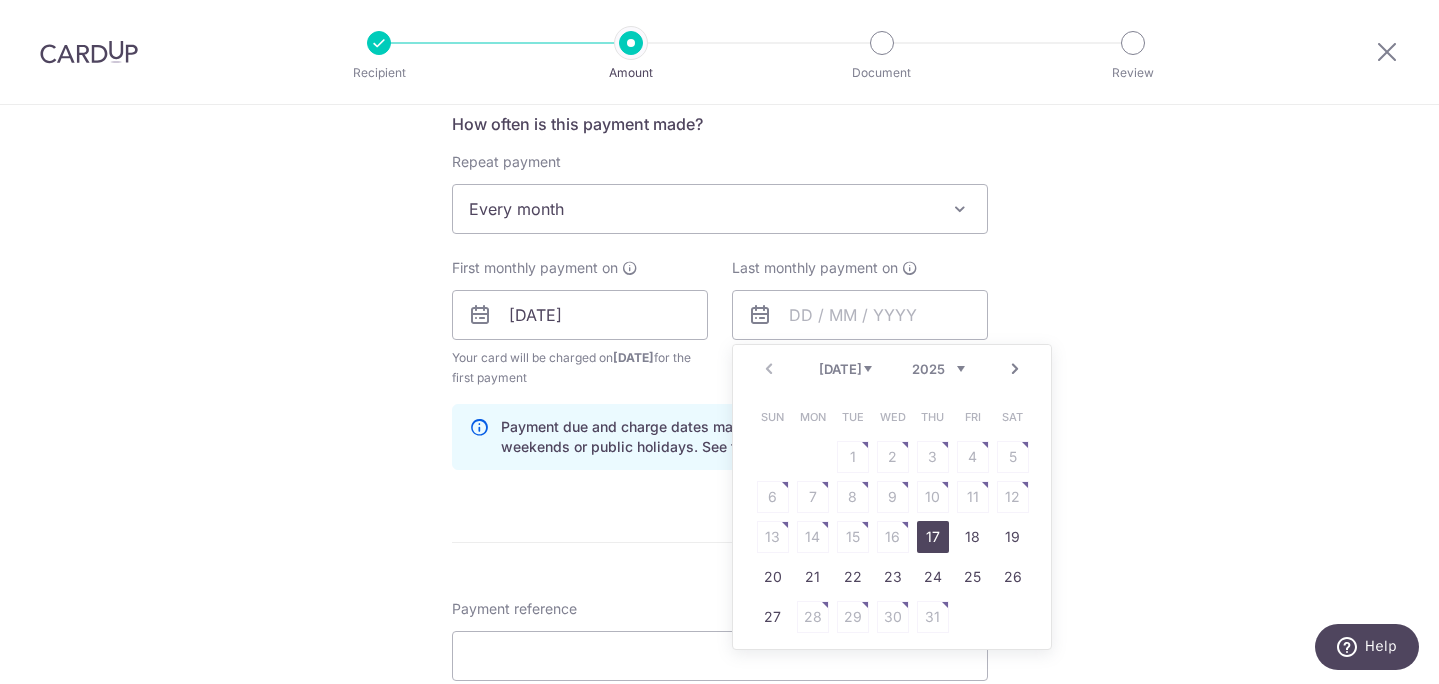 click on "Jul Aug Sep Oct Nov Dec" at bounding box center (845, 369) 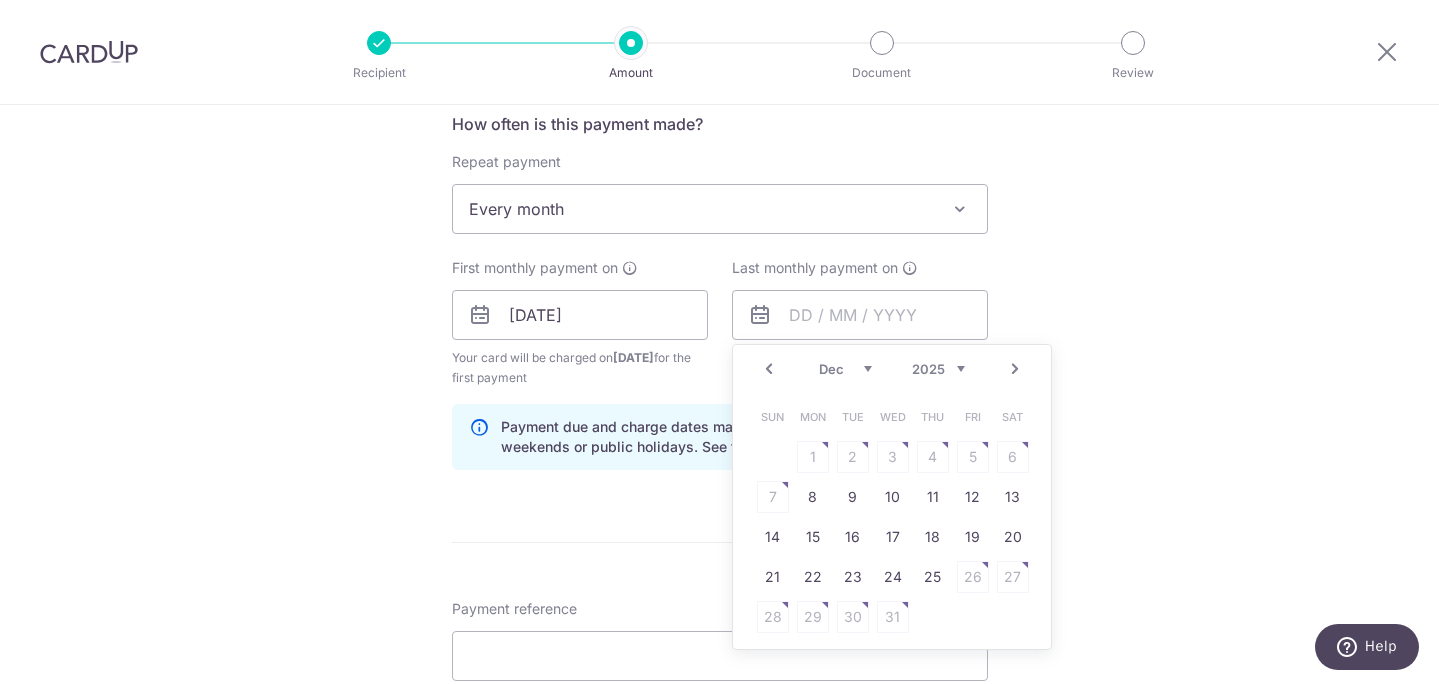 click on "Prev" at bounding box center [769, 369] 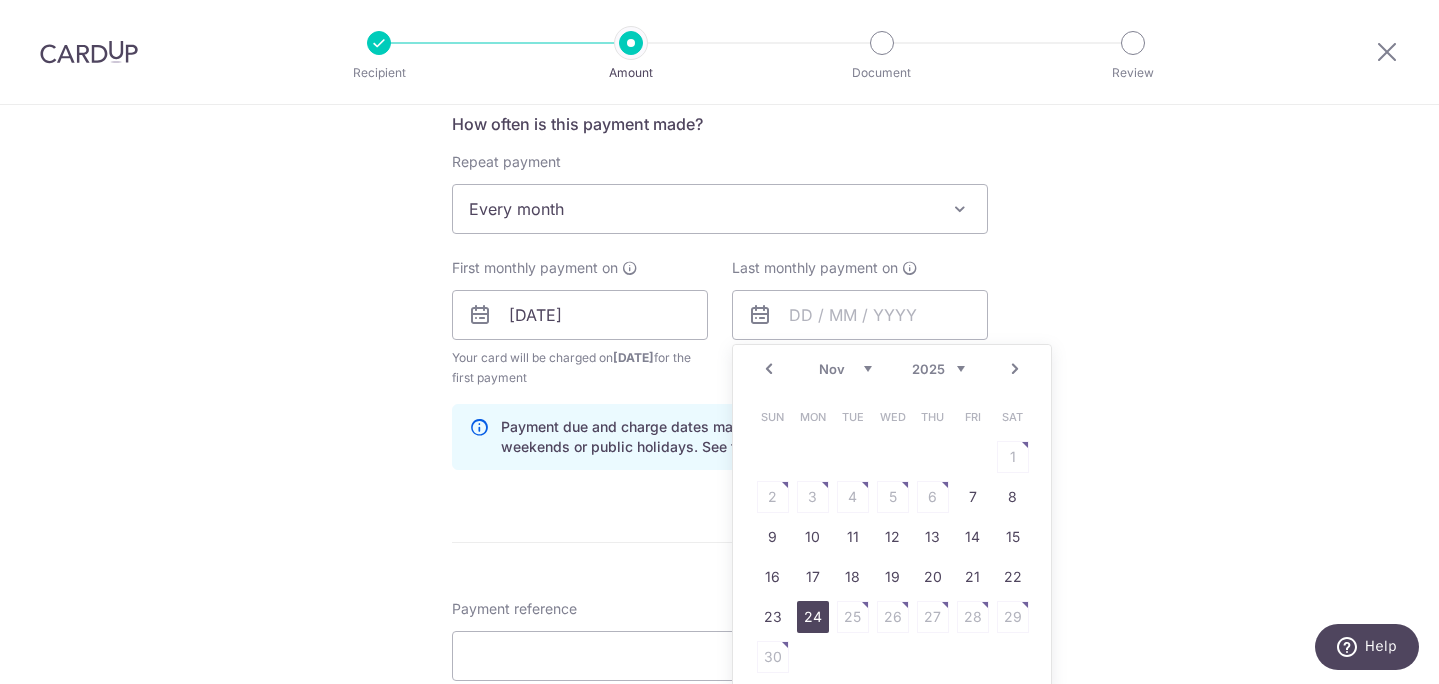 click on "24" at bounding box center [813, 617] 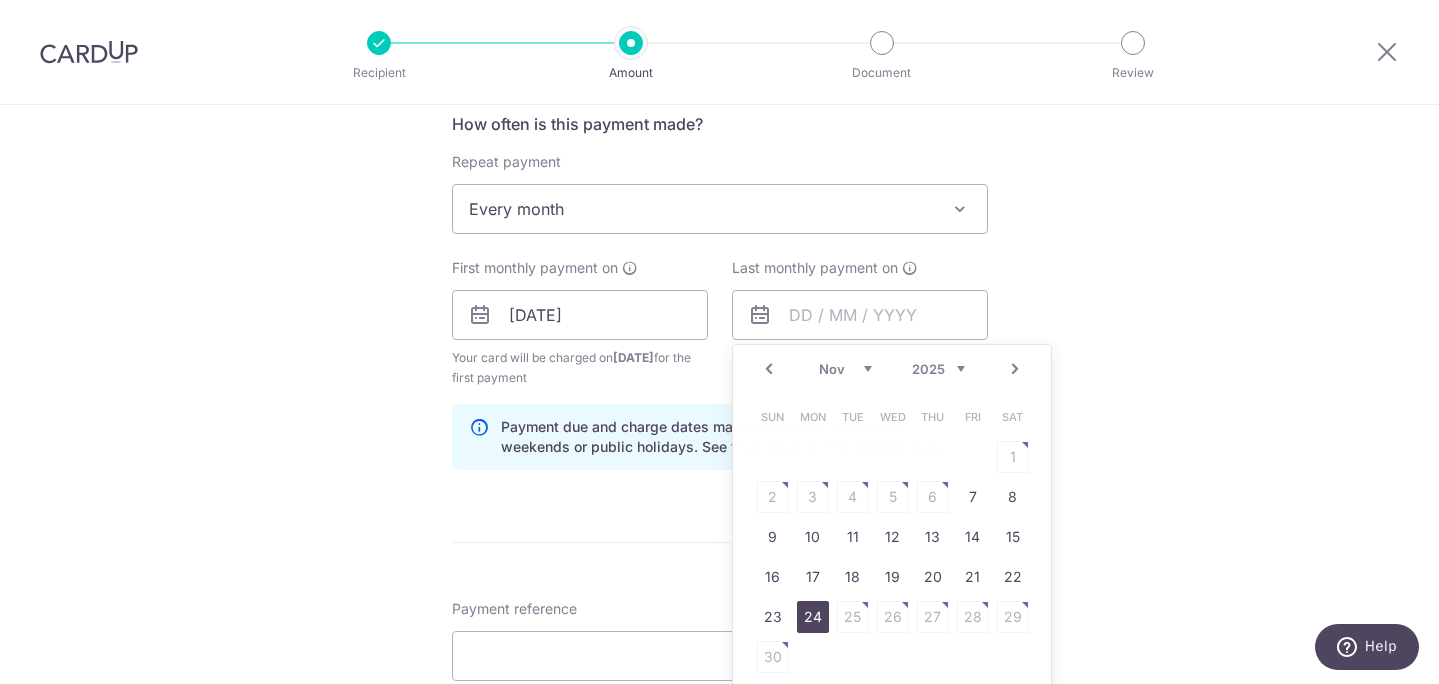 type on "[DATE]" 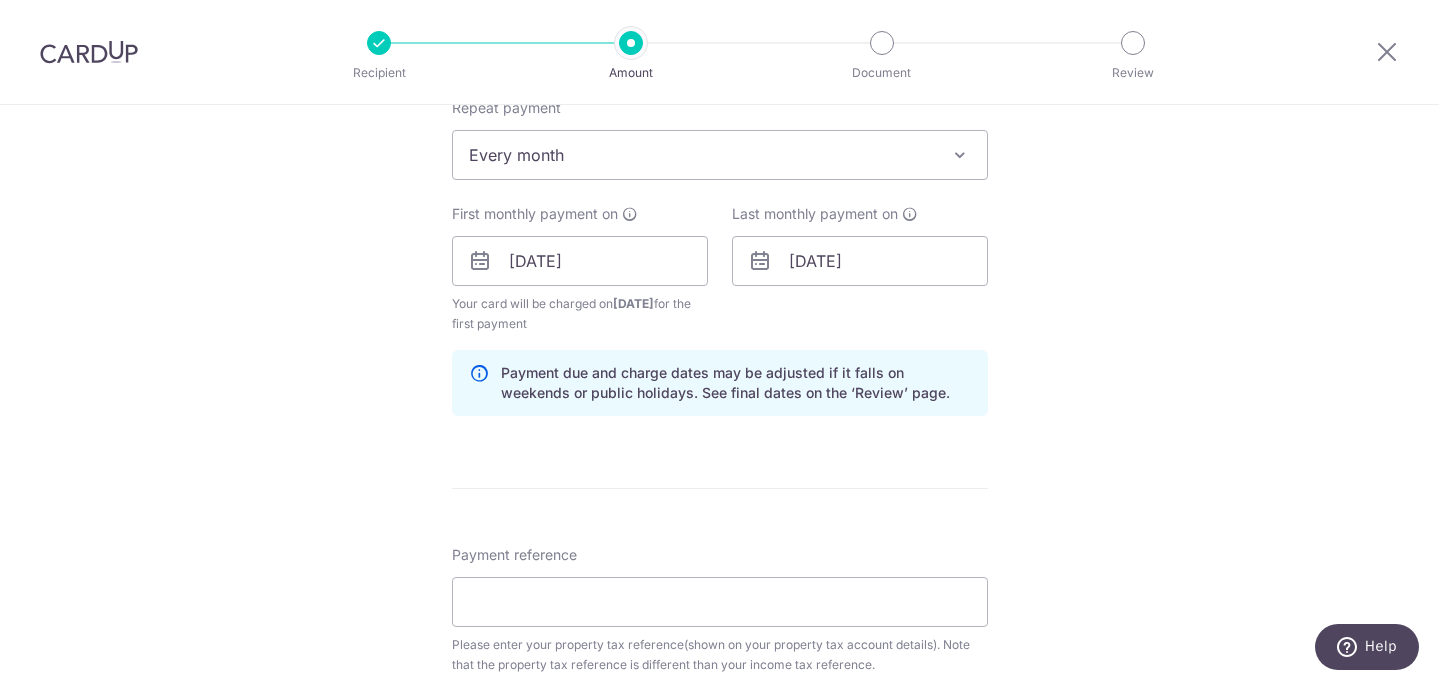 scroll, scrollTop: 895, scrollLeft: 0, axis: vertical 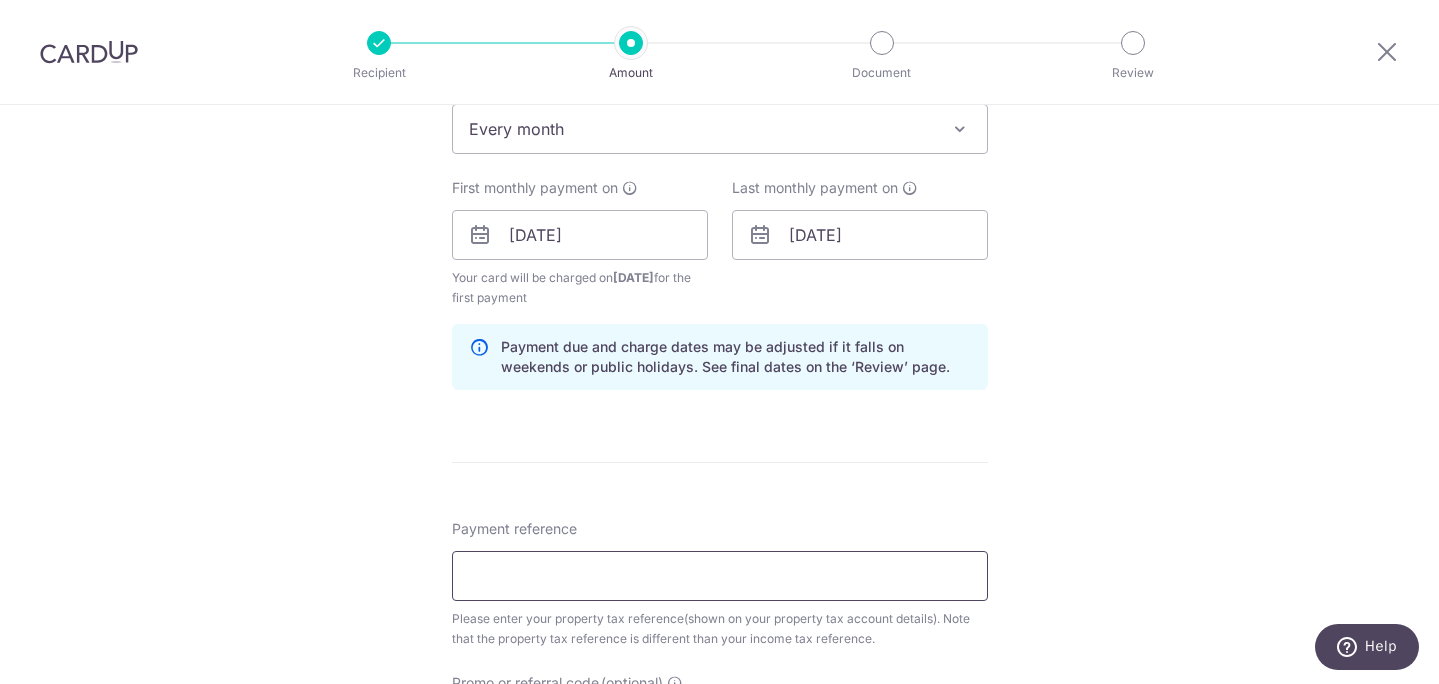 click on "Payment reference" at bounding box center (720, 576) 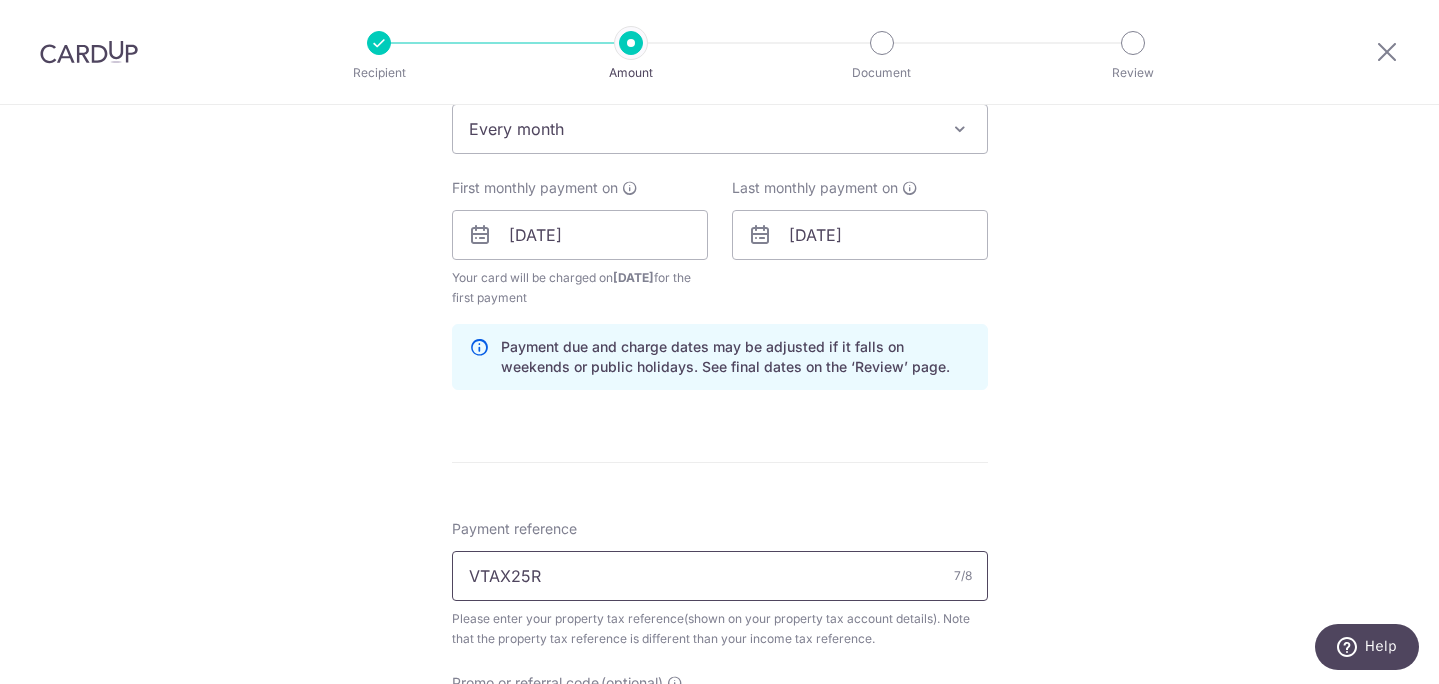 type on "VTAX25R" 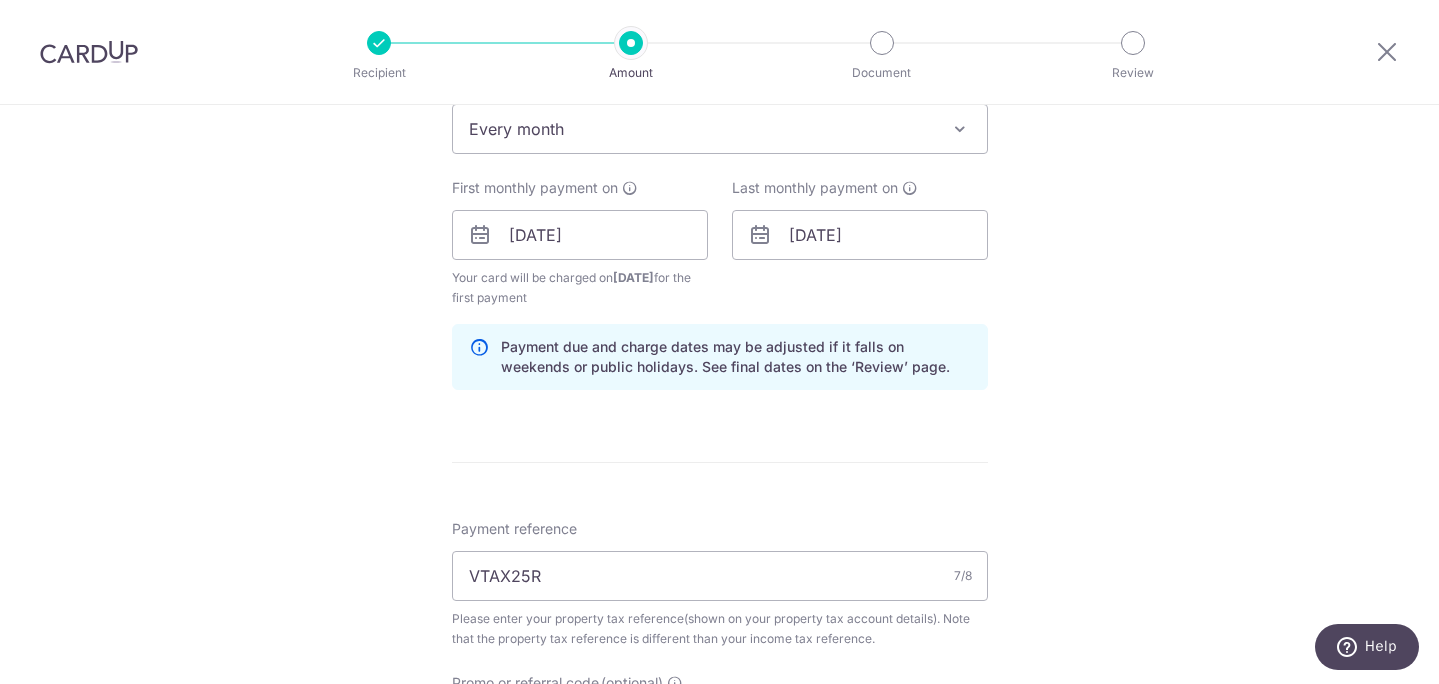 click on "Tell us more about your payment
Enter payment amount
SGD
300.00
300.00
The  total tax payment amounts scheduled  should not exceed the outstanding balance in your latest Statement of Account.
Select Card
**** 3446
Add credit card
Your Cards
**** 3446
Secure 256-bit SSL
Text
New card details" at bounding box center [719, 189] 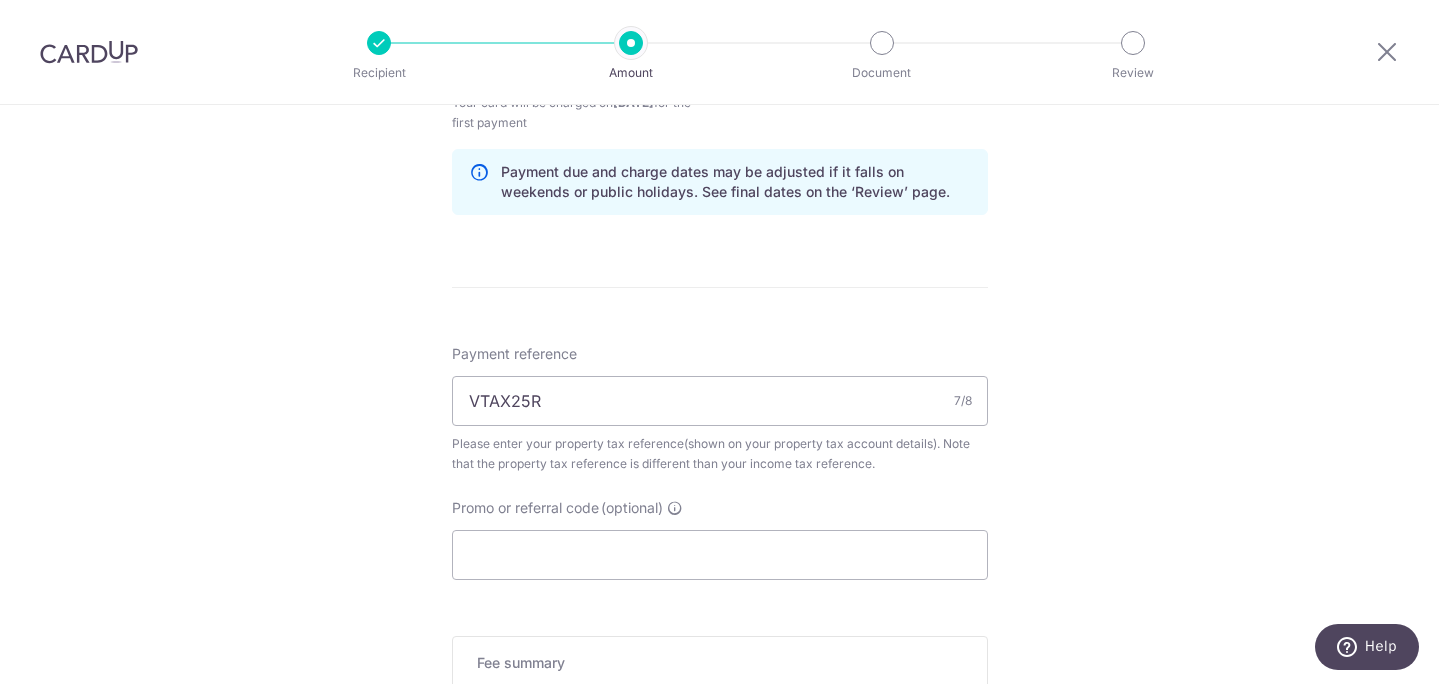 scroll, scrollTop: 1074, scrollLeft: 0, axis: vertical 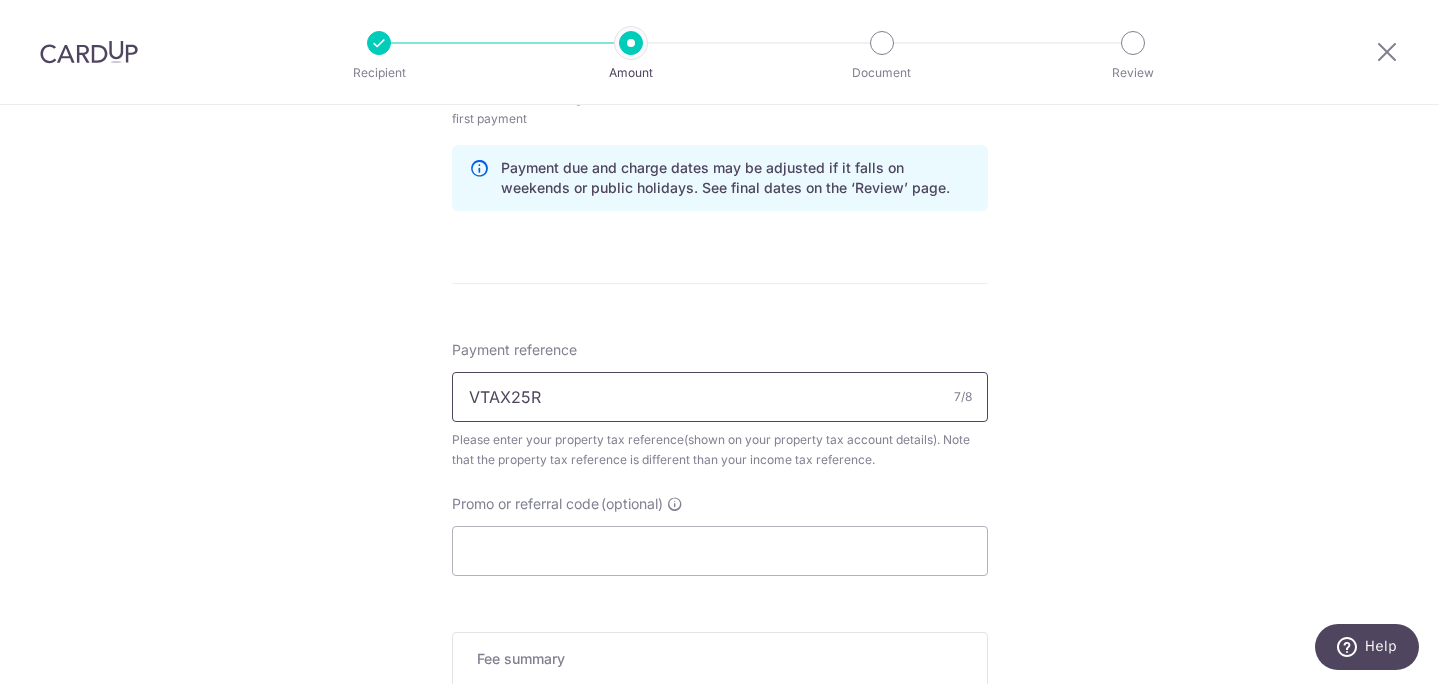 click on "VTAX25R" at bounding box center (720, 397) 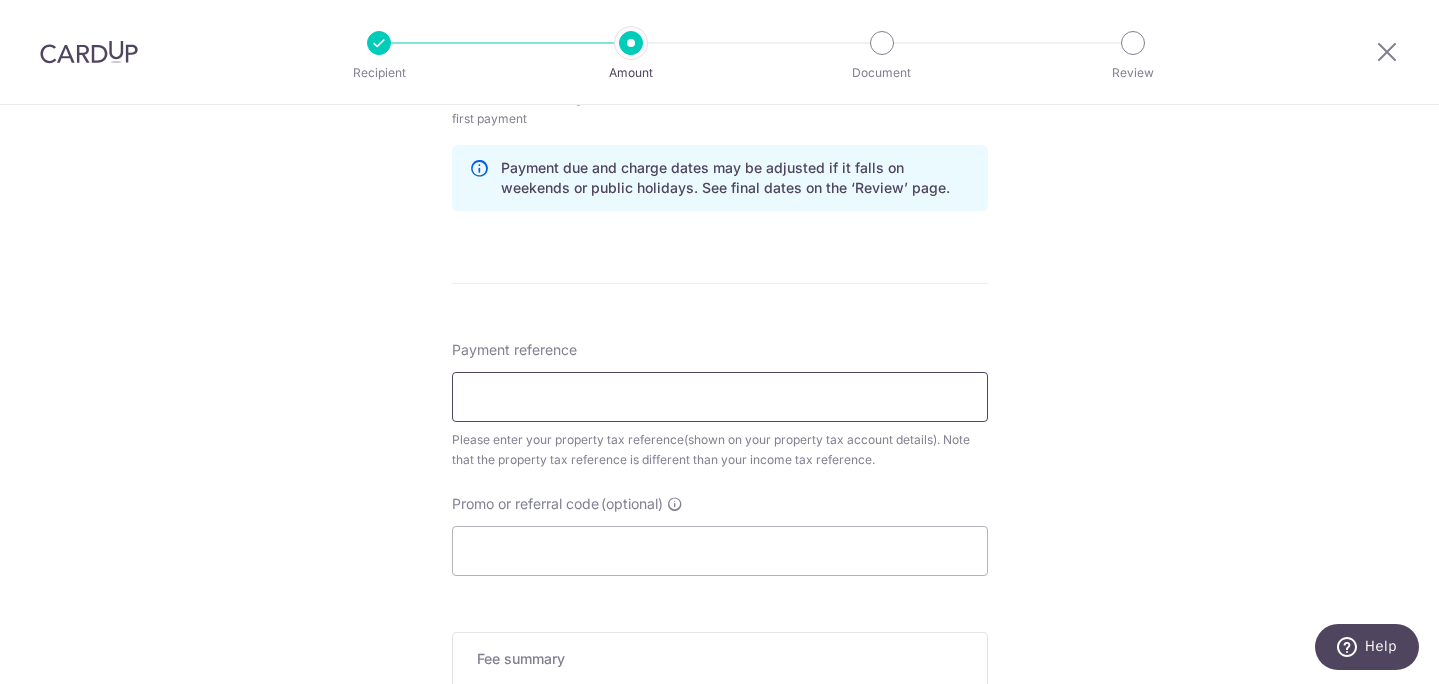 paste on "5382931R" 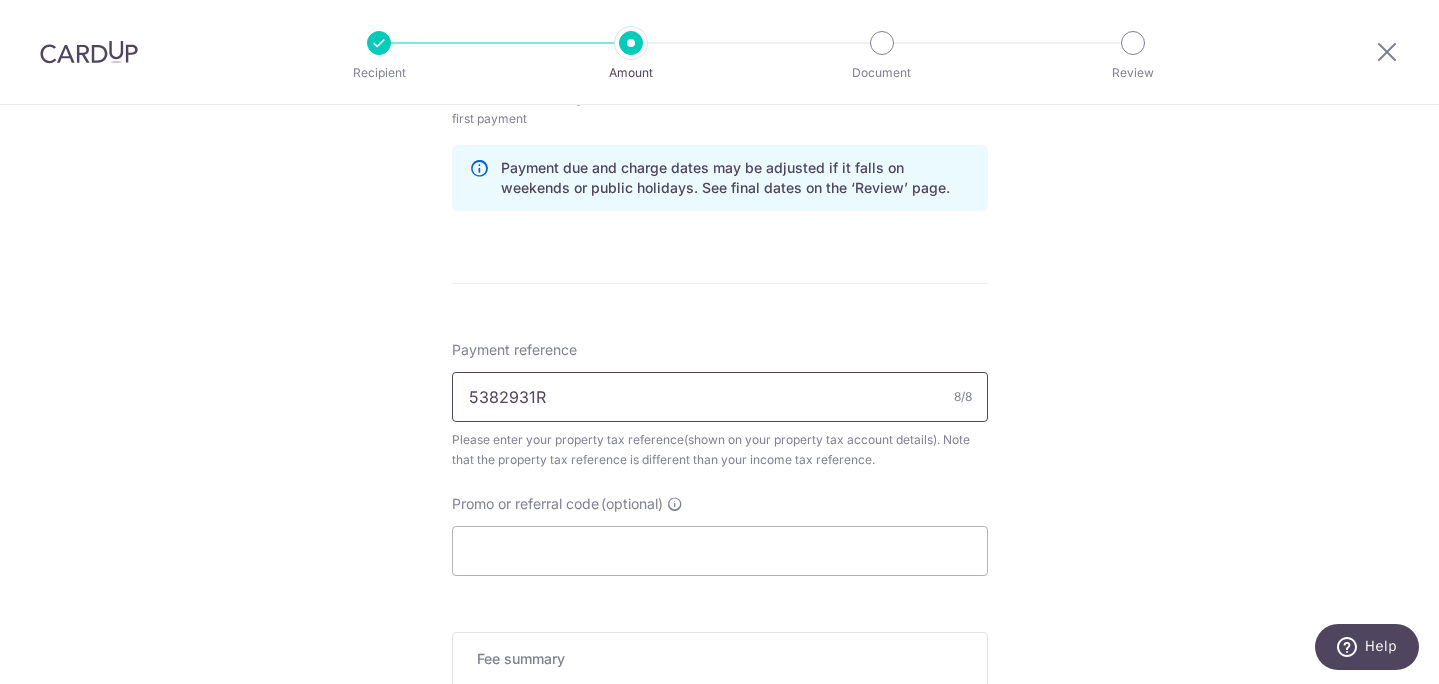type on "5382931R" 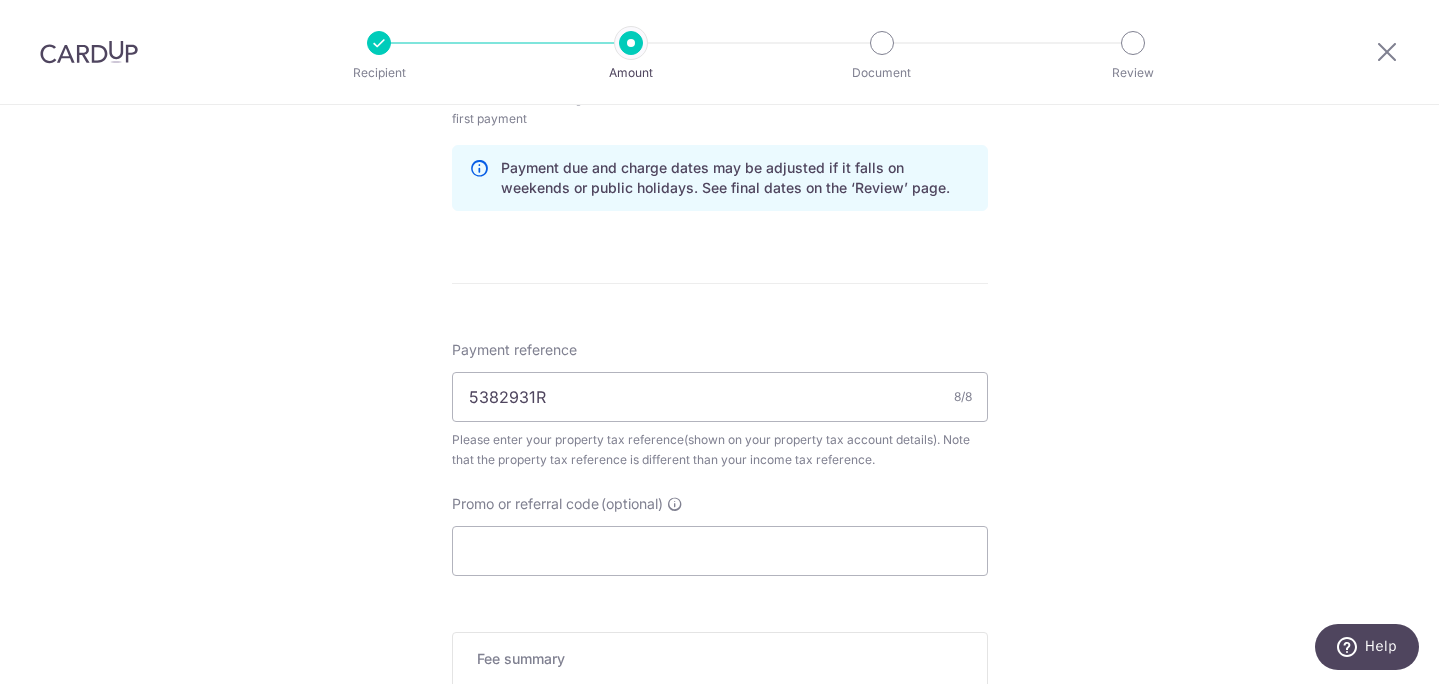 click on "Please enter your property tax reference(shown on your property tax account details). Note that the property tax reference is different than your income tax reference." at bounding box center (720, 450) 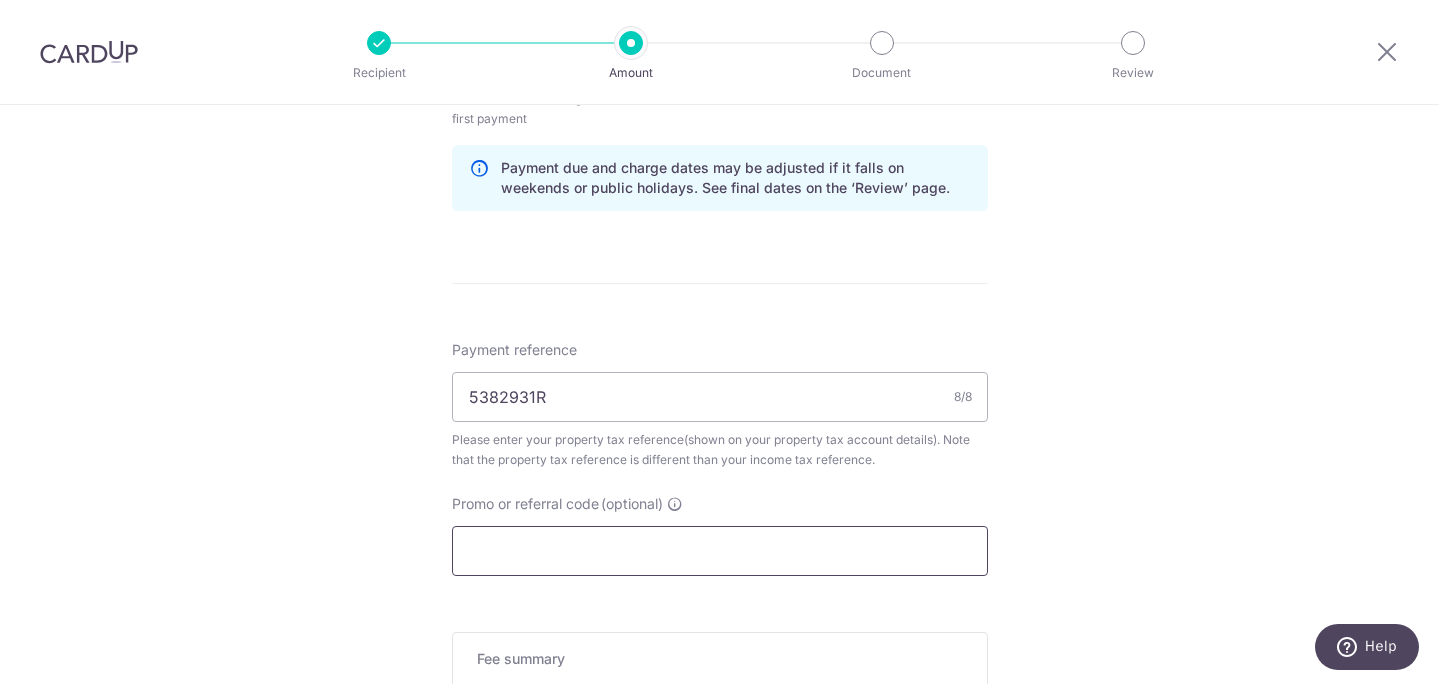 click on "Promo or referral code
(optional)" at bounding box center [720, 551] 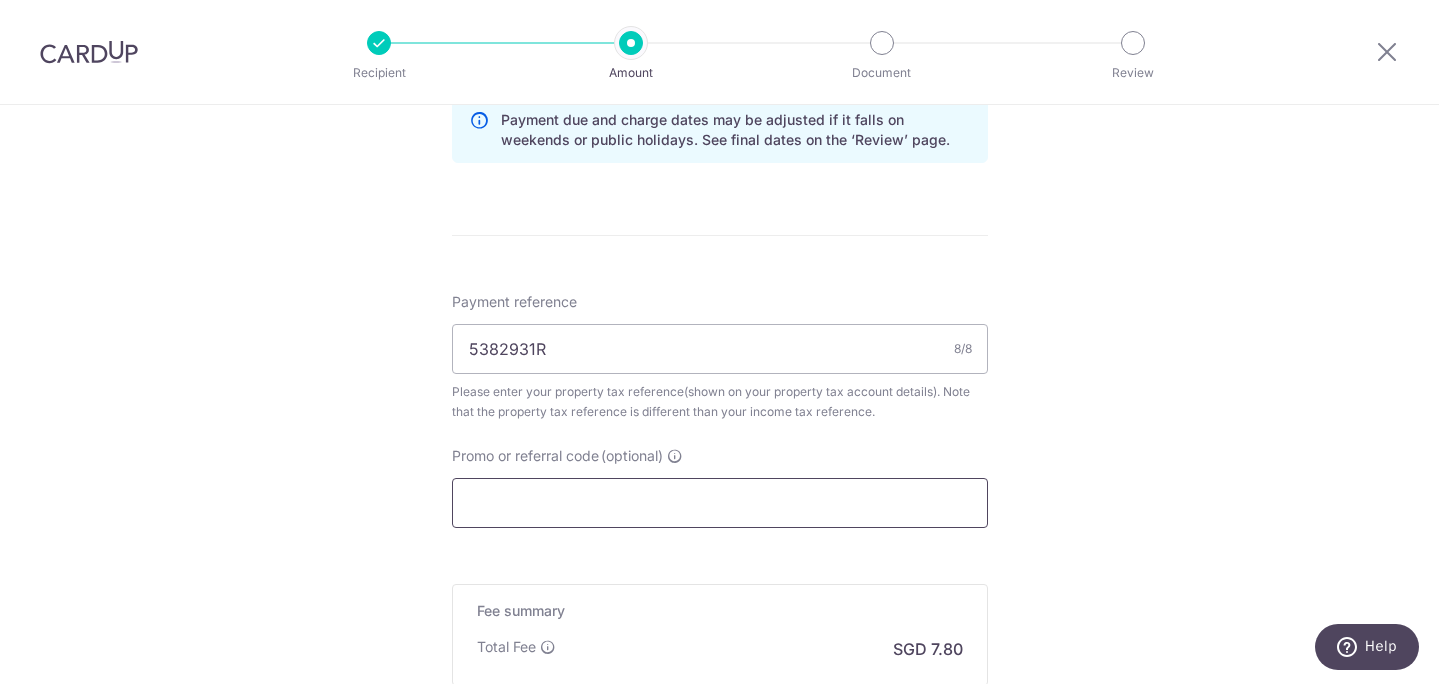 scroll, scrollTop: 1126, scrollLeft: 0, axis: vertical 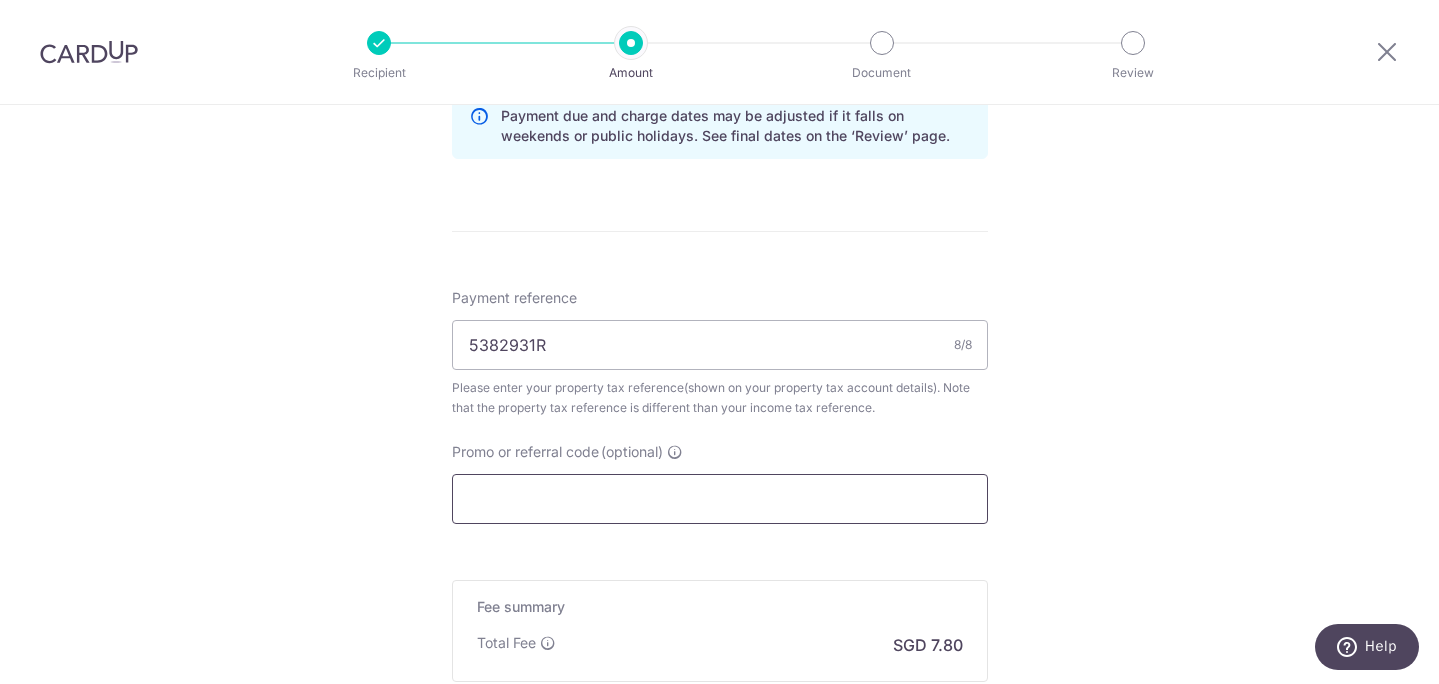 paste on "VTAX25ONE" 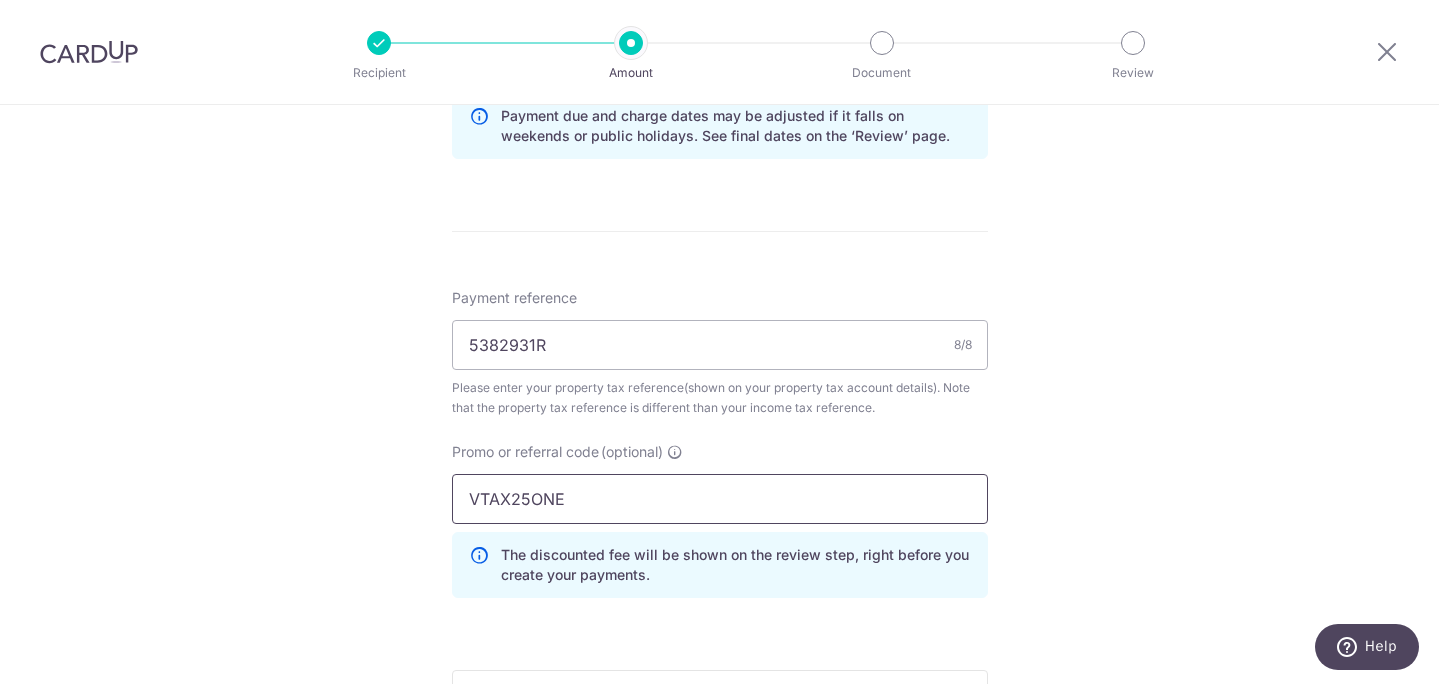 type on "VTAX25ONE" 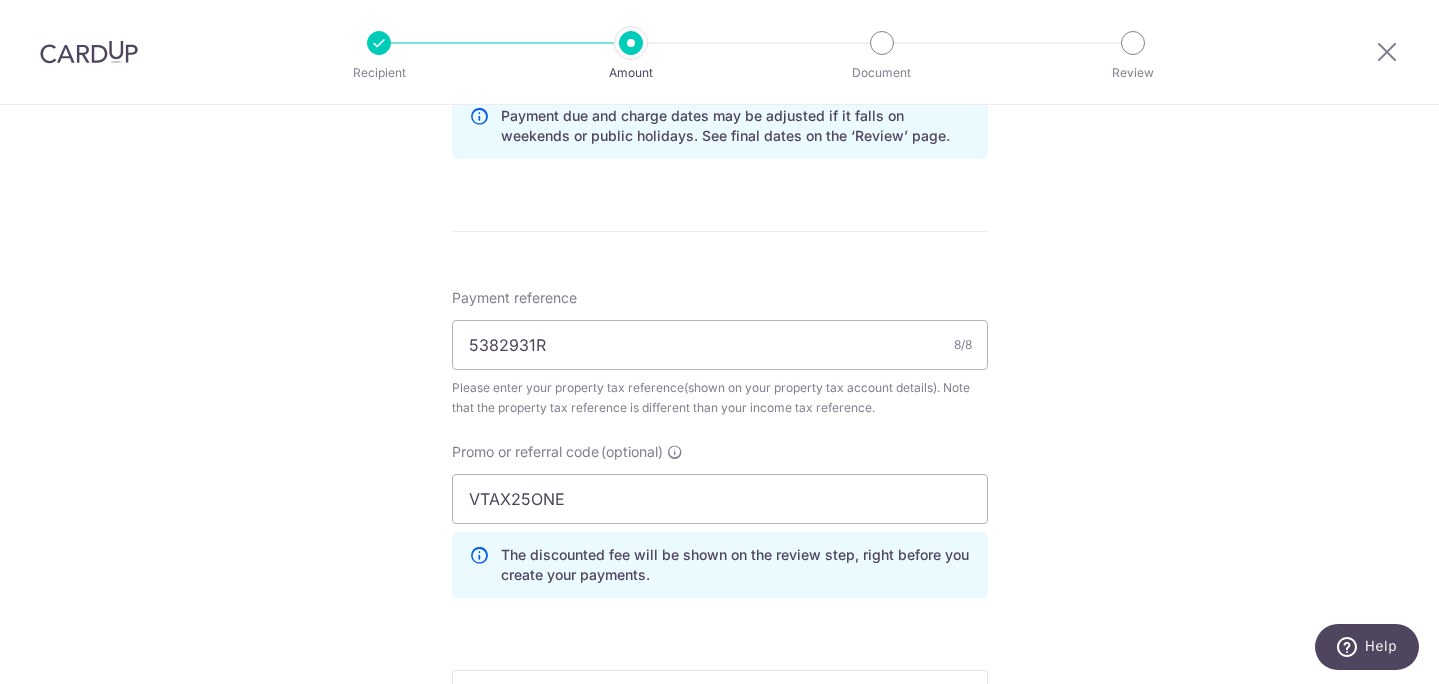 click on "Tell us more about your payment
Enter payment amount
SGD
300.00
300.00
The  total tax payment amounts scheduled  should not exceed the outstanding balance in your latest Statement of Account.
Select Card
**** 3446
Add credit card
Your Cards
**** 3446
Secure 256-bit SSL
Text
New card details" at bounding box center [719, 3] 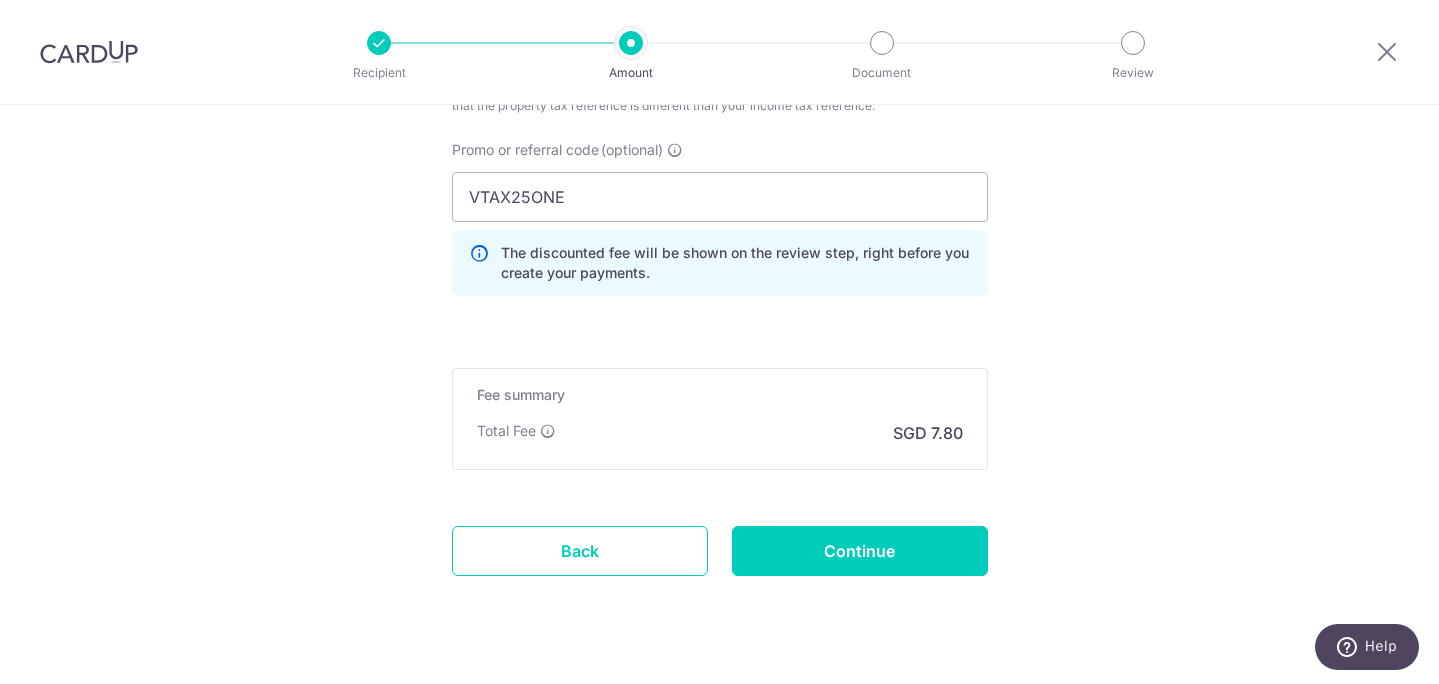 scroll, scrollTop: 1412, scrollLeft: 0, axis: vertical 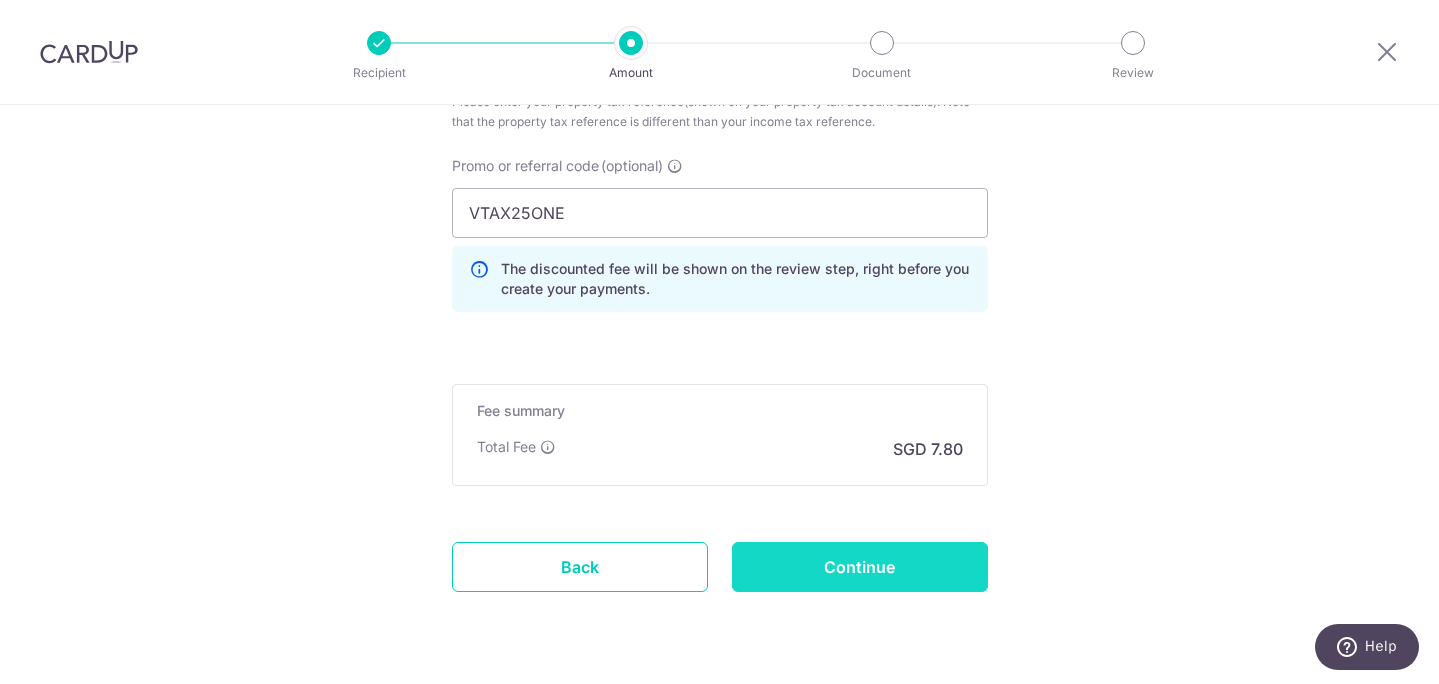 click on "Continue" at bounding box center (860, 567) 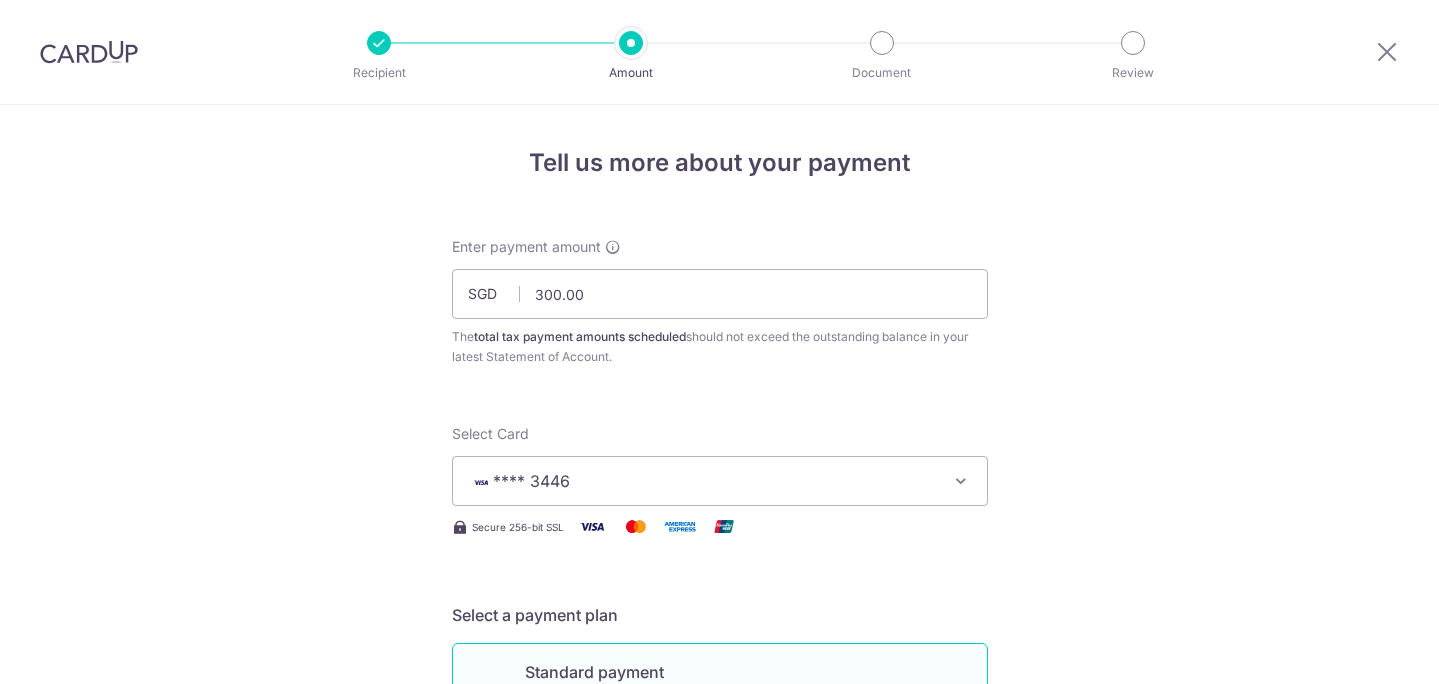 scroll, scrollTop: 0, scrollLeft: 0, axis: both 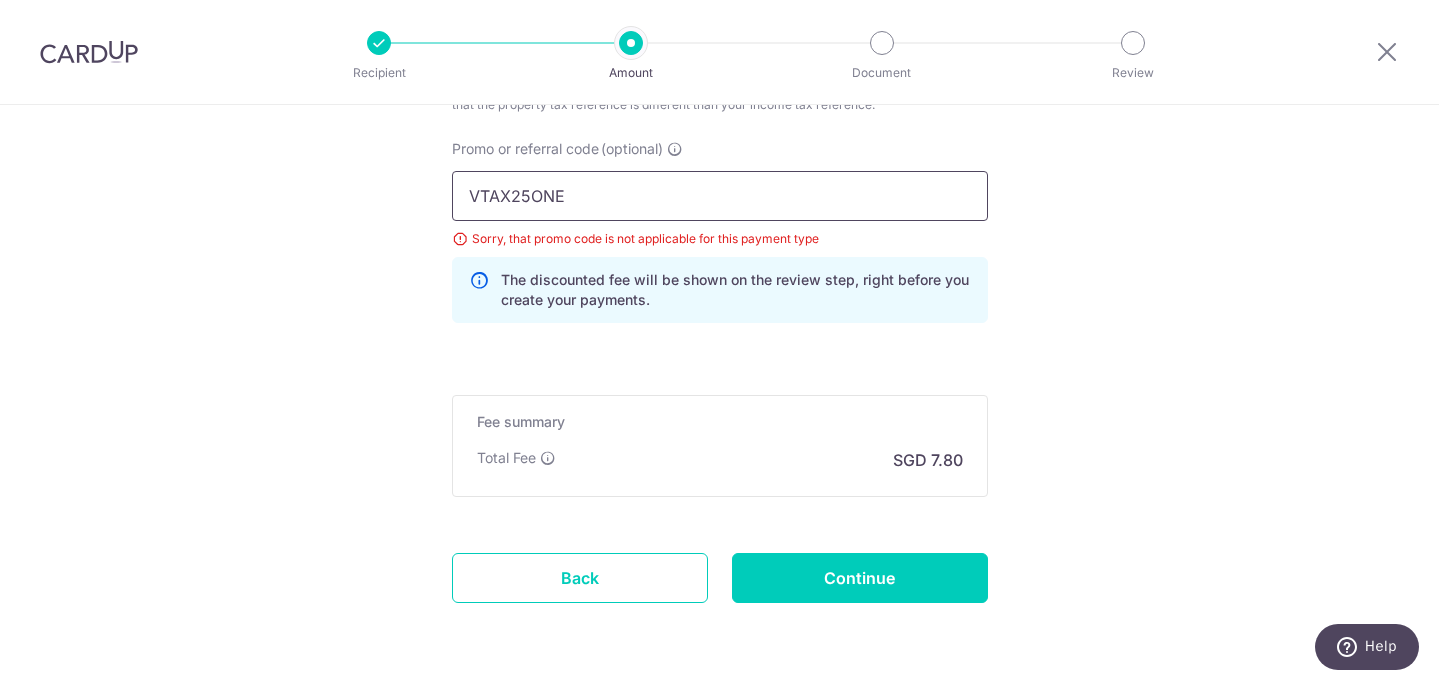 click on "VTAX25ONE" at bounding box center [720, 196] 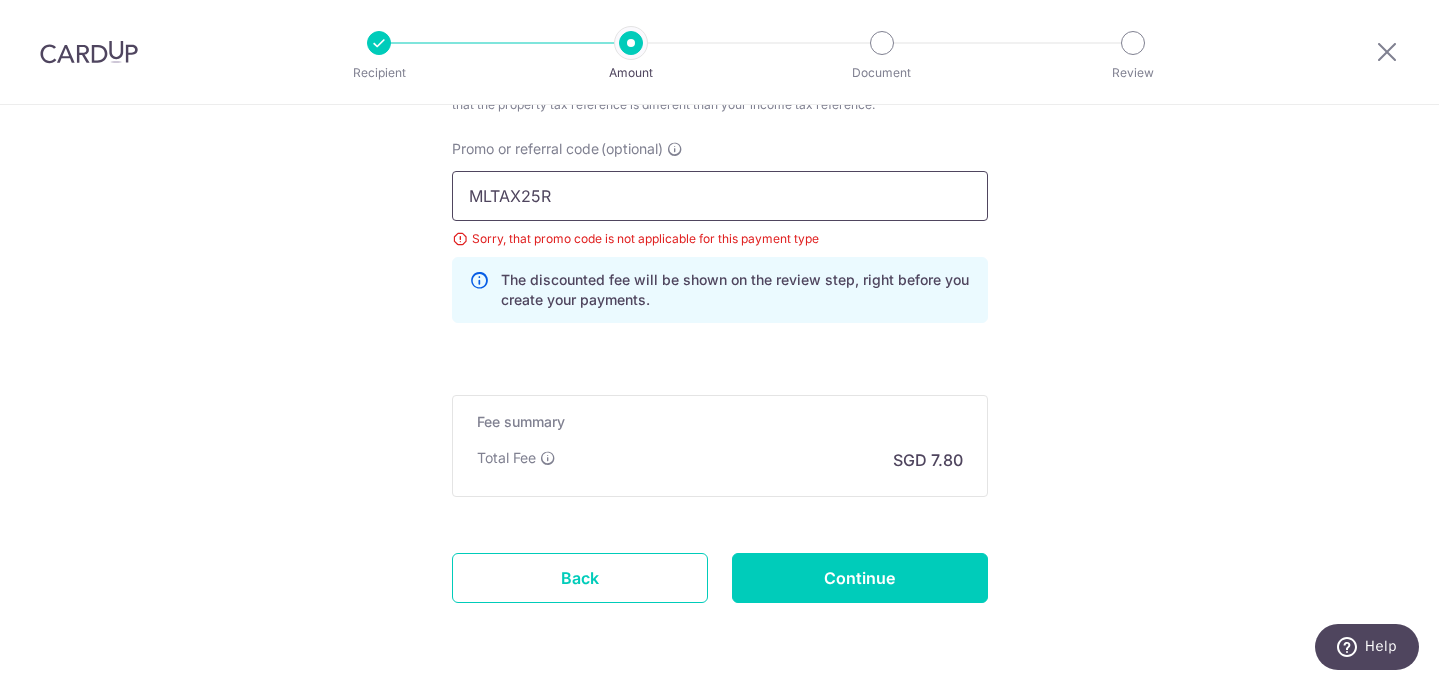 type on "MLTAX25R" 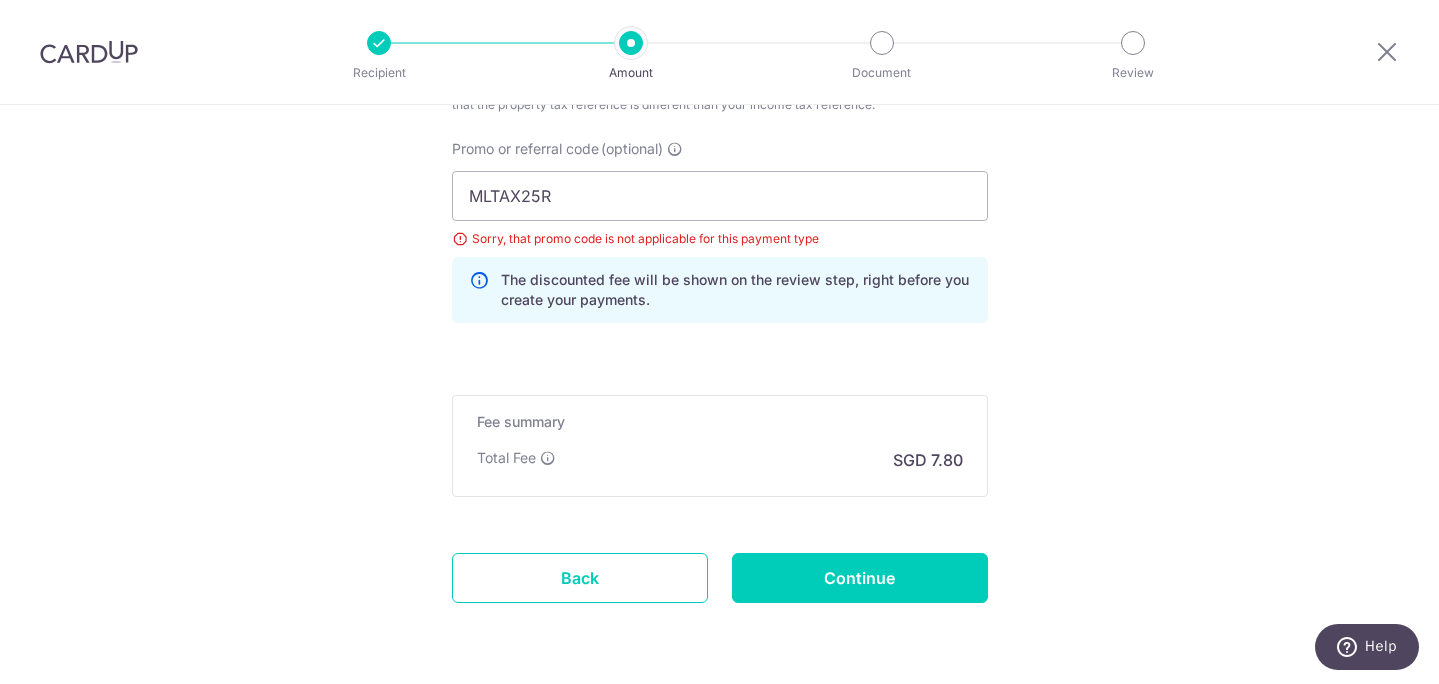 click on "The discounted fee will be shown on the review step, right before you create your payments." at bounding box center [720, 290] 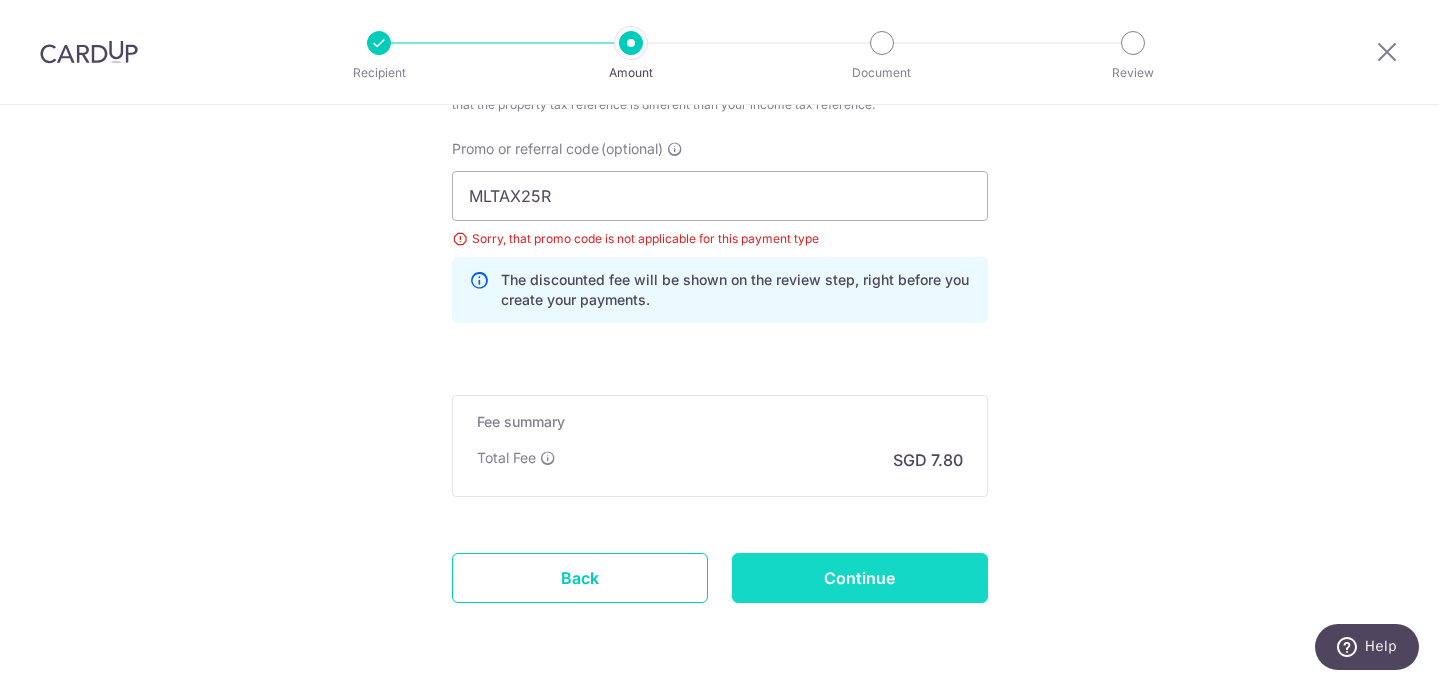click on "Continue" at bounding box center [860, 578] 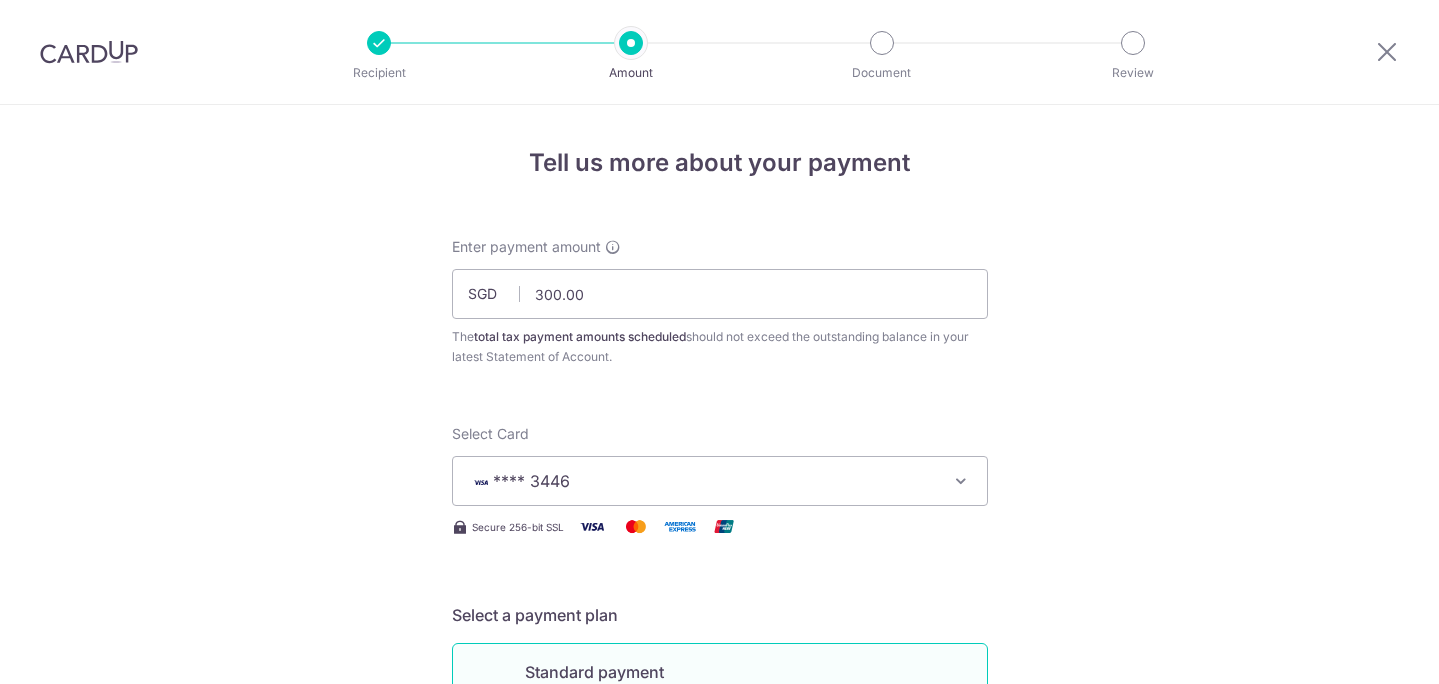 scroll, scrollTop: 0, scrollLeft: 0, axis: both 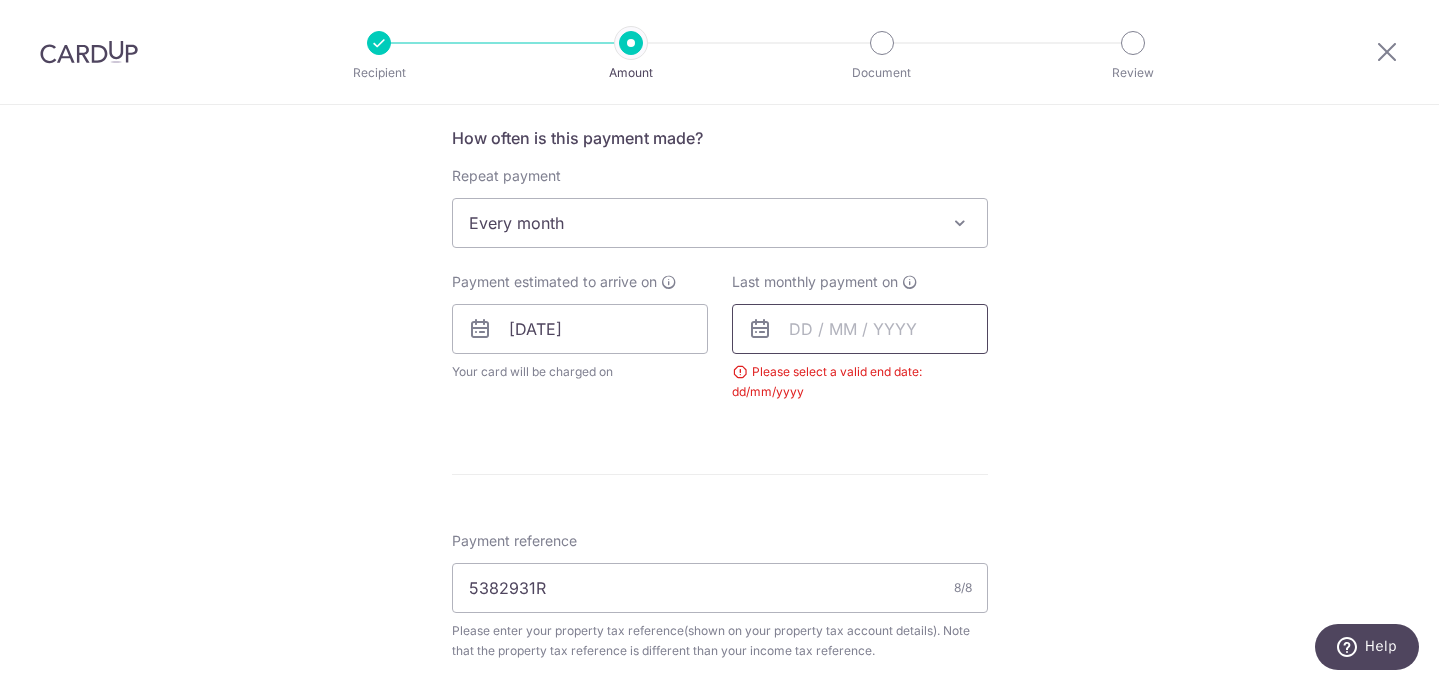 click at bounding box center [860, 329] 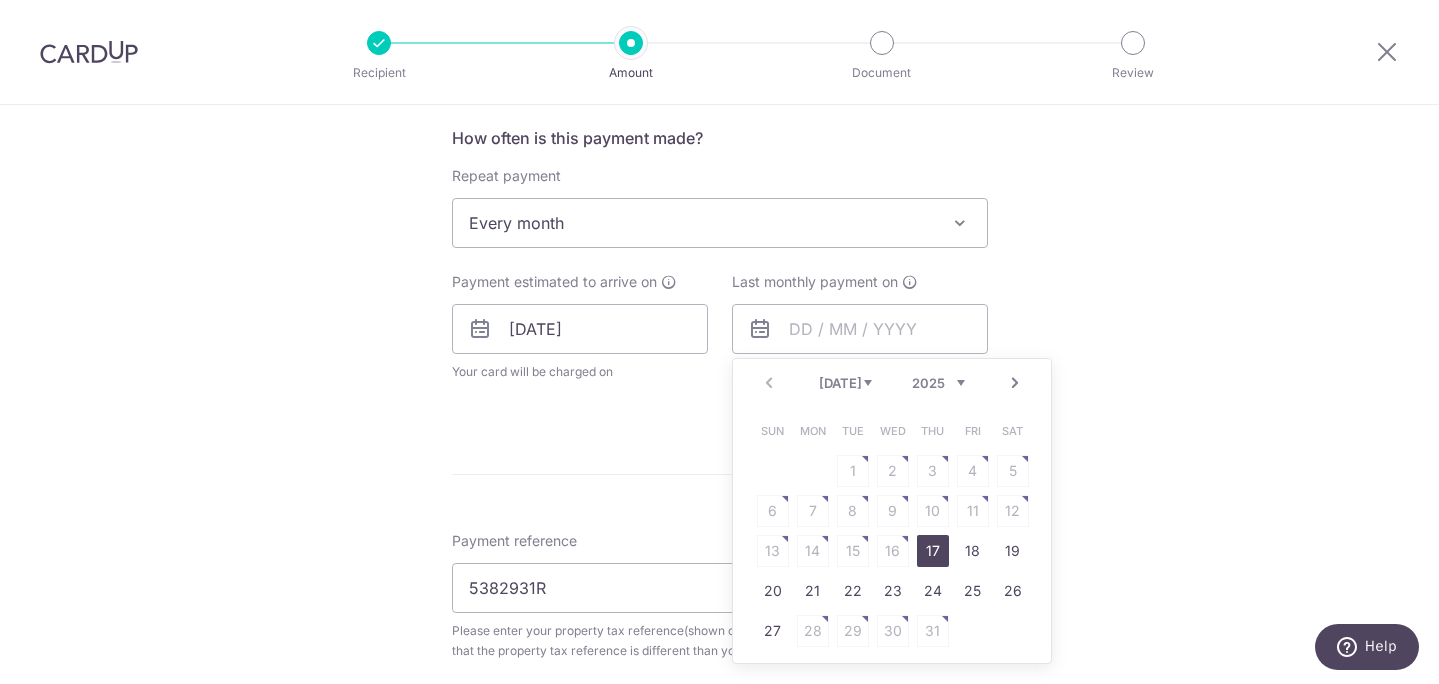 click on "Next" at bounding box center [1015, 383] 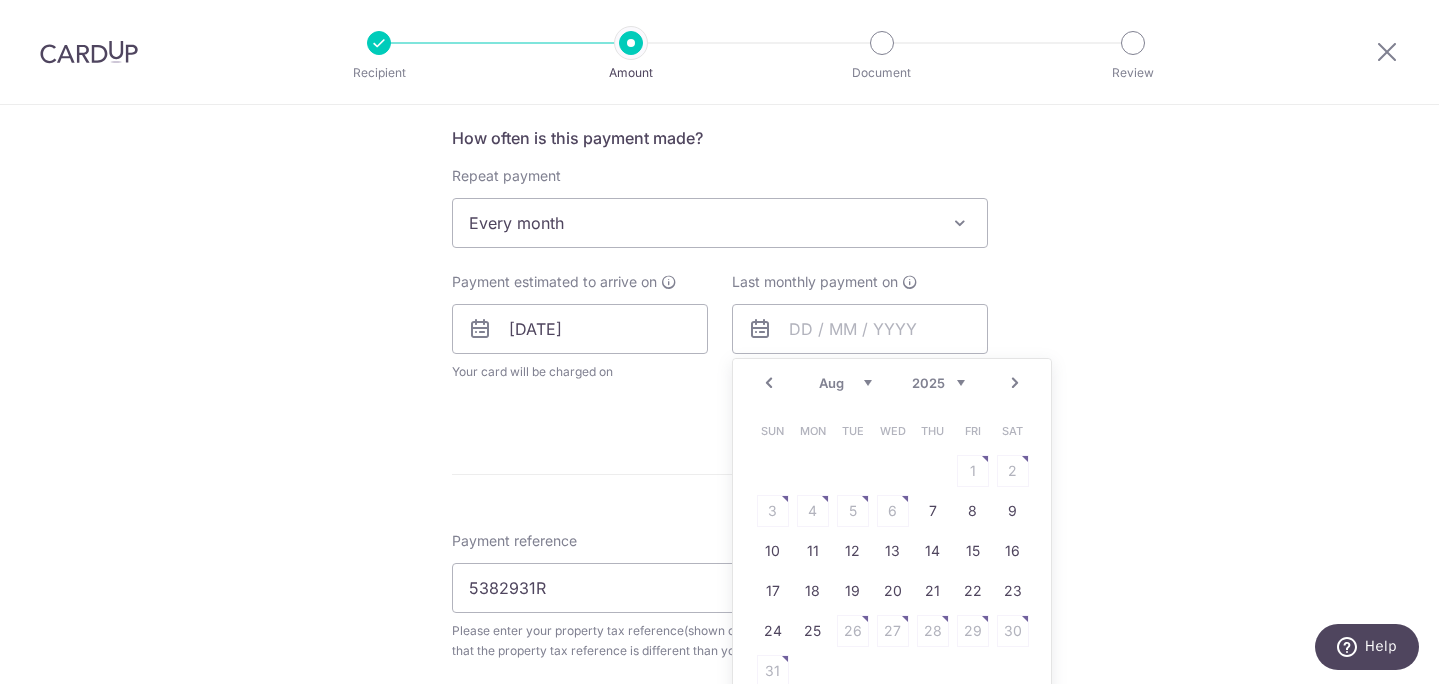 click on "Next" at bounding box center (1015, 383) 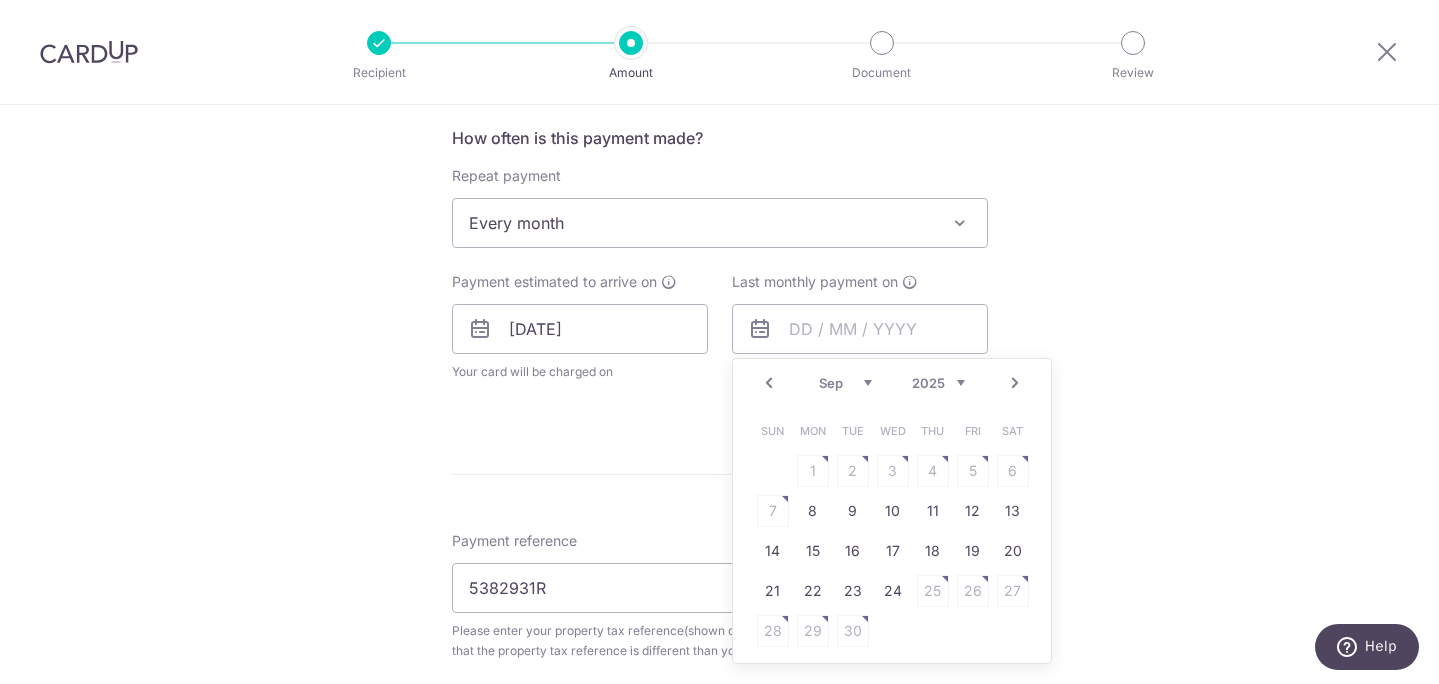 click on "Next" at bounding box center [1015, 383] 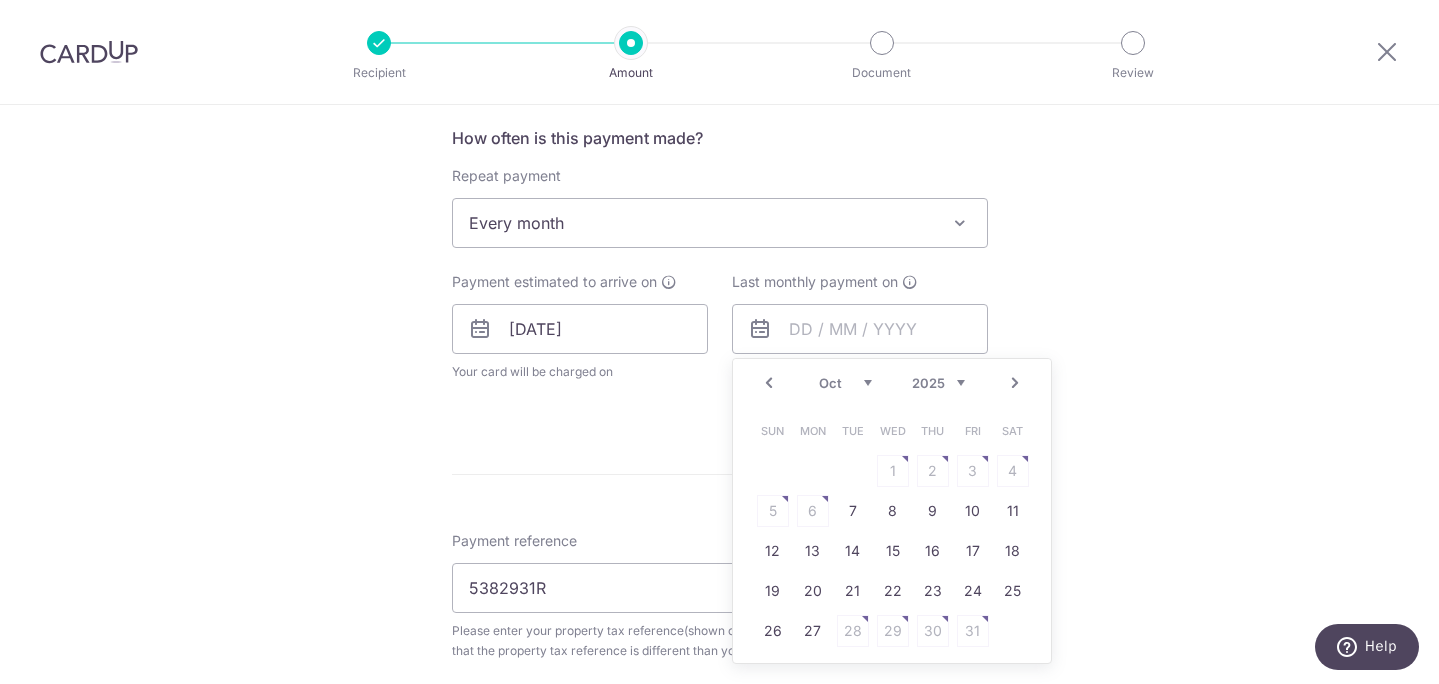 click on "Next" at bounding box center [1015, 383] 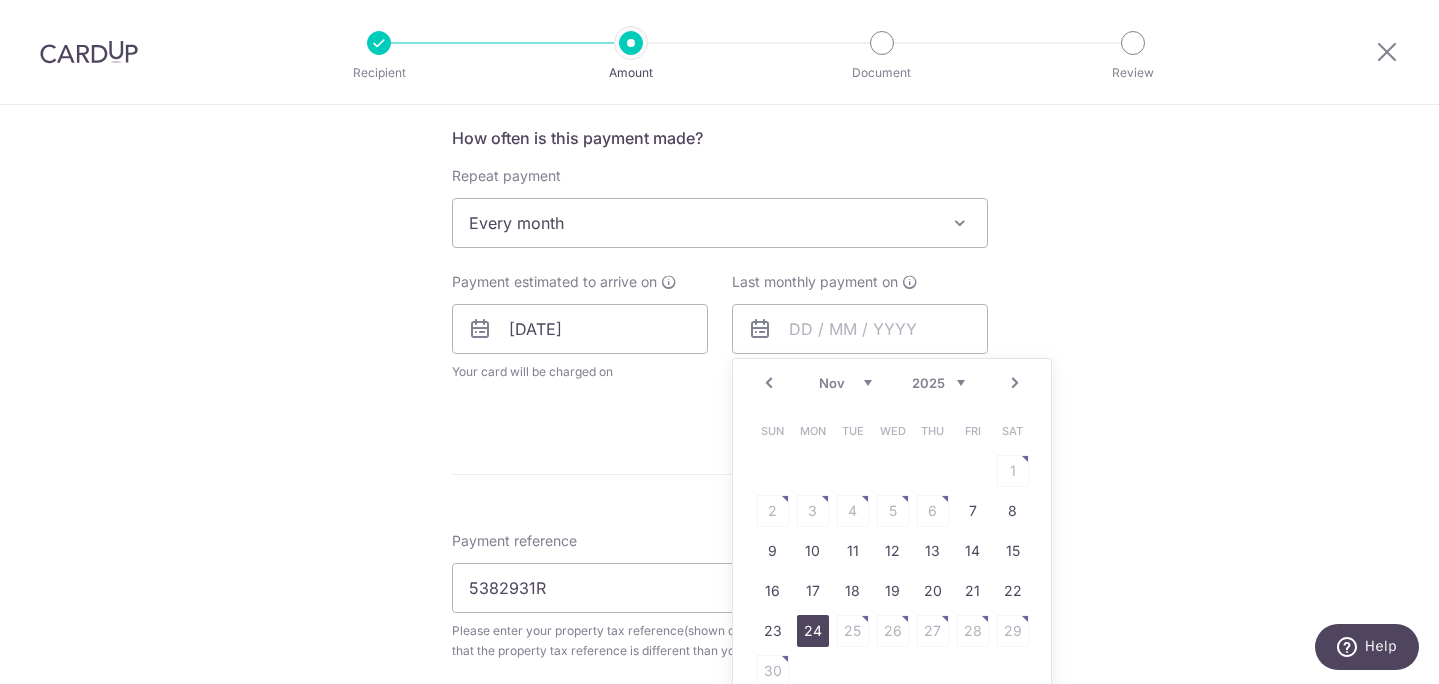 click on "24" at bounding box center [813, 631] 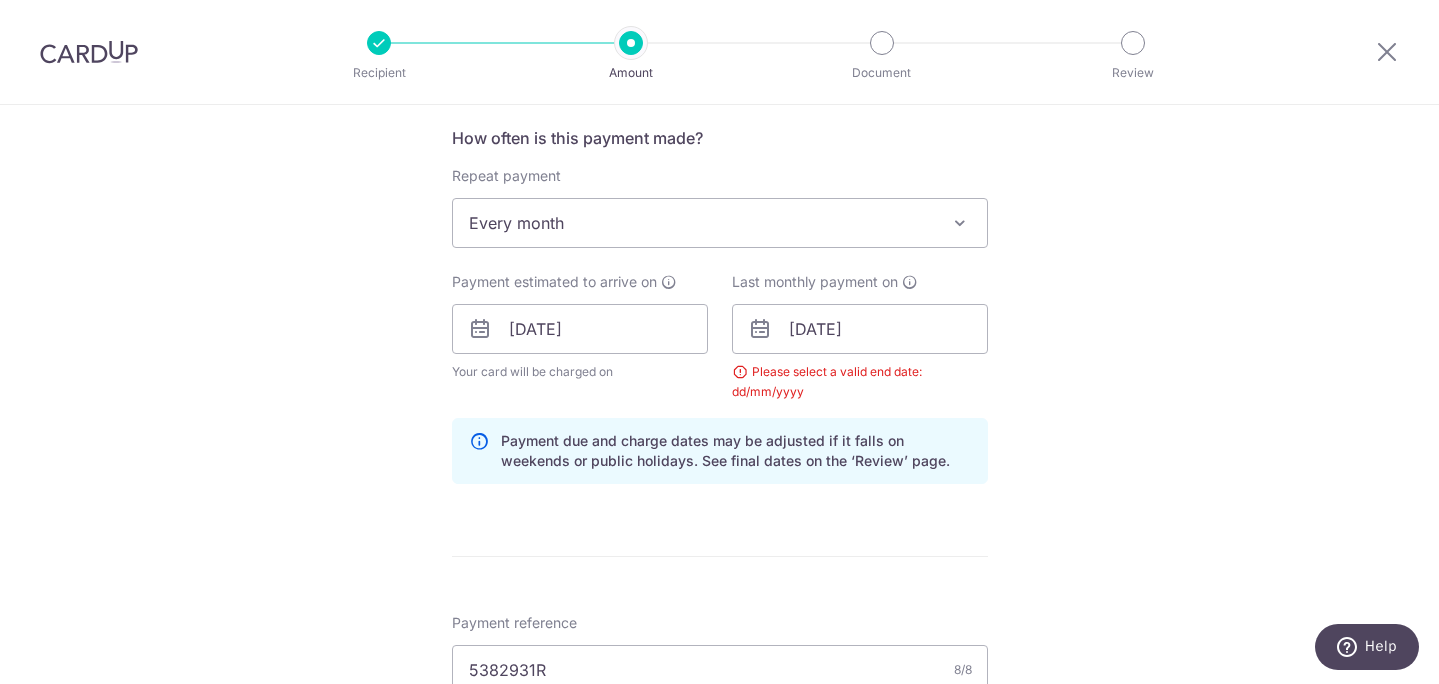 click on "Tell us more about your payment
Enter payment amount
SGD
300.00
300.00
The  total tax payment amounts scheduled  should not exceed the outstanding balance in your latest Statement of Account.
Select Card
**** 3446
Add credit card
Your Cards
**** 3446
Secure 256-bit SSL
Text
New card details" at bounding box center (719, 283) 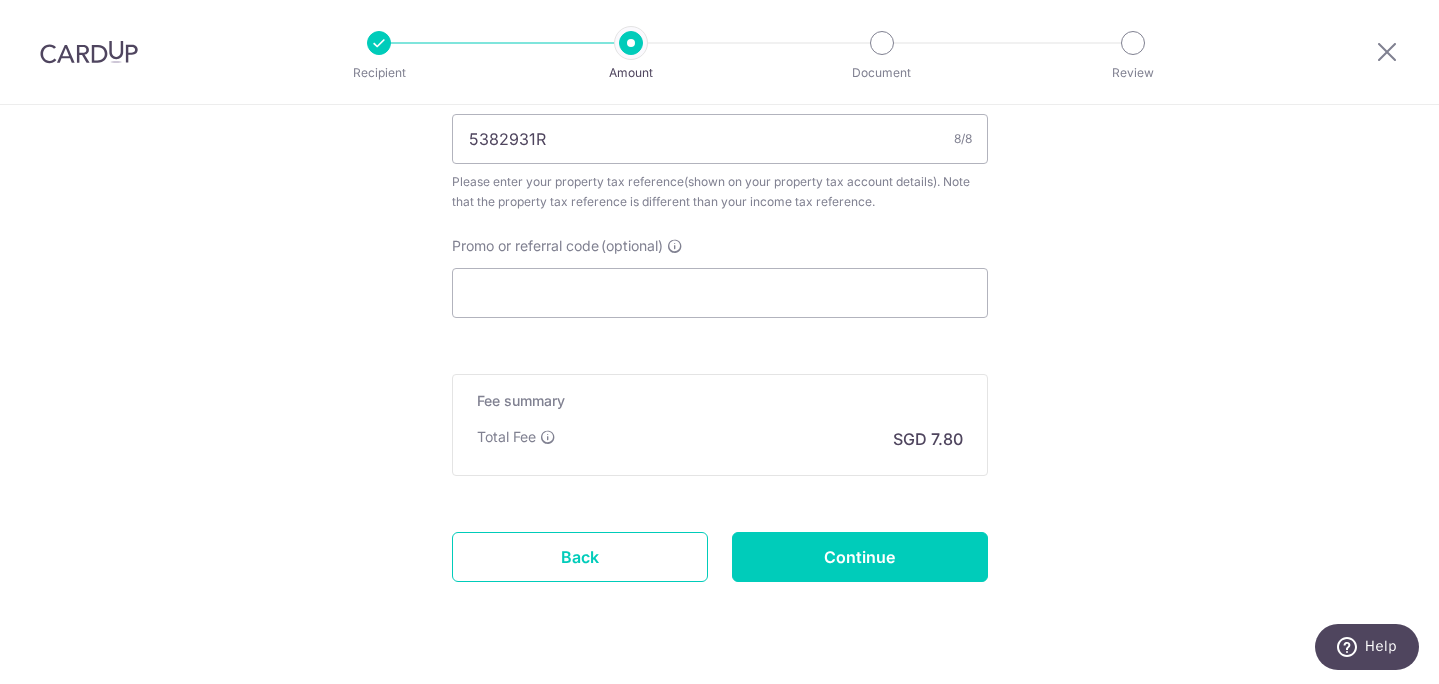 scroll, scrollTop: 1361, scrollLeft: 0, axis: vertical 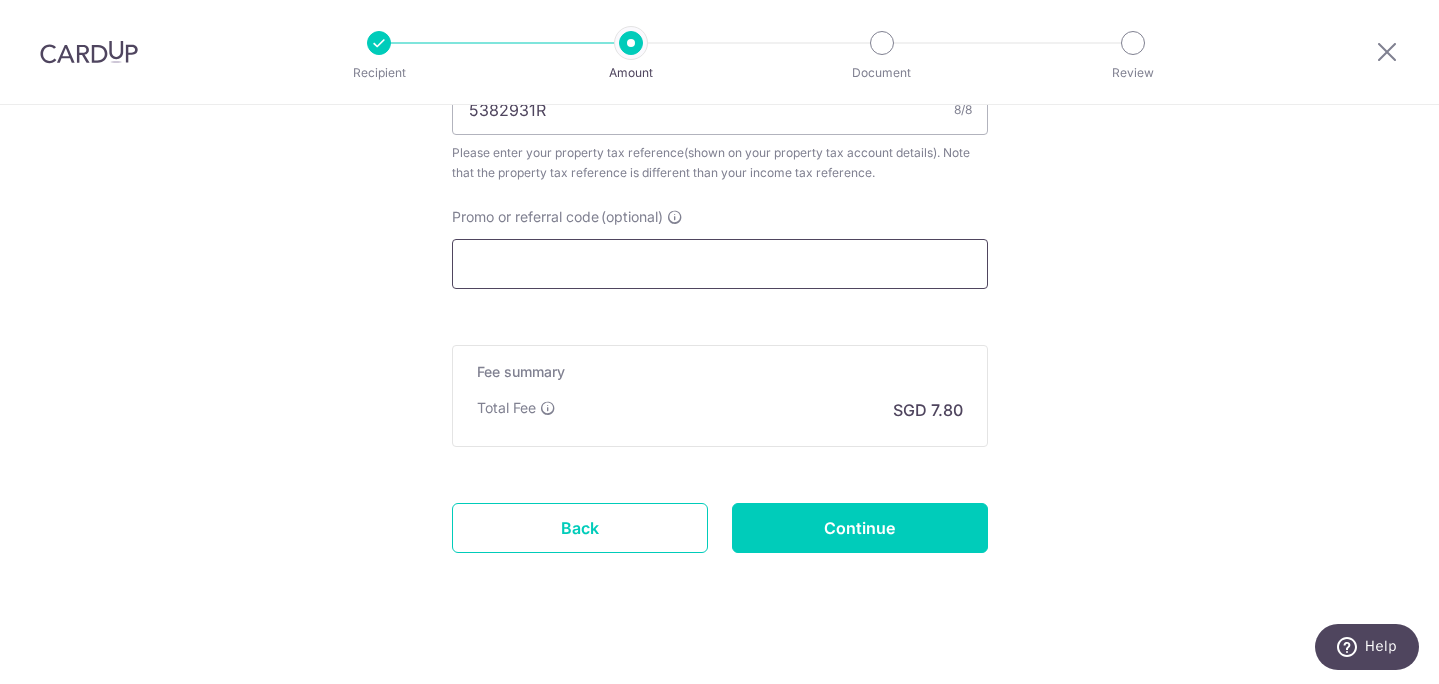 click on "Promo or referral code
(optional)" at bounding box center [720, 264] 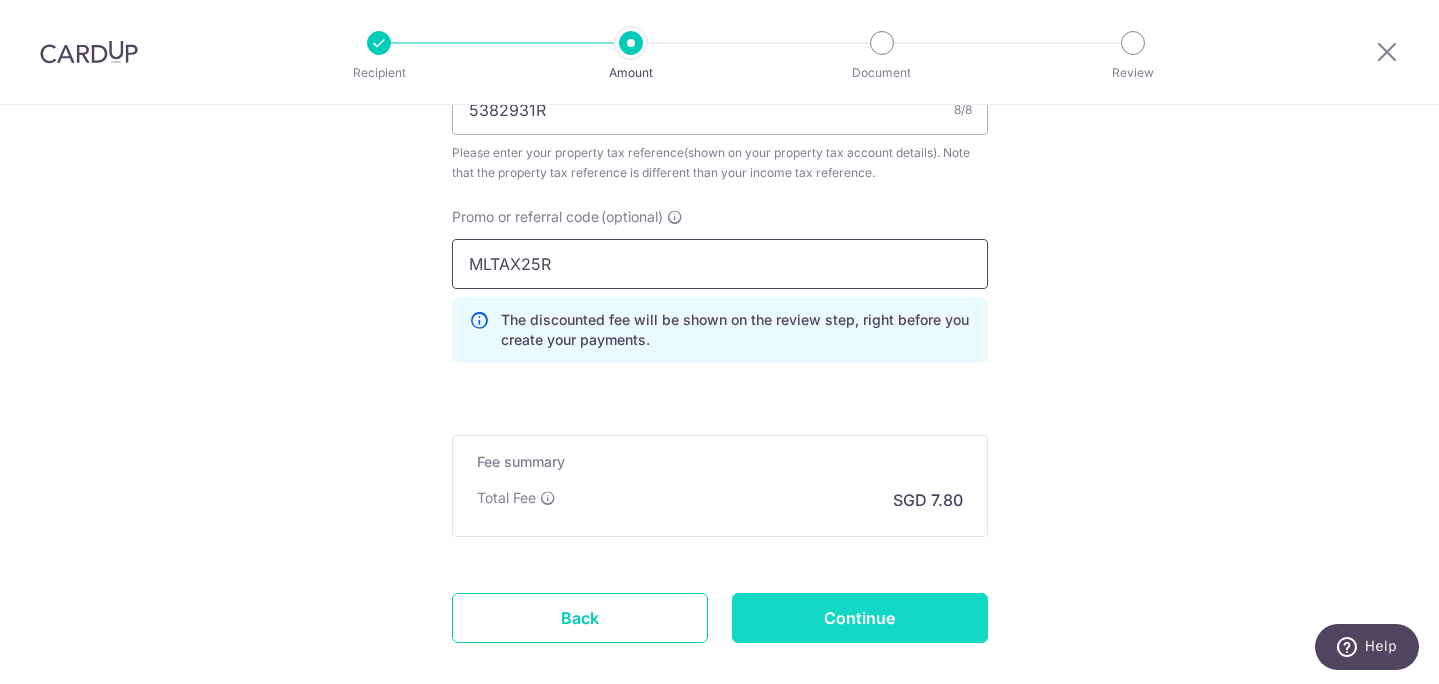 type on "MLTAX25R" 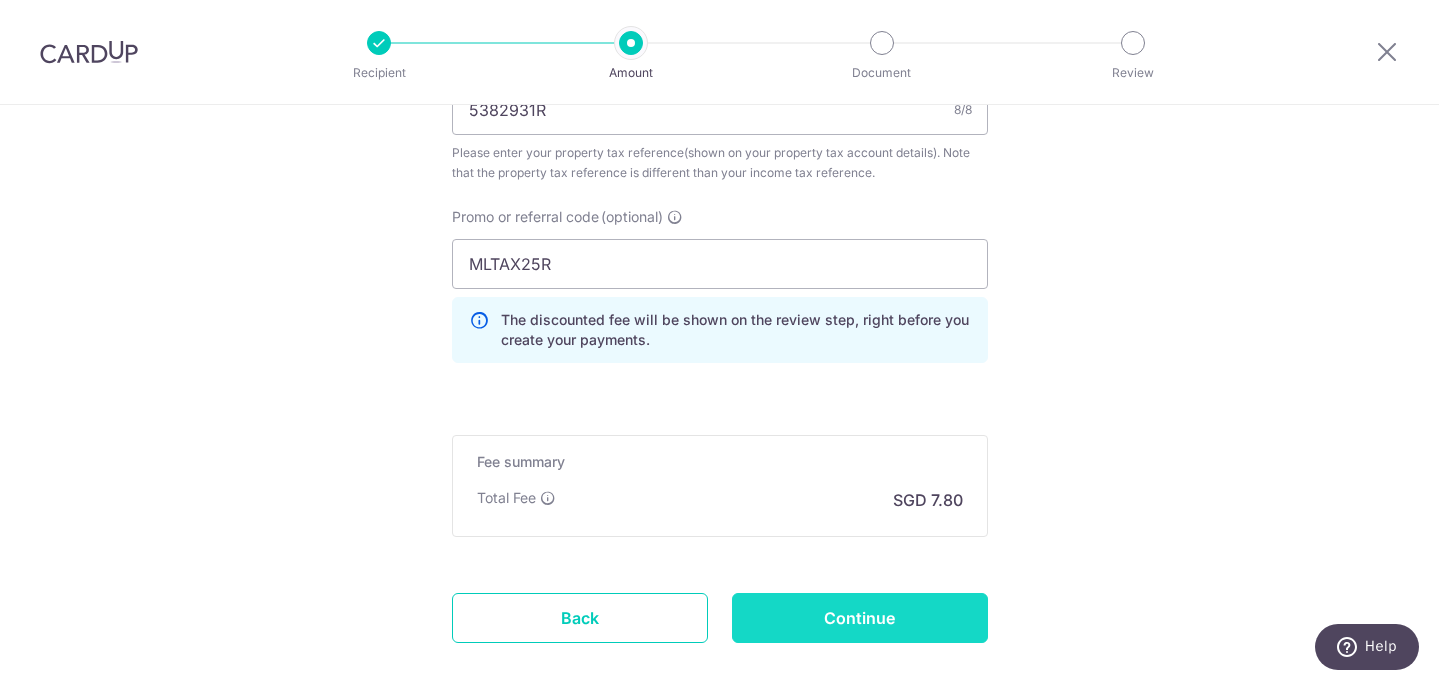 click on "Continue" at bounding box center (860, 618) 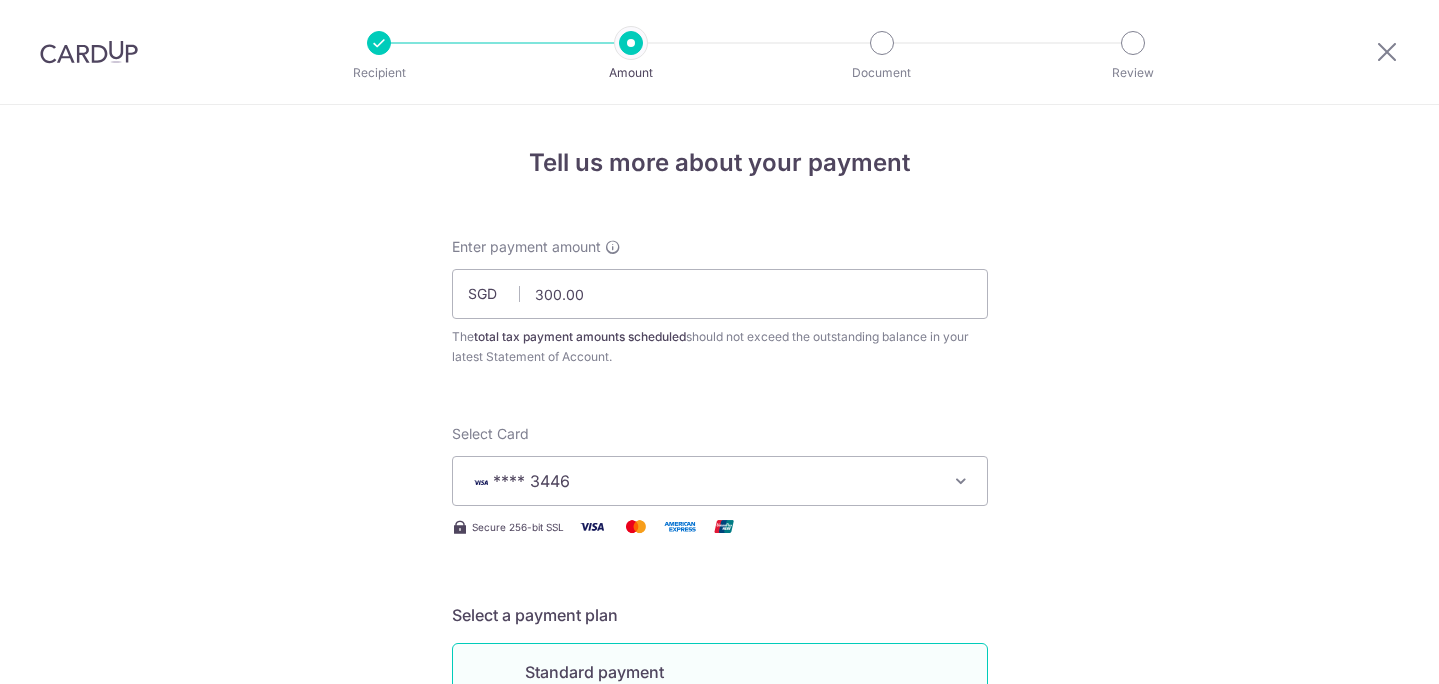 scroll, scrollTop: 0, scrollLeft: 0, axis: both 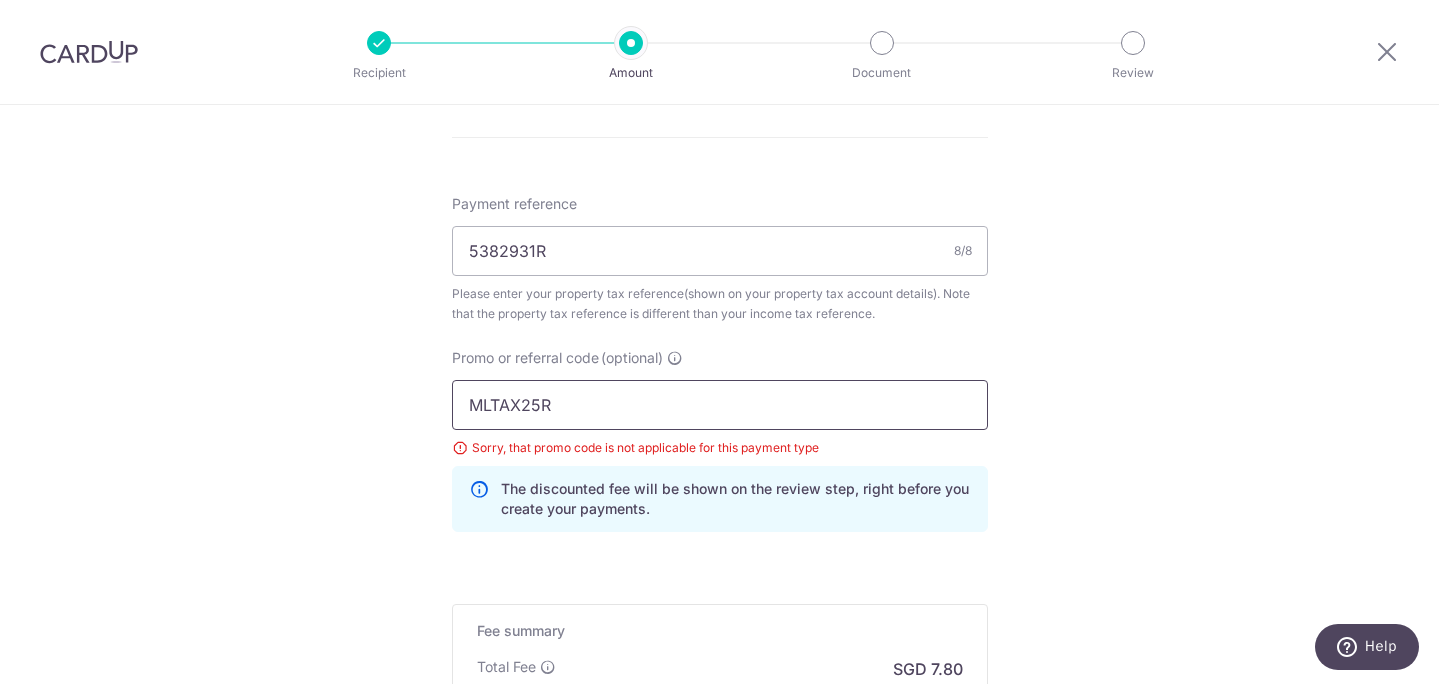 click on "MLTAX25R" at bounding box center [720, 405] 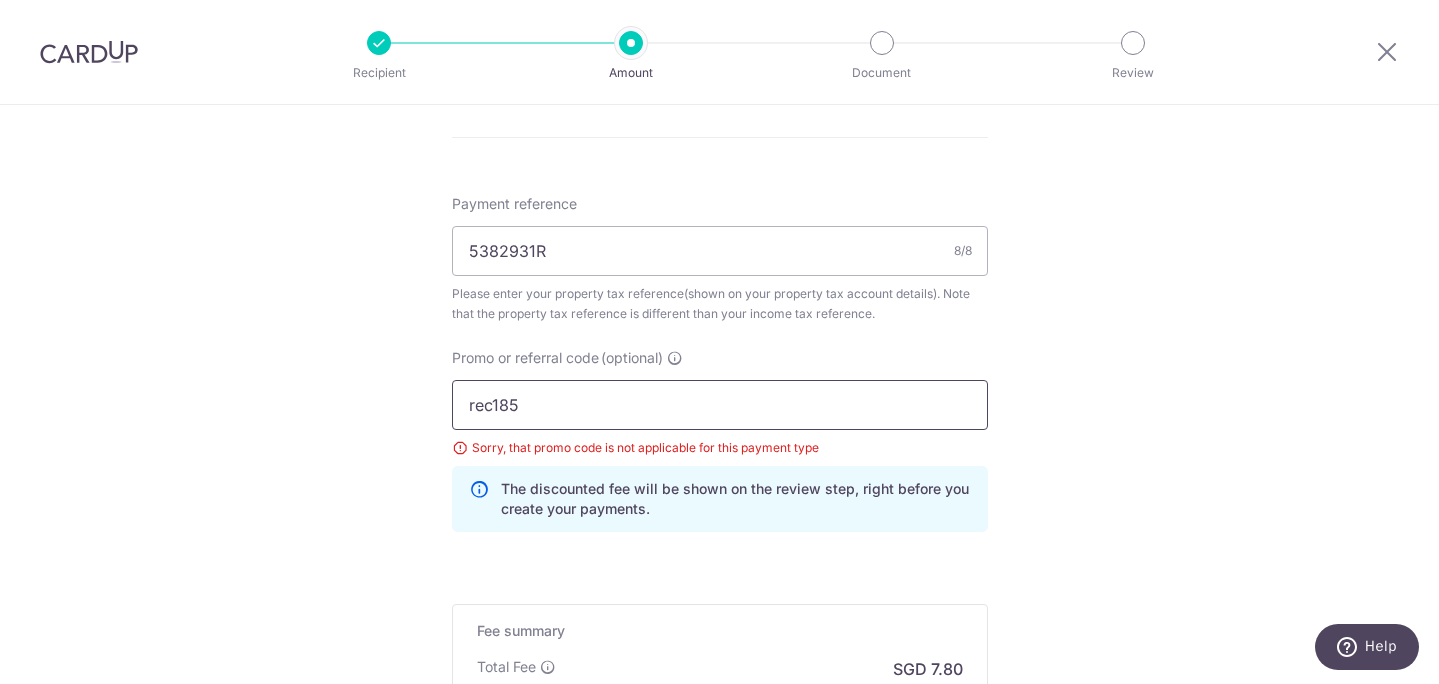 type on "rec185" 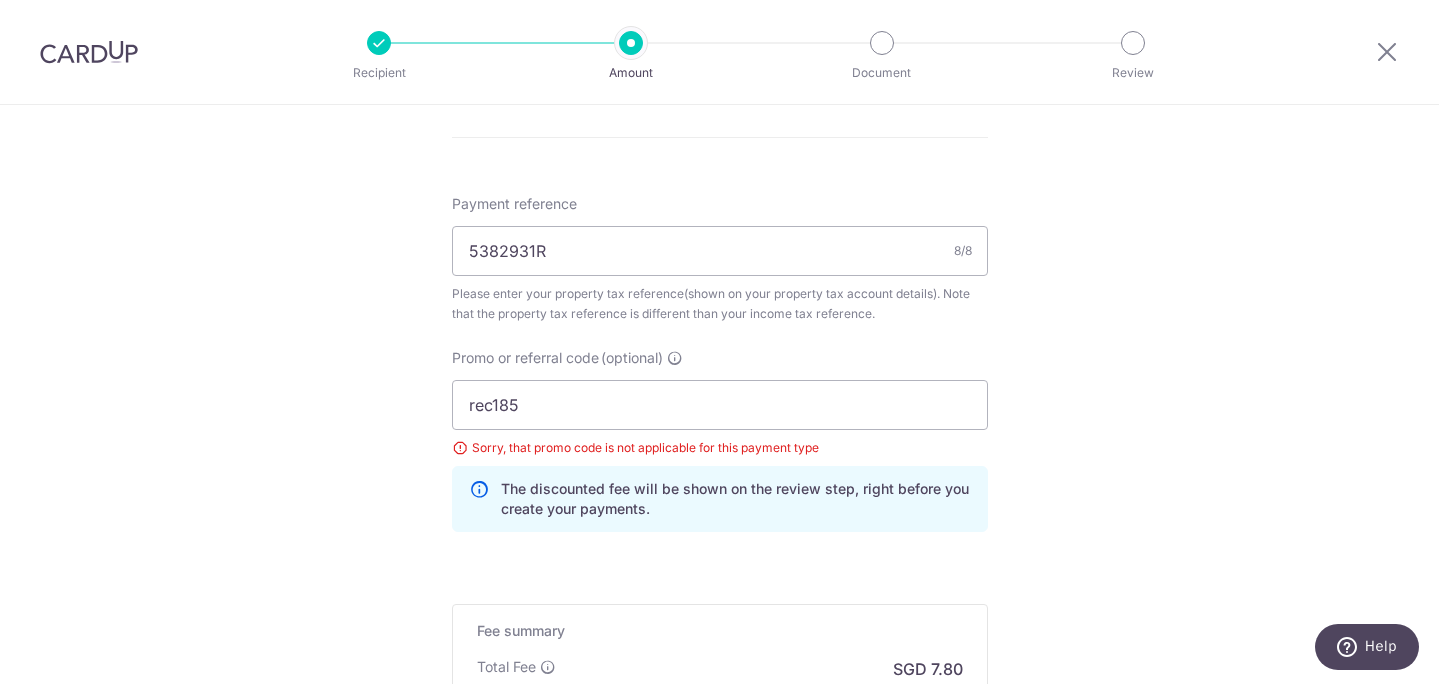 click on "Tell us more about your payment
Enter payment amount
SGD
300.00
300.00
The  total tax payment amounts scheduled  should not exceed the outstanding balance in your latest Statement of Account.
Select Card
**** 3446
Add credit card
Your Cards
**** 3446
Secure 256-bit SSL
Text
New card details" at bounding box center [719, -26] 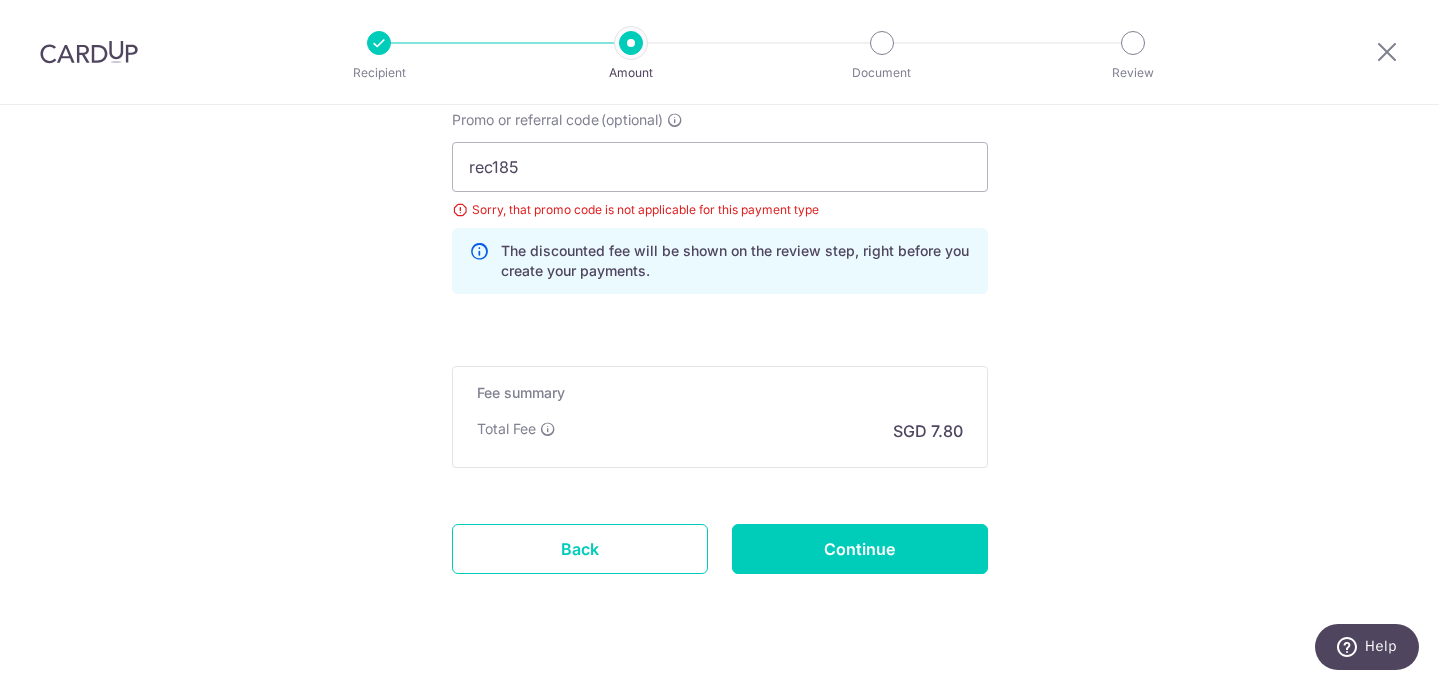 scroll, scrollTop: 1363, scrollLeft: 0, axis: vertical 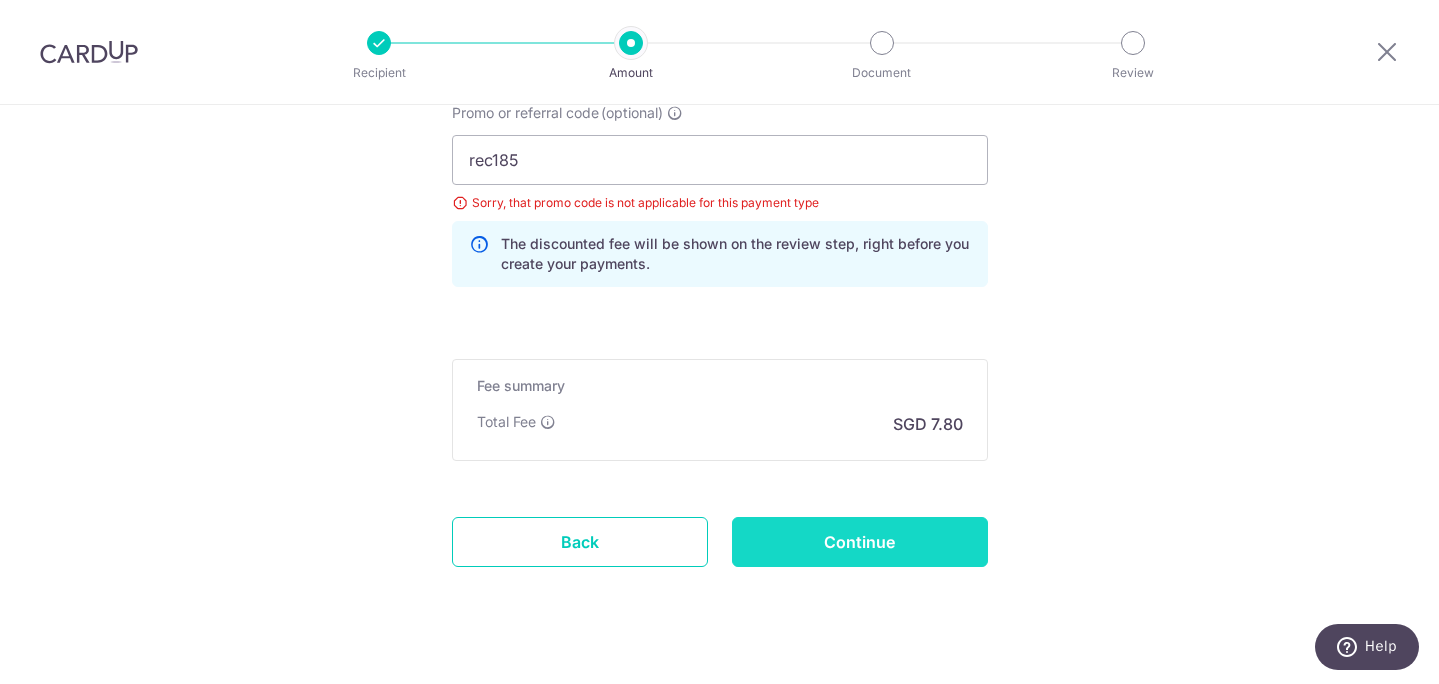 click on "Continue" at bounding box center [860, 542] 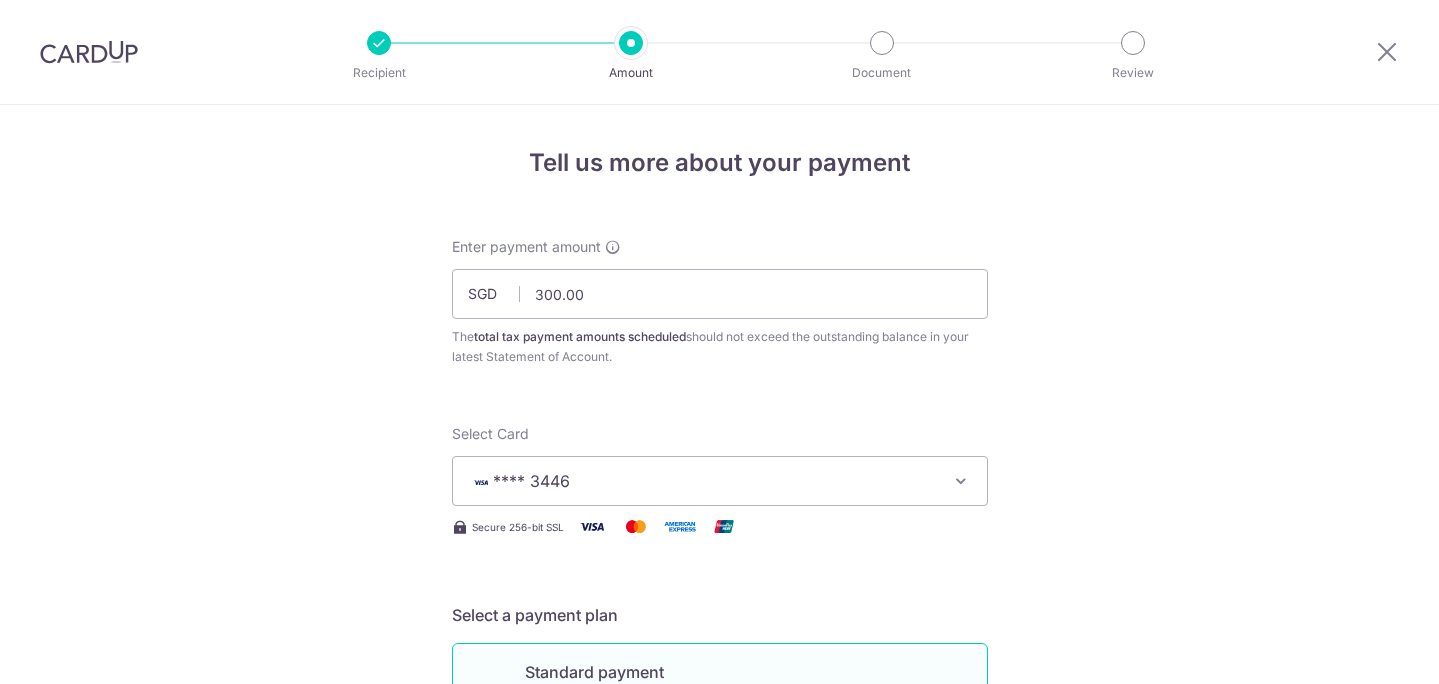 scroll, scrollTop: 0, scrollLeft: 0, axis: both 